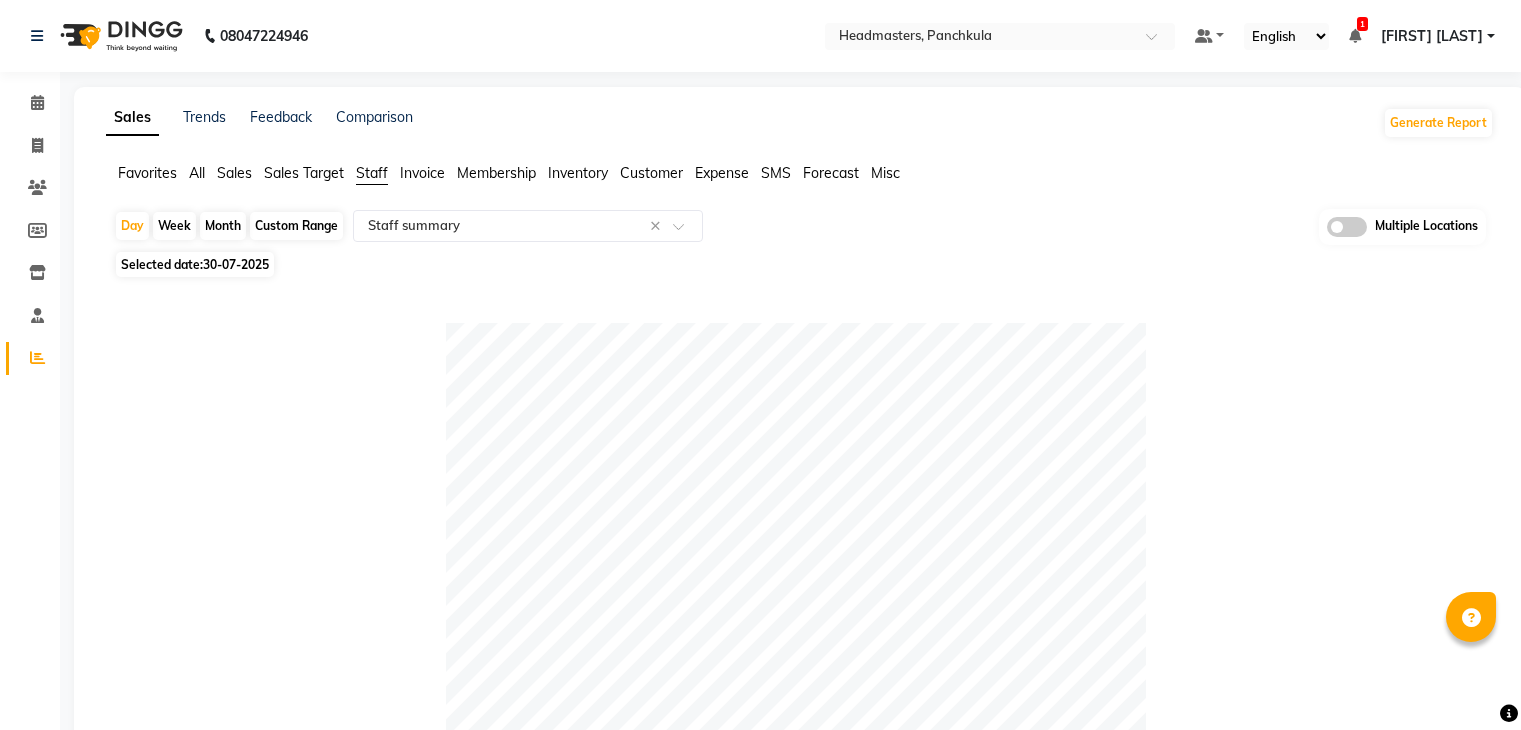 select on "full_report" 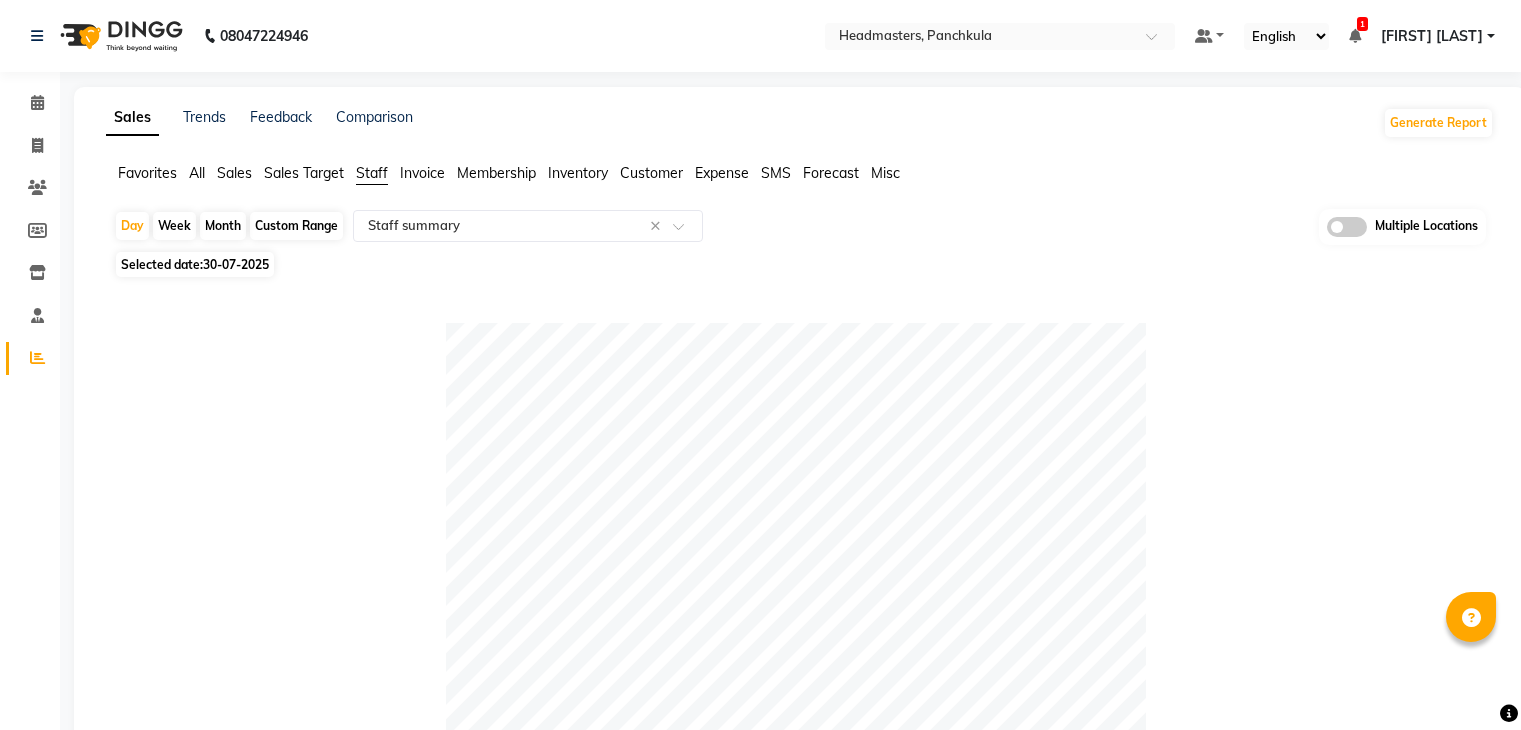 scroll, scrollTop: 732, scrollLeft: 0, axis: vertical 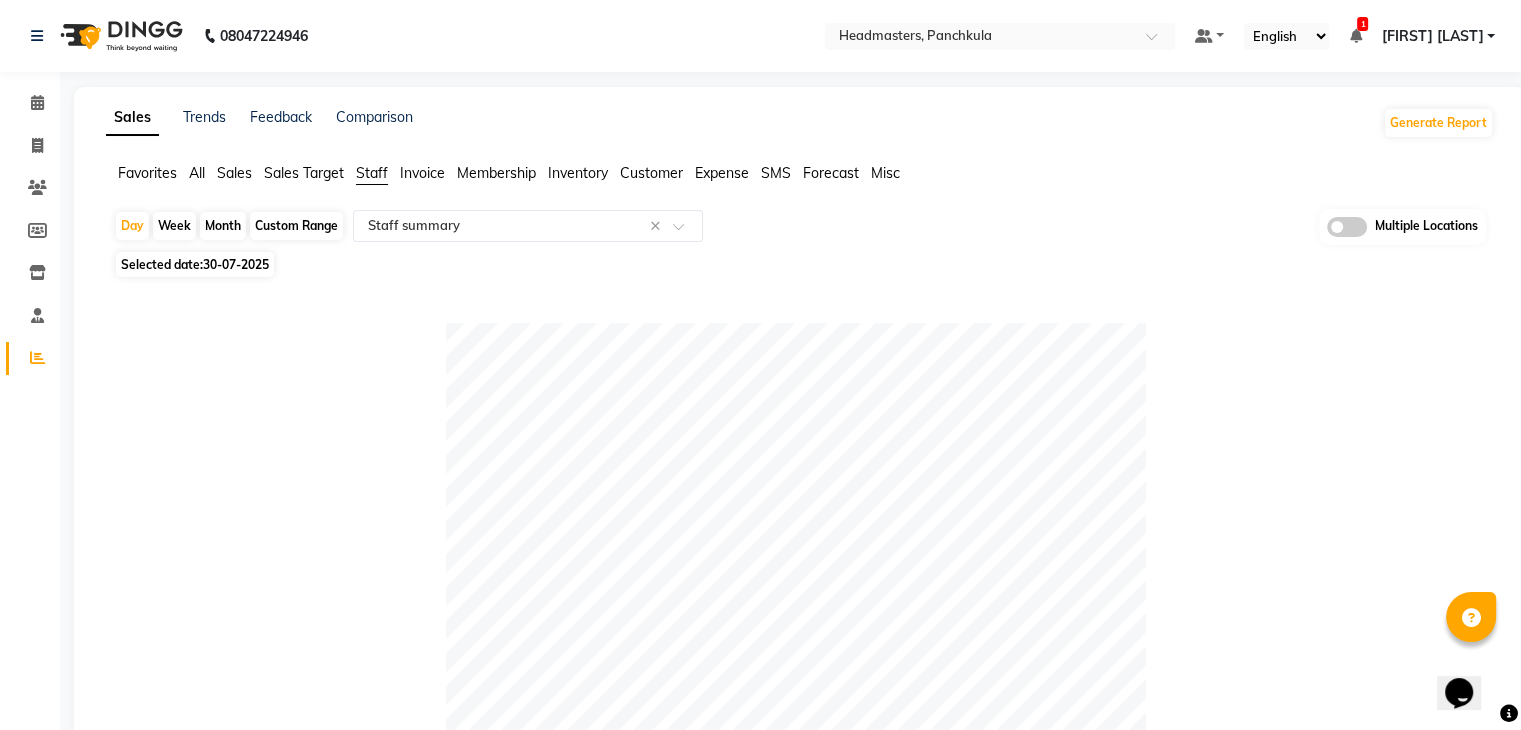 type 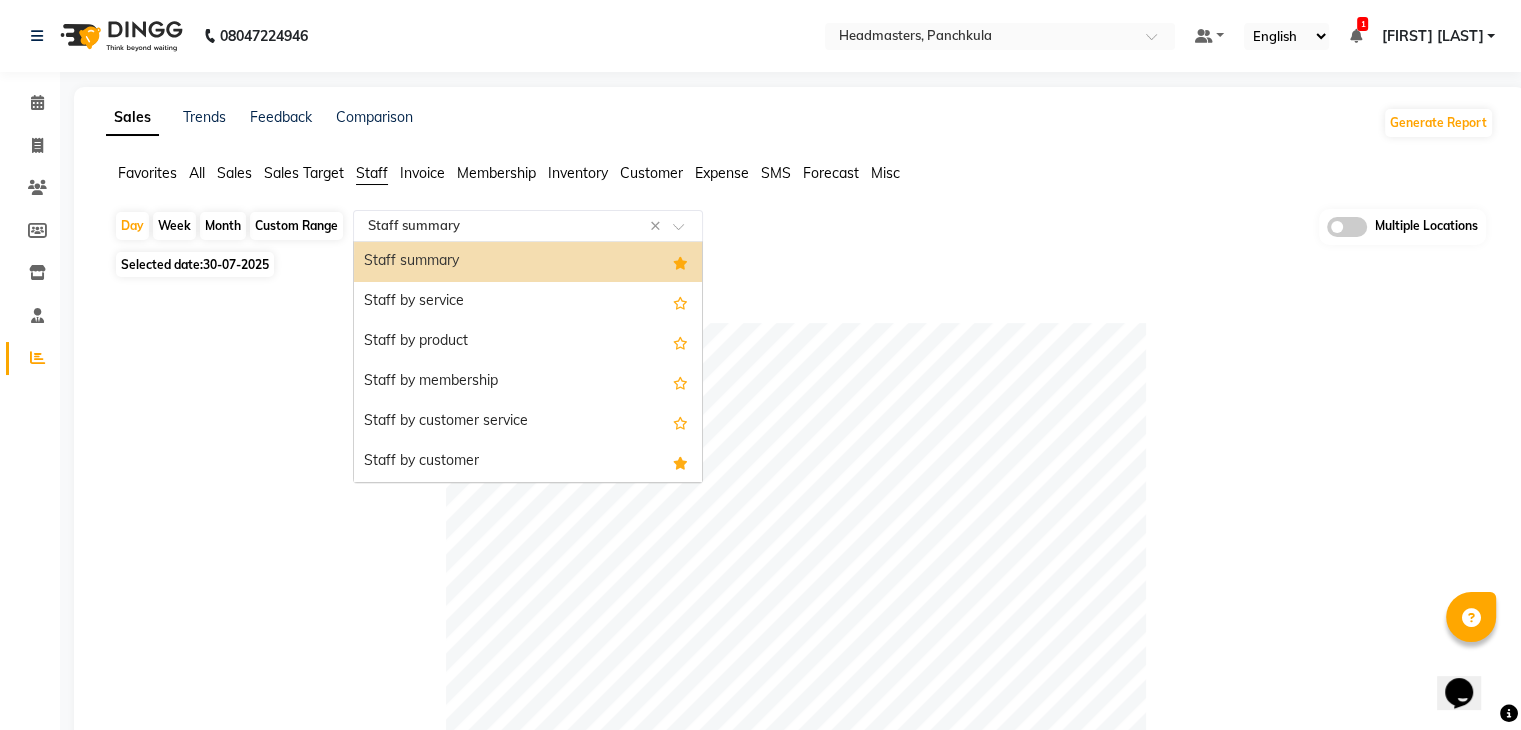 click 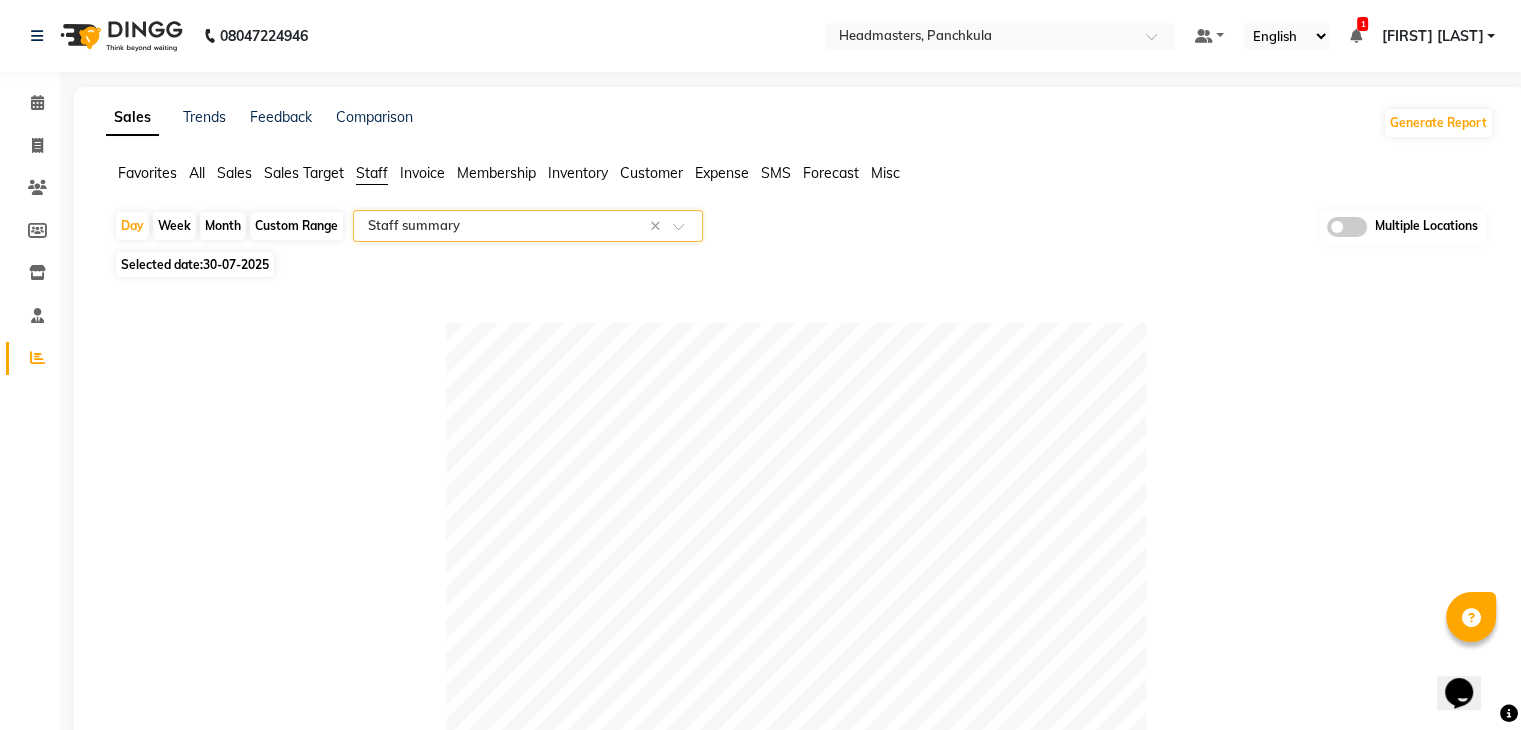 click on "Table View   Pivot View  Pie Chart Bar Chart Select Full Report Filtered Report Select CSV PDF  Export  Show  10 25 50 100  entries Search: Location Stylist Customer Invoices Services Services W/o Tax Memberships Products Packages Vouchers Prepaid Gifts Average Total Total W/o Tax Payment Redemption Redemption Share Emp Code Location Stylist Customer Invoices Services Services W/o Tax Memberships Products Packages Vouchers Prepaid Gifts Average Total Total W/o Tax Payment Redemption Redemption Share Emp Code Total 19 19 ₹24,000.00 ₹20,339.00 ₹0 ₹0 ₹0 ₹0 ₹0 ₹0 ₹10,775.00 ₹24,000.00 ₹20,339.00 ₹24,000.00 ₹0 ₹0 Headmasters, Panchkula Amjad 2 2 ₹7,000.00 ₹5,932.20 ₹0 ₹0 ₹0 ₹0 ₹0 ₹0 ₹3,500.00 ₹7,000.00 ₹5,932.20 ₹7,000.00 ₹0 ₹0 e3255-11 Headmasters, Panchkula Saddam 5 5 ₹4,500.00 ₹3,813.55 ₹0 ₹0 ₹0 ₹0 ₹0 ₹0 ₹900.00 ₹4,500.00 ₹3,813.55 ₹4,500.00 ₹0 ₹0 e3255-04 Headmasters, Panchkula Sandeep 4 4 ₹4,300.00 ₹3,644.08 ₹0 ₹0 2" 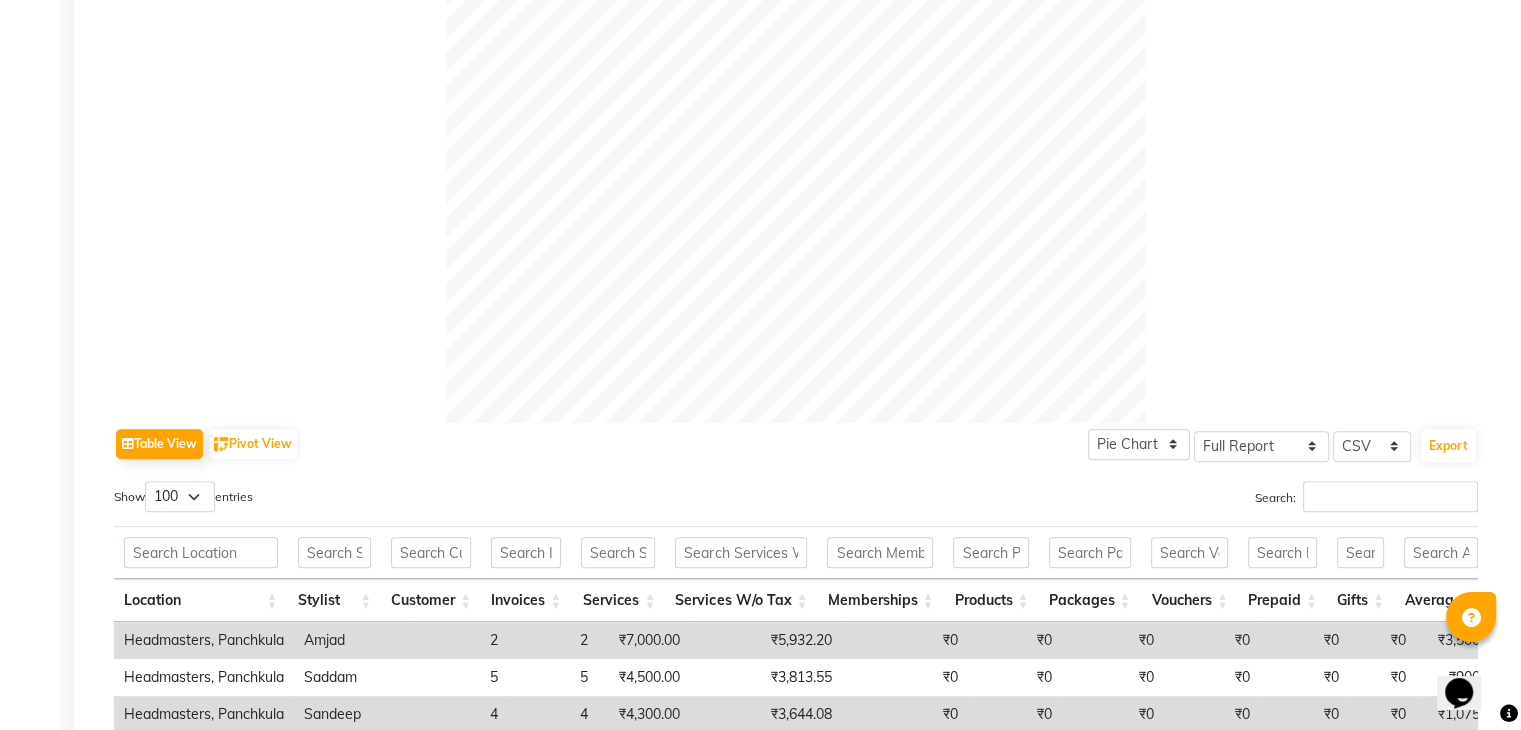 scroll, scrollTop: 968, scrollLeft: 0, axis: vertical 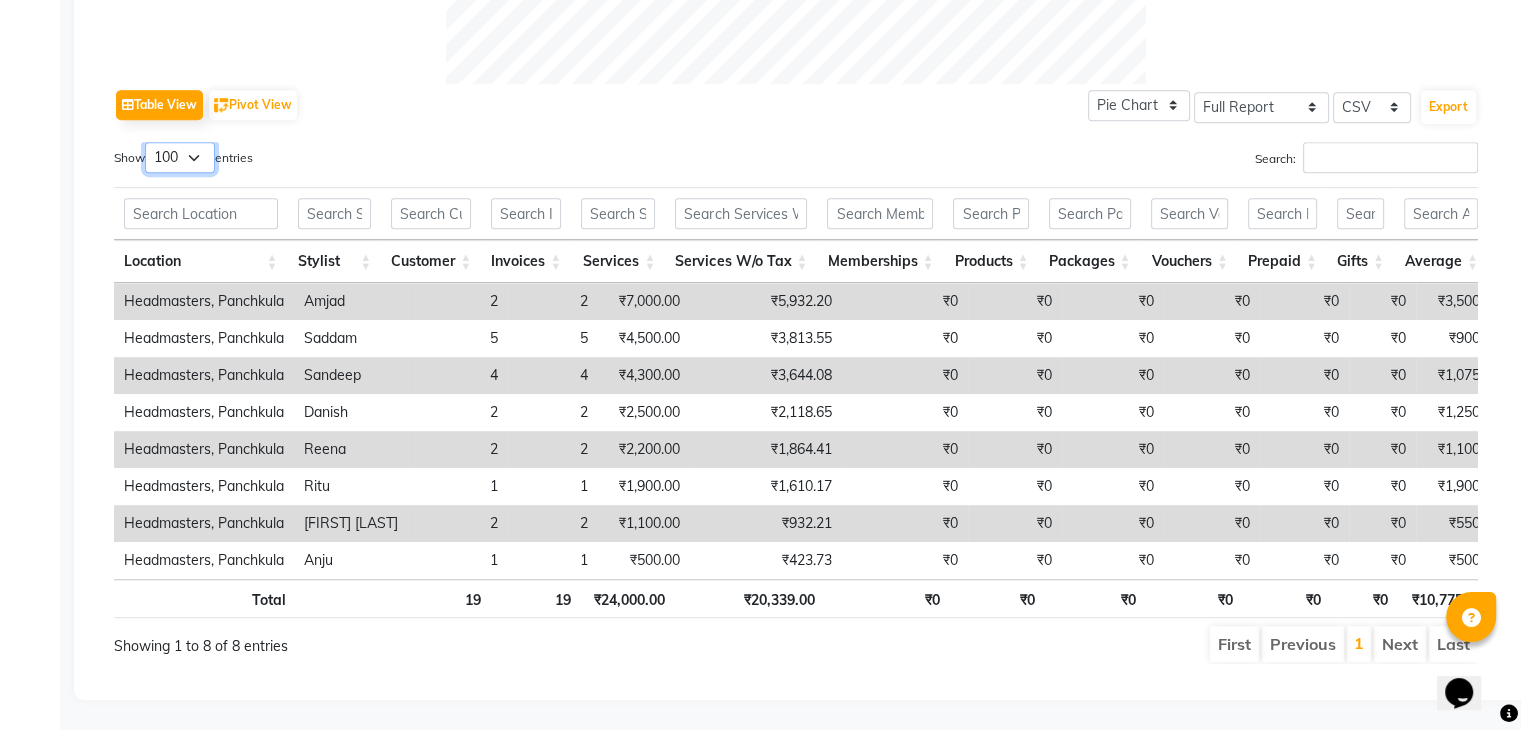 click on "10 25 50 100" at bounding box center [180, 157] 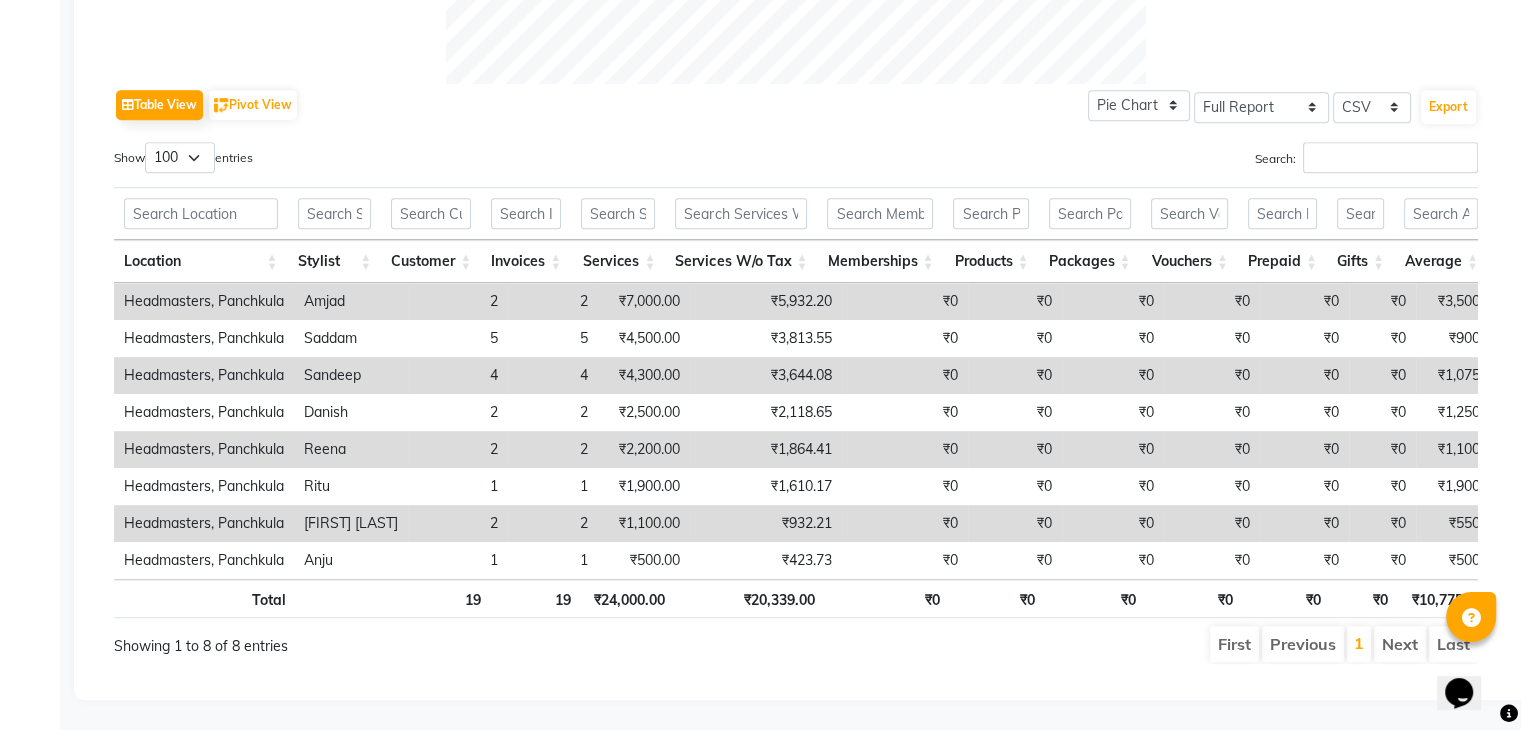 click on "Show  10 25 50 100  entries" at bounding box center [447, 161] 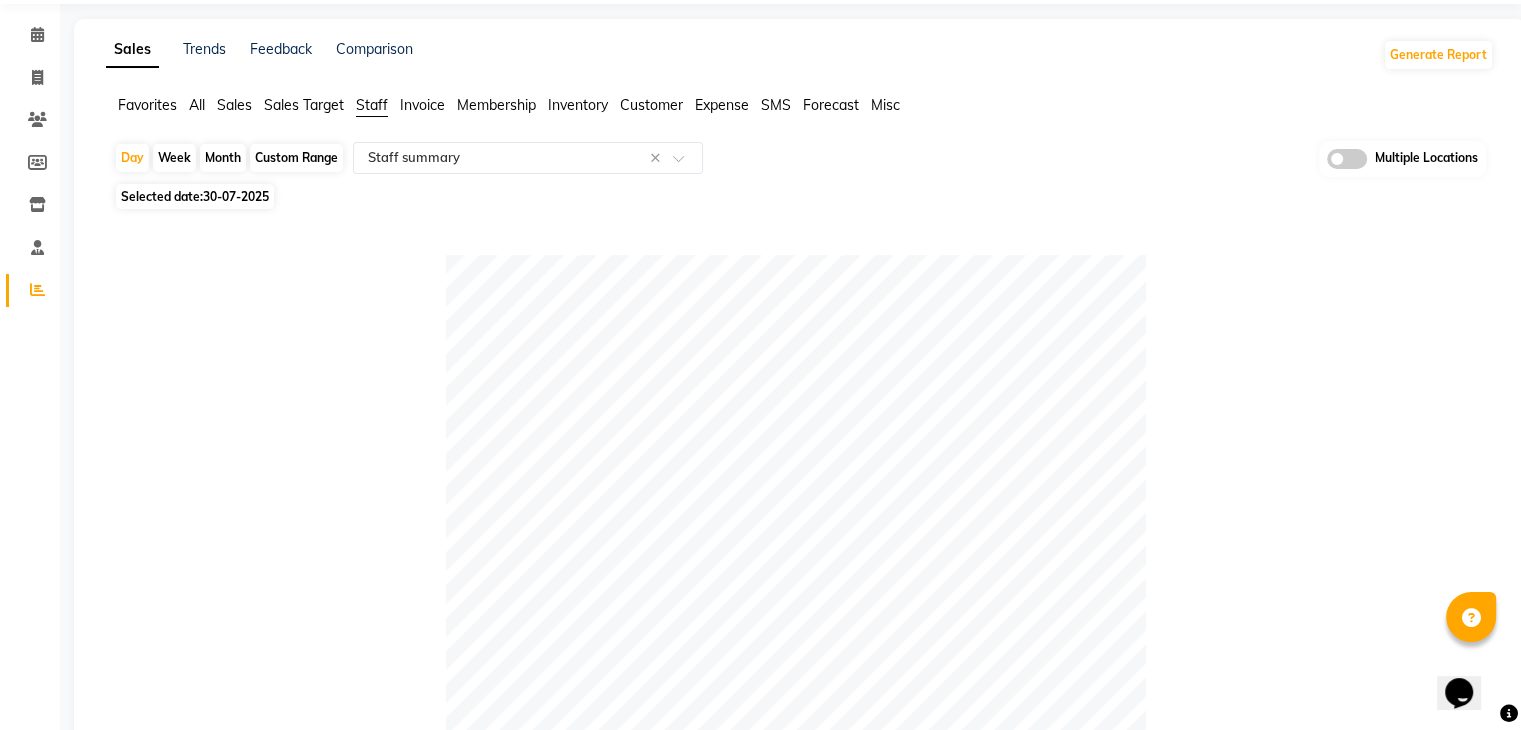 scroll, scrollTop: 0, scrollLeft: 0, axis: both 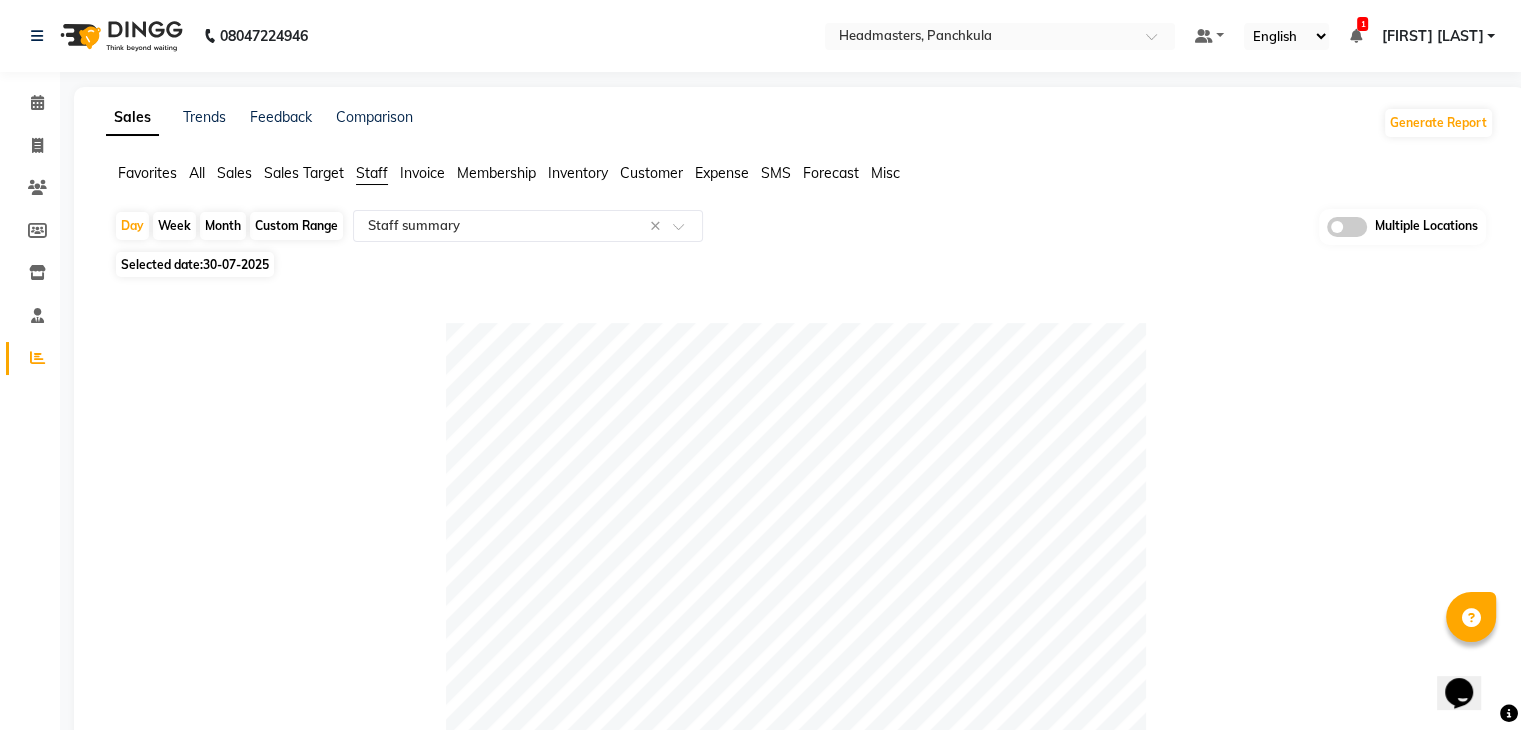 click on "Selected date:  30-07-2025" 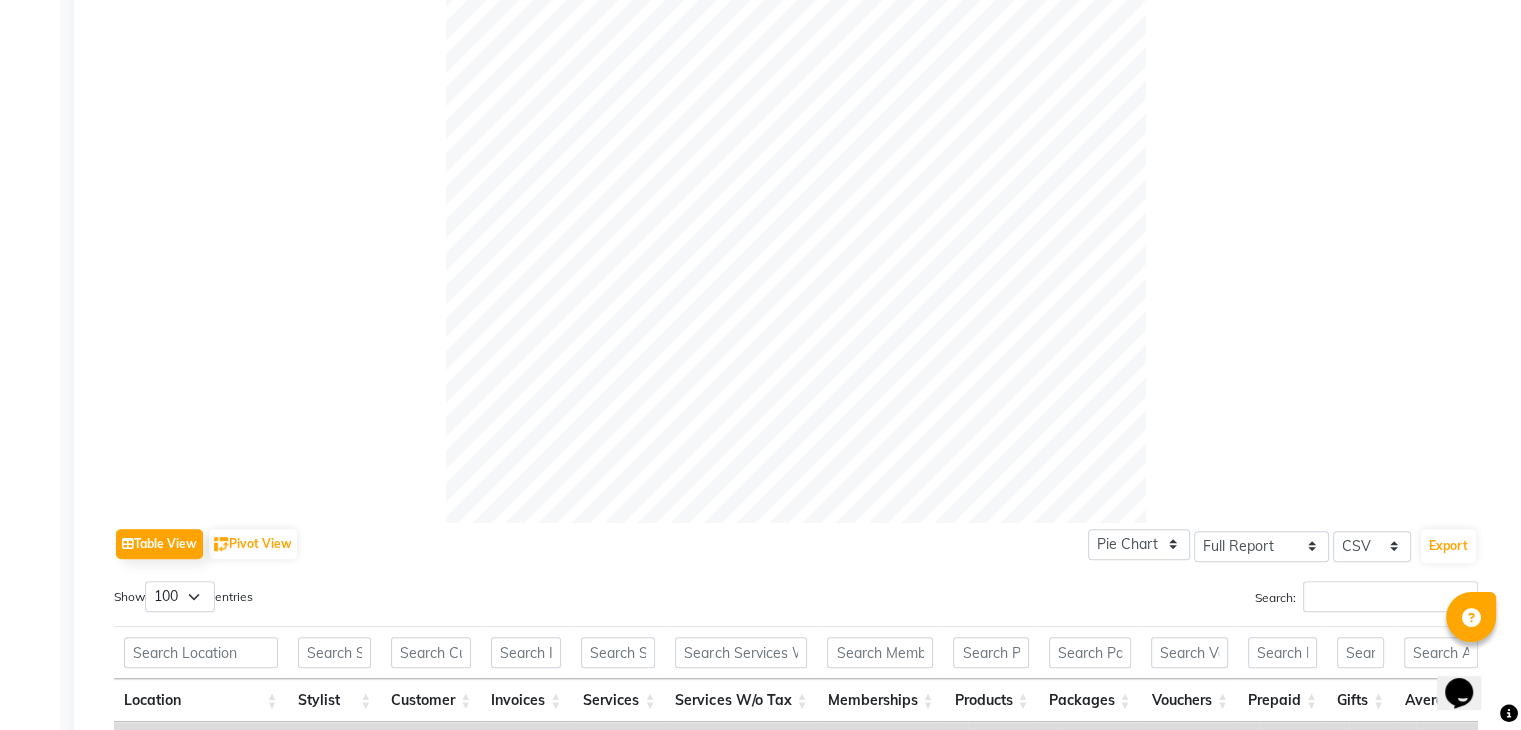 scroll, scrollTop: 800, scrollLeft: 0, axis: vertical 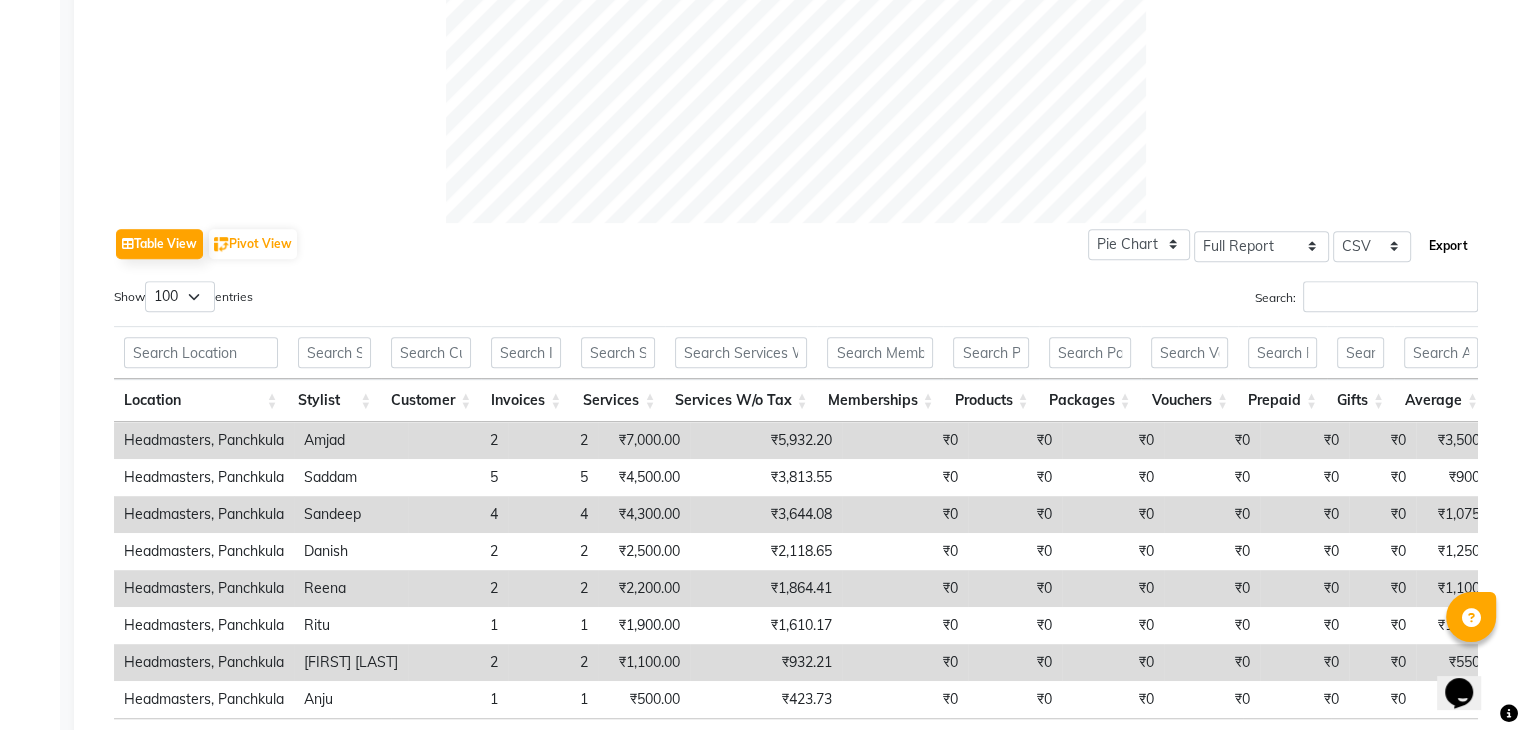 click on "Export" 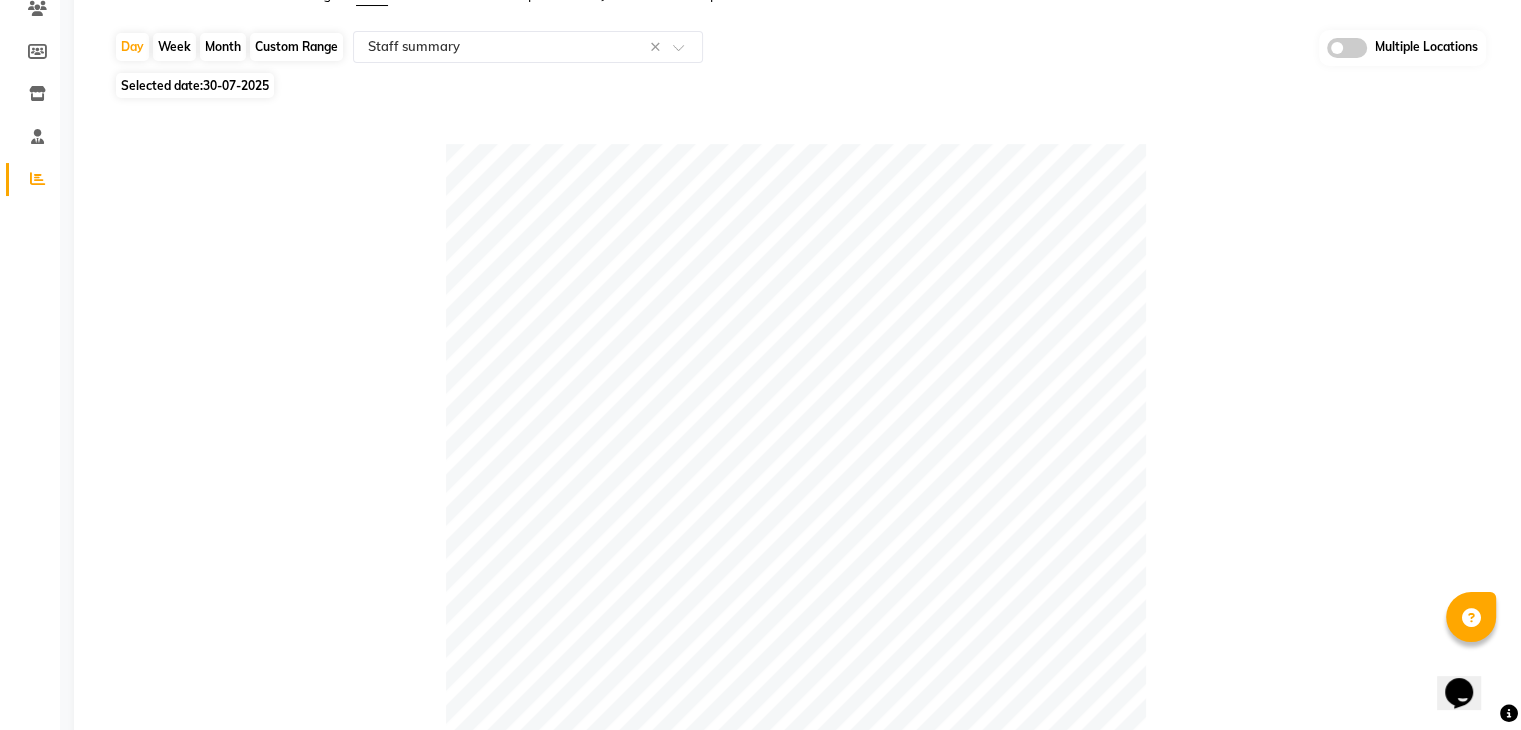 scroll, scrollTop: 0, scrollLeft: 0, axis: both 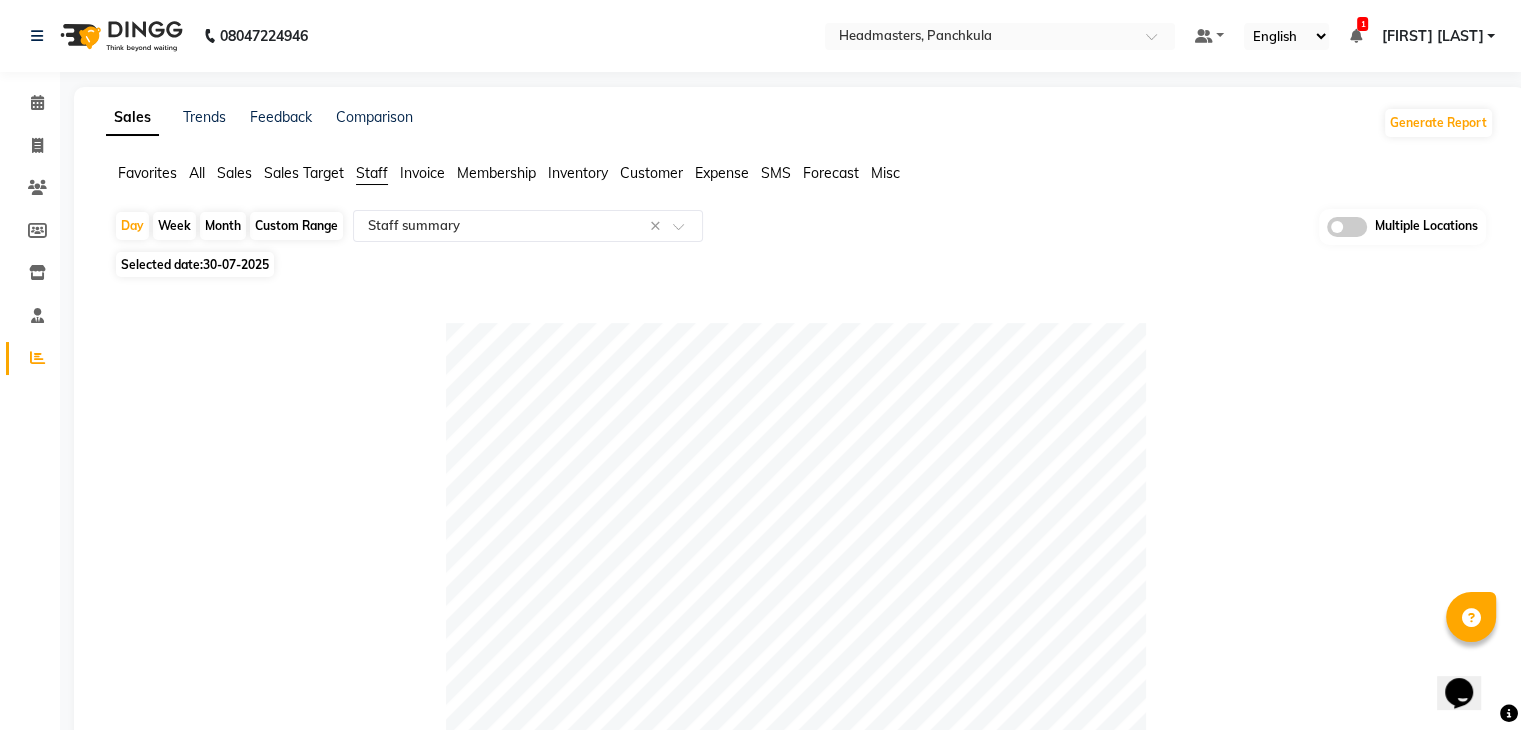 click on "30-07-2025" 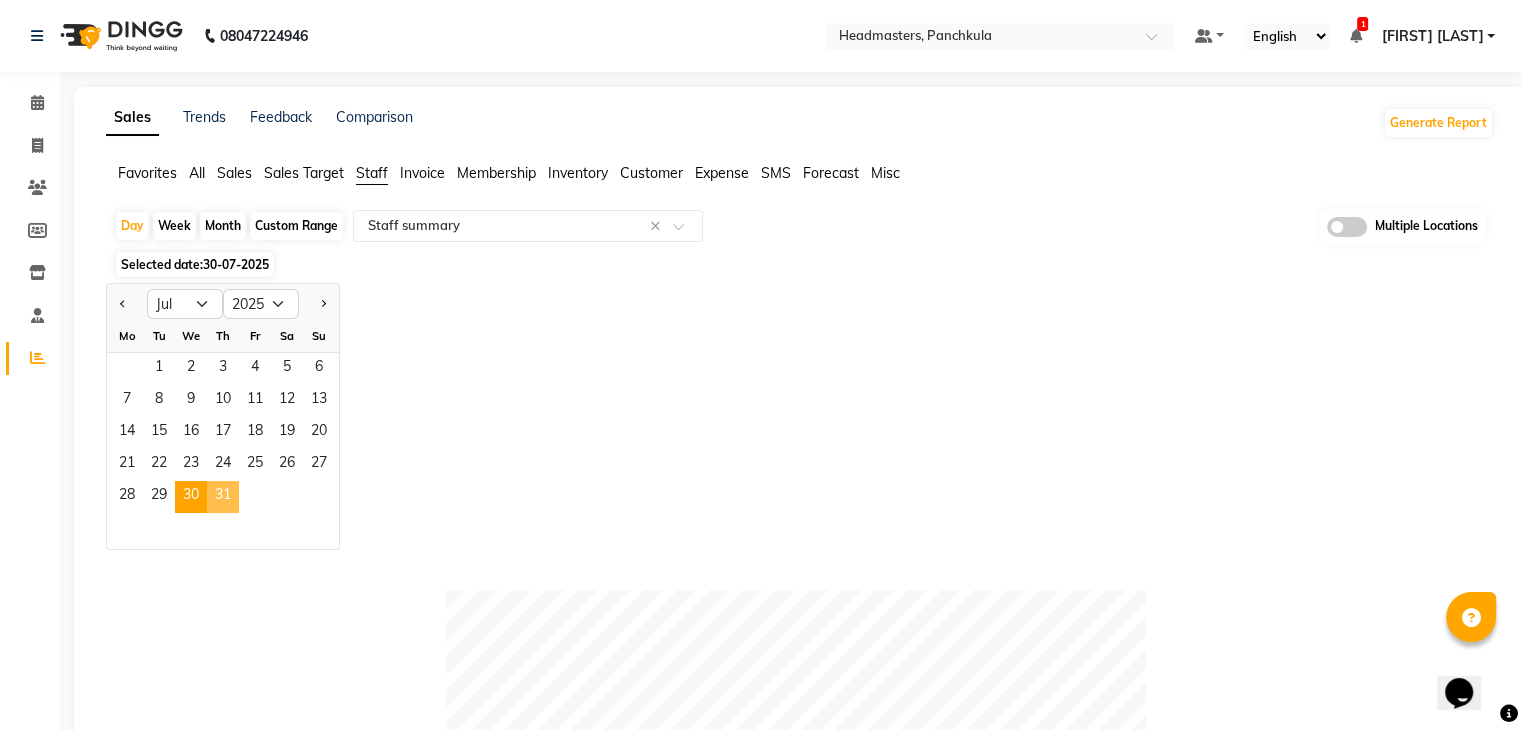 click on "31" 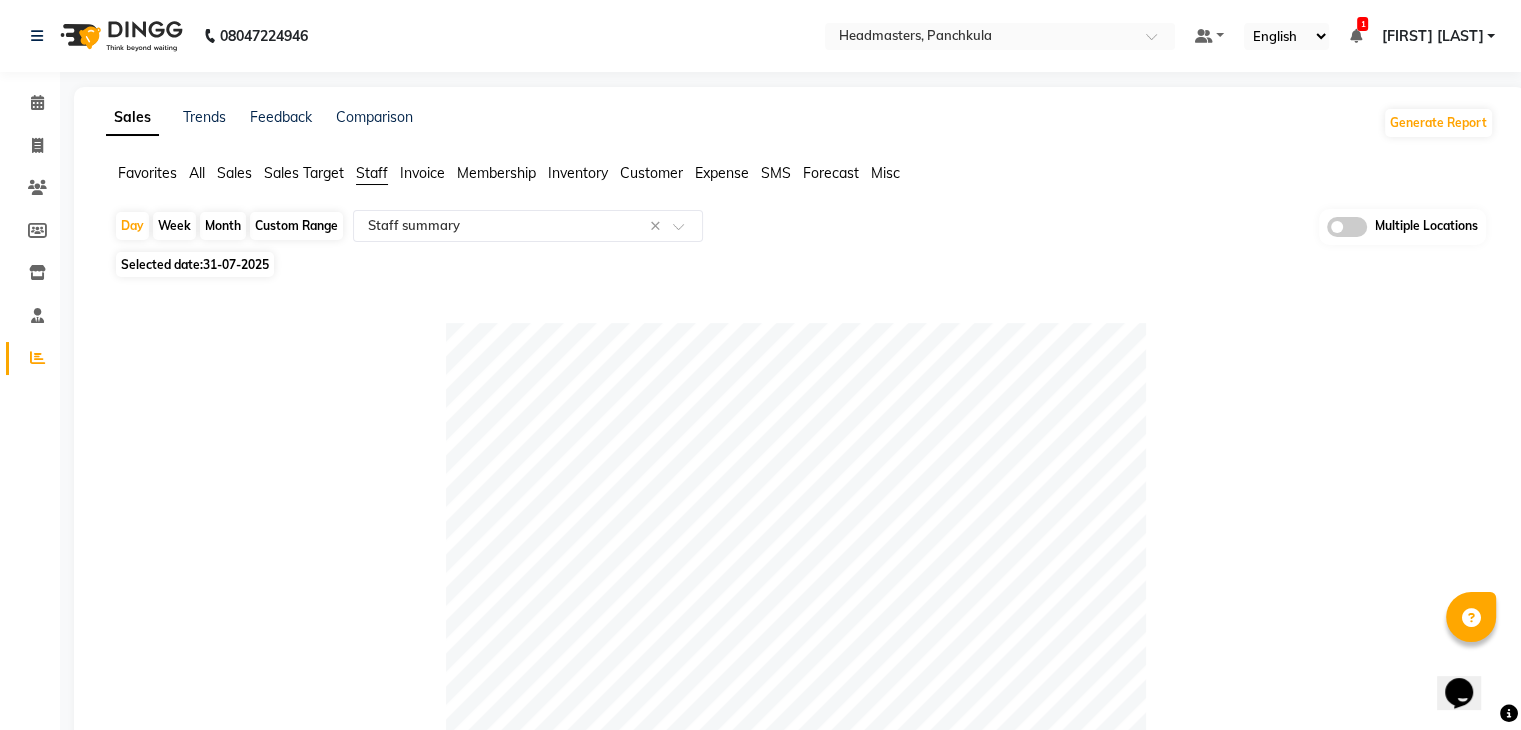 click on "Table View   Pivot View  Pie Chart Bar Chart Select Full Report Filtered Report Select CSV PDF  Export  Show  10 25 50 100  entries Search: Location Stylist Customer Invoices Services Services W/o Tax Memberships Products Packages Vouchers Prepaid Gifts Average Total Total W/o Tax Payment Redemption Redemption Share Emp Code Location Stylist Customer Invoices Services Services W/o Tax Memberships Products Packages Vouchers Prepaid Gifts Average Total Total W/o Tax Payment Redemption Redemption Share Emp Code Total 7 7 ₹5,375.42 ₹4,788.14 ₹0 ₹0 ₹0 ₹0 ₹0 ₹0 ₹1,608.47 ₹5,375.42 ₹4,788.14 ₹3,850.00 ₹1,525.42 ₹900.00 Headmasters, Panchkula Saddam 4 4 ₹2,200.00 ₹1,864.41 ₹0 ₹0 ₹0 ₹0 ₹0 ₹0 ₹550.00 ₹2,200.00 ₹1,864.41 ₹2,200.00 ₹0 ₹0 e3255-04 Headmasters, Panchkula Sandeep 3 3 ₹3,175.42 ₹2,923.73 ₹0 ₹0 ₹0 ₹0 ₹0 ₹0 ₹1,058.47 ₹3,175.42 ₹2,923.73 ₹1,650.00 ₹1,525.42 ₹900.00 e3255-04 Total 7 7 ₹5,375.42 ₹4,788.14 ₹0 ₹0 ₹0 1" 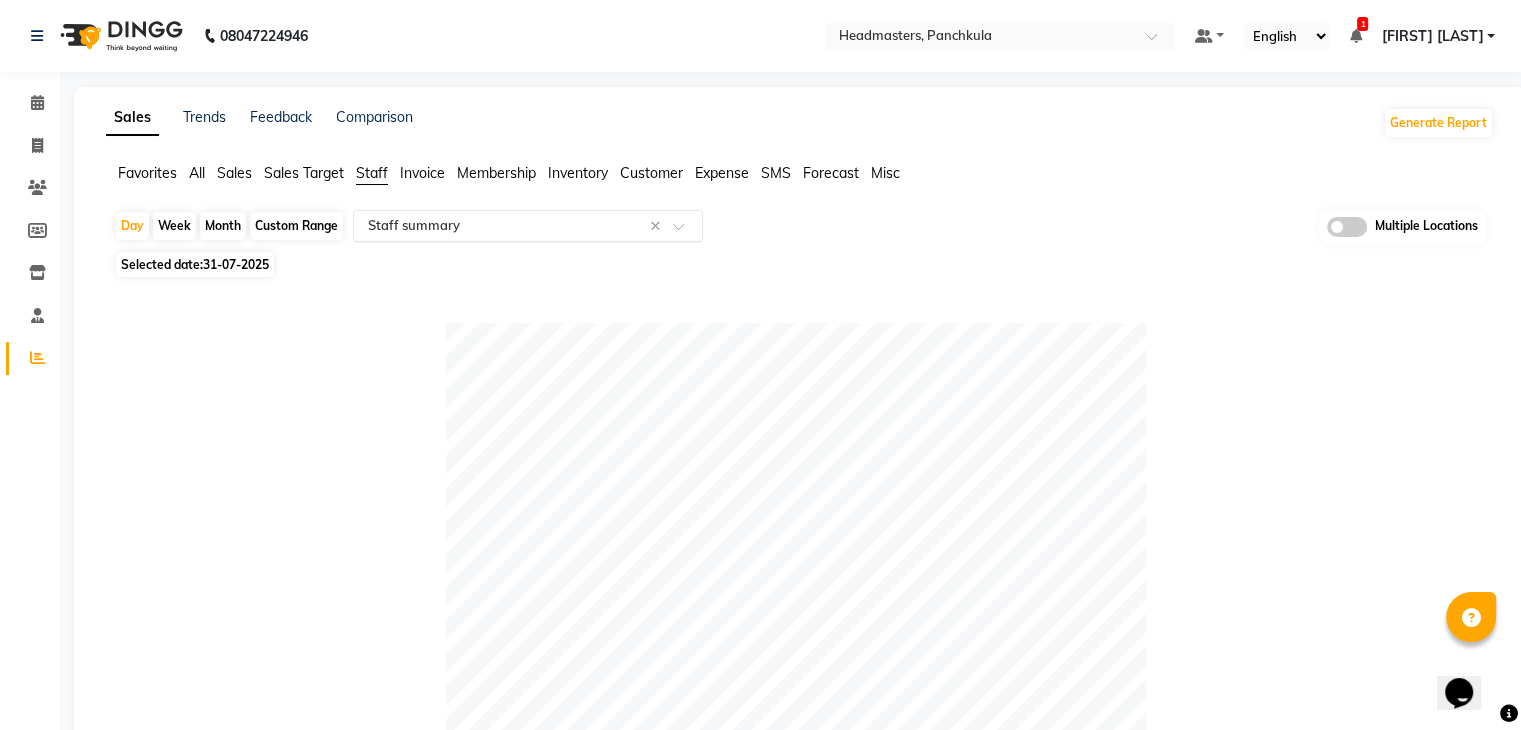 click 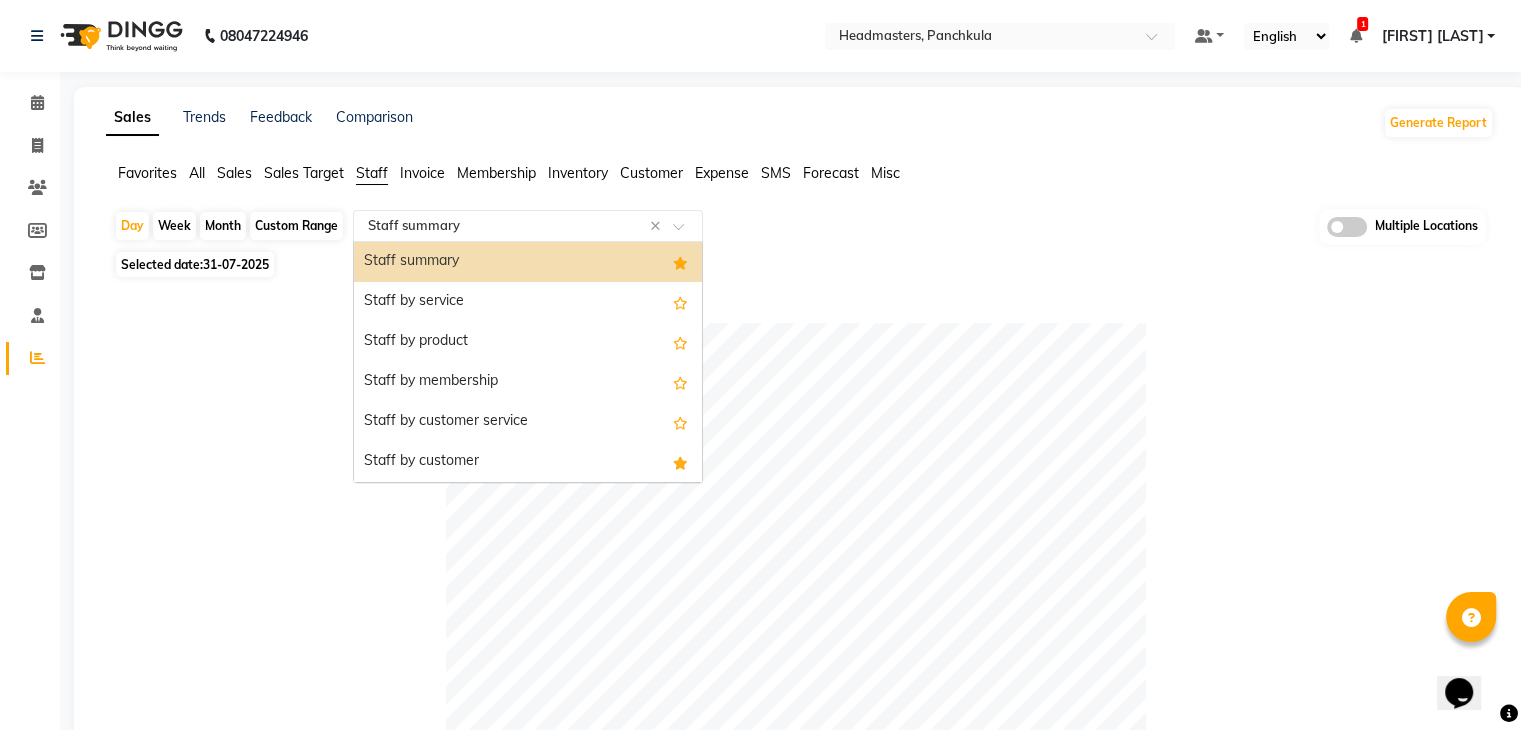click on "Staff summary" at bounding box center [528, 262] 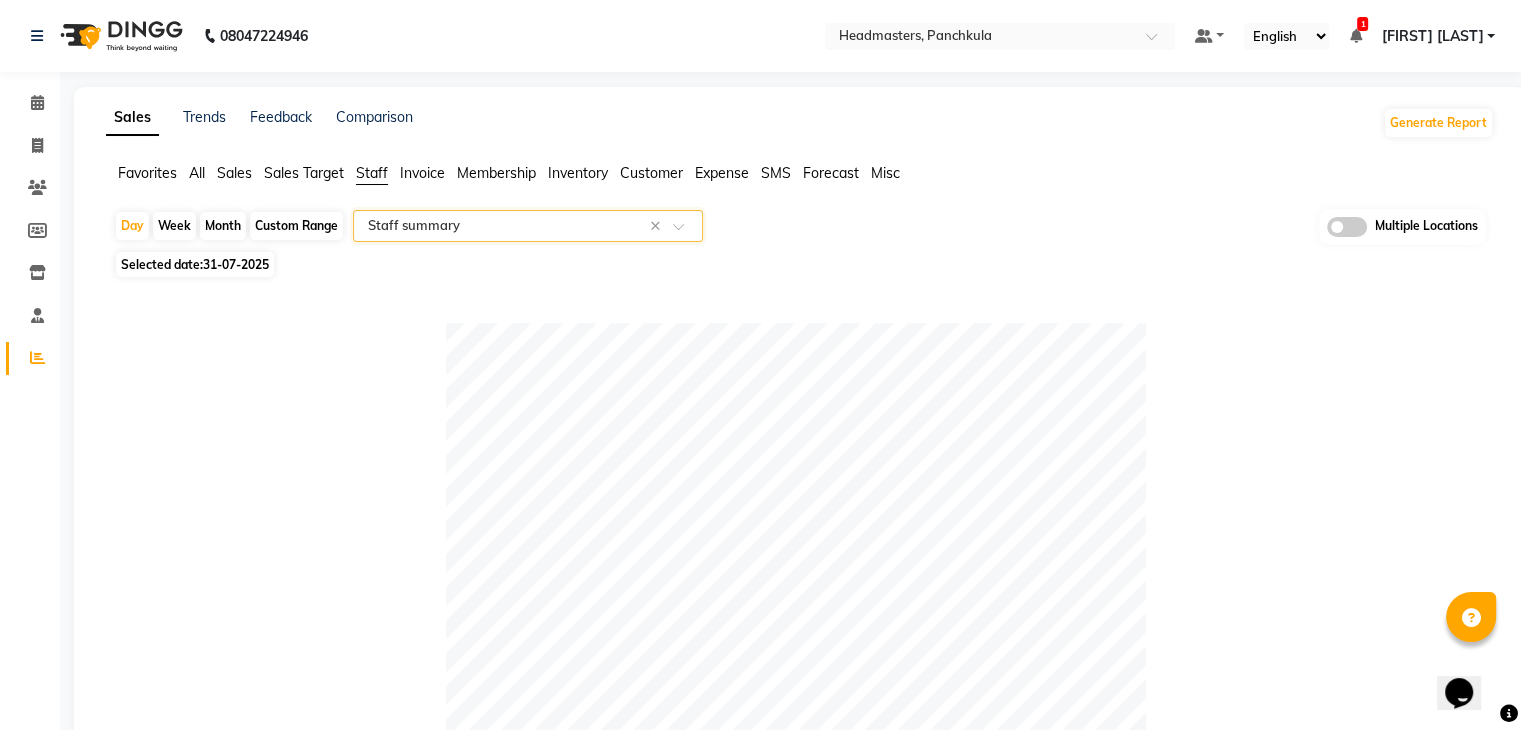 click on "Table View   Pivot View  Pie Chart Bar Chart Select Full Report Filtered Report Select CSV PDF  Export  Show  10 25 50 100  entries Search: Location Stylist Customer Invoices Services Services W/o Tax Memberships Products Packages Vouchers Prepaid Gifts Average Total Total W/o Tax Payment Redemption Redemption Share Emp Code Location Stylist Customer Invoices Services Services W/o Tax Memberships Products Packages Vouchers Prepaid Gifts Average Total Total W/o Tax Payment Redemption Redemption Share Emp Code Total 7 7 ₹5,375.42 ₹4,788.14 ₹0 ₹0 ₹0 ₹0 ₹0 ₹0 ₹1,608.47 ₹5,375.42 ₹4,788.14 ₹3,850.00 ₹1,525.42 ₹900.00 Headmasters, Panchkula Saddam 4 4 ₹2,200.00 ₹1,864.41 ₹0 ₹0 ₹0 ₹0 ₹0 ₹0 ₹550.00 ₹2,200.00 ₹1,864.41 ₹2,200.00 ₹0 ₹0 e3255-04 Headmasters, Panchkula Sandeep 3 3 ₹3,175.42 ₹2,923.73 ₹0 ₹0 ₹0 ₹0 ₹0 ₹0 ₹1,058.47 ₹3,175.42 ₹2,923.73 ₹1,650.00 ₹1,525.42 ₹900.00 e3255-04 Total 7 7 ₹5,375.42 ₹4,788.14 ₹0 ₹0 ₹0 1" 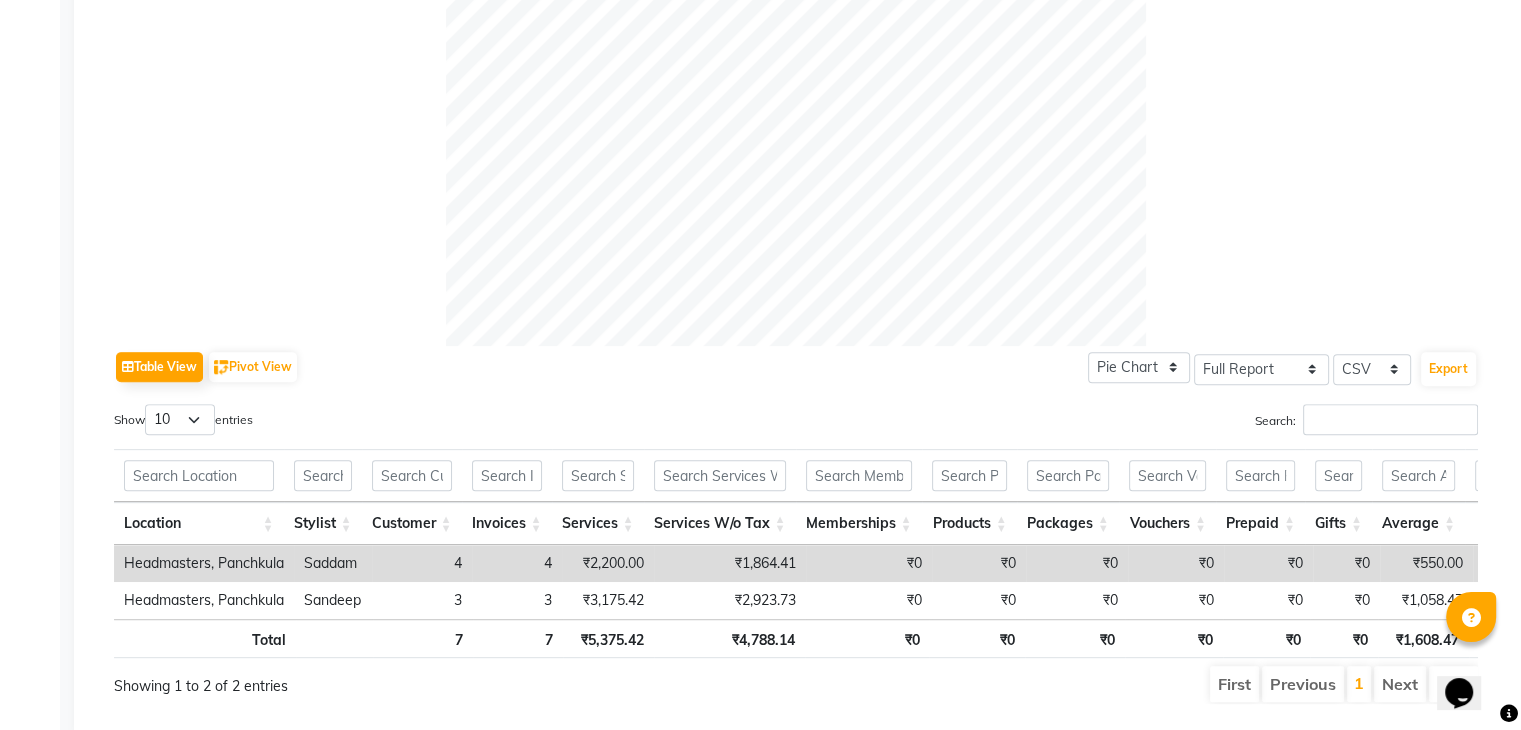 scroll, scrollTop: 745, scrollLeft: 0, axis: vertical 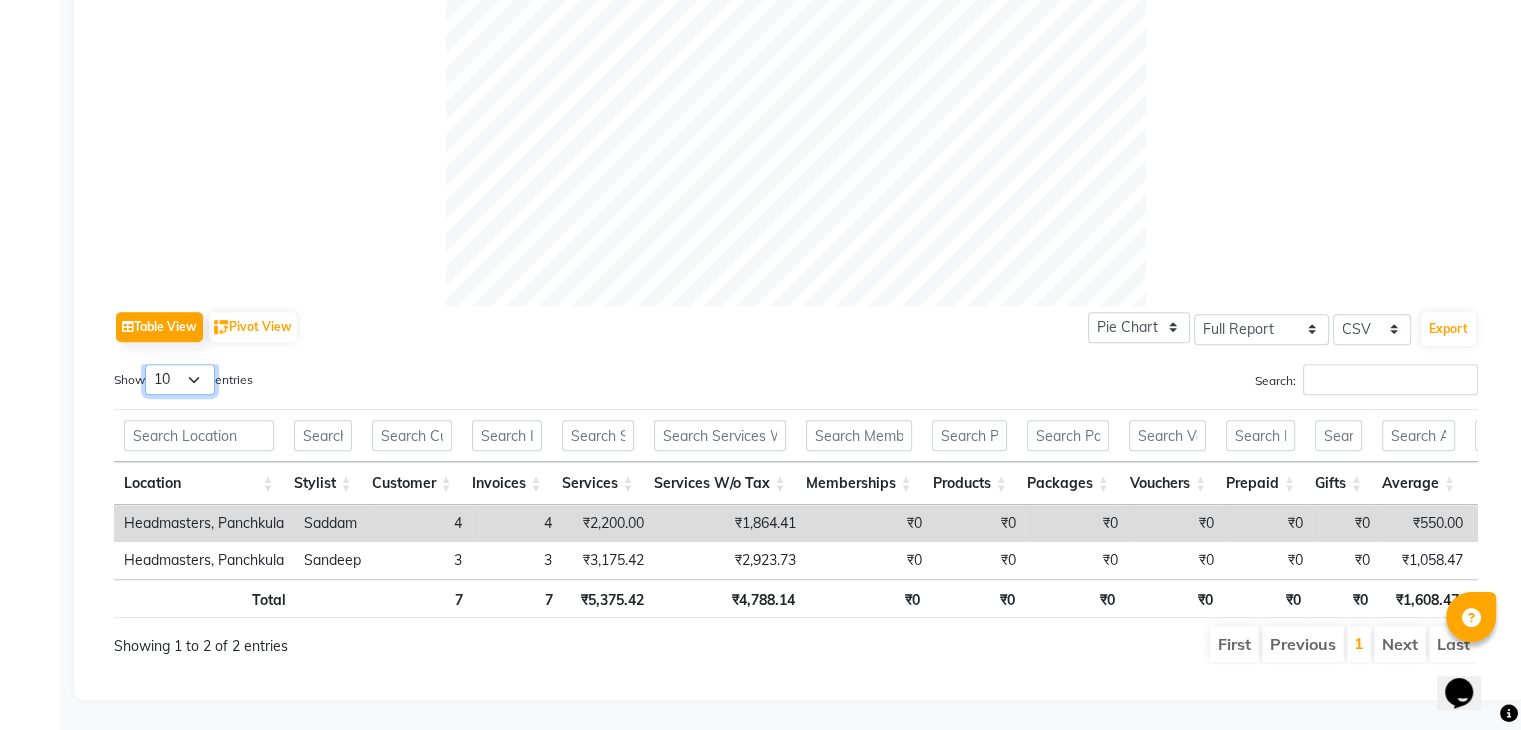 click on "10 25 50 100" at bounding box center (180, 379) 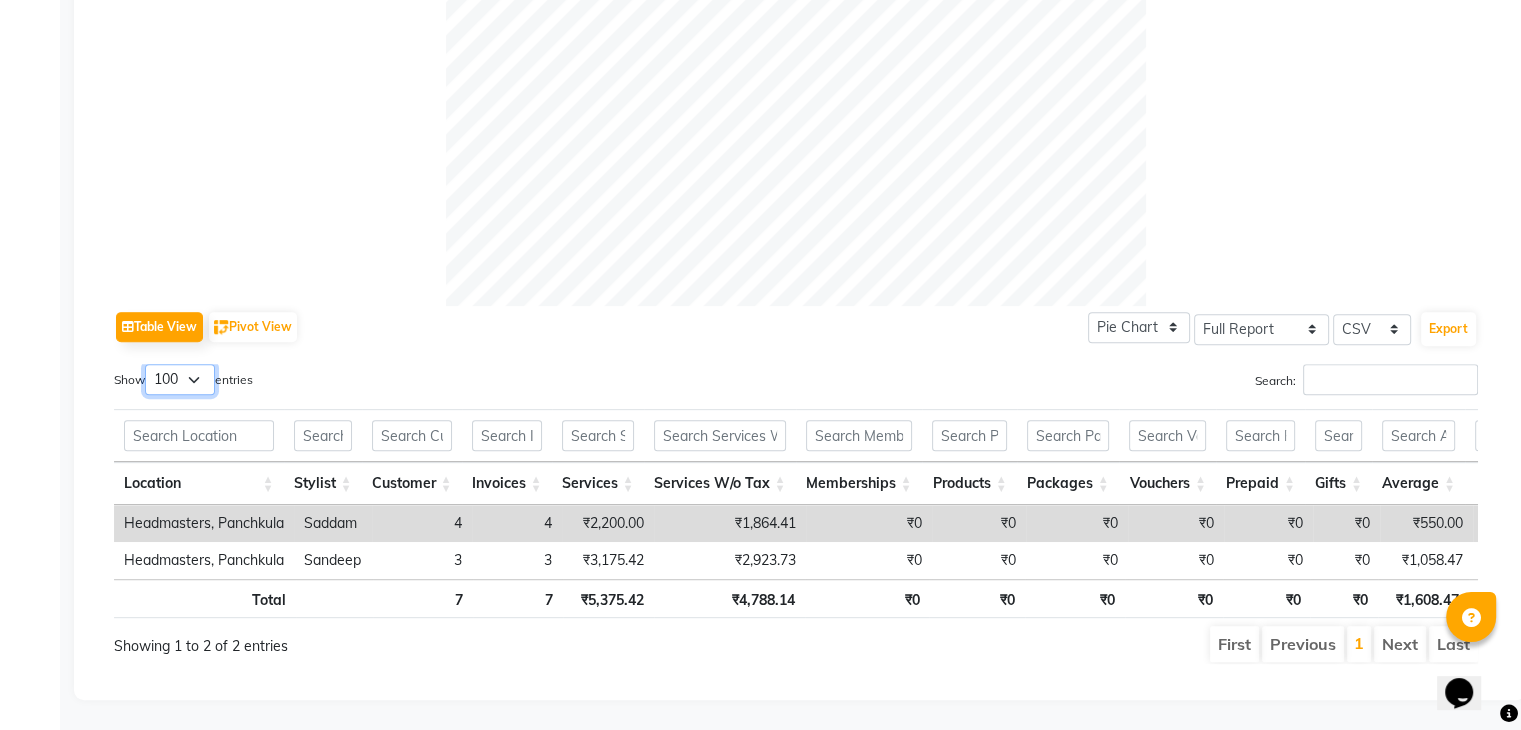 click on "10 25 50 100" at bounding box center [180, 379] 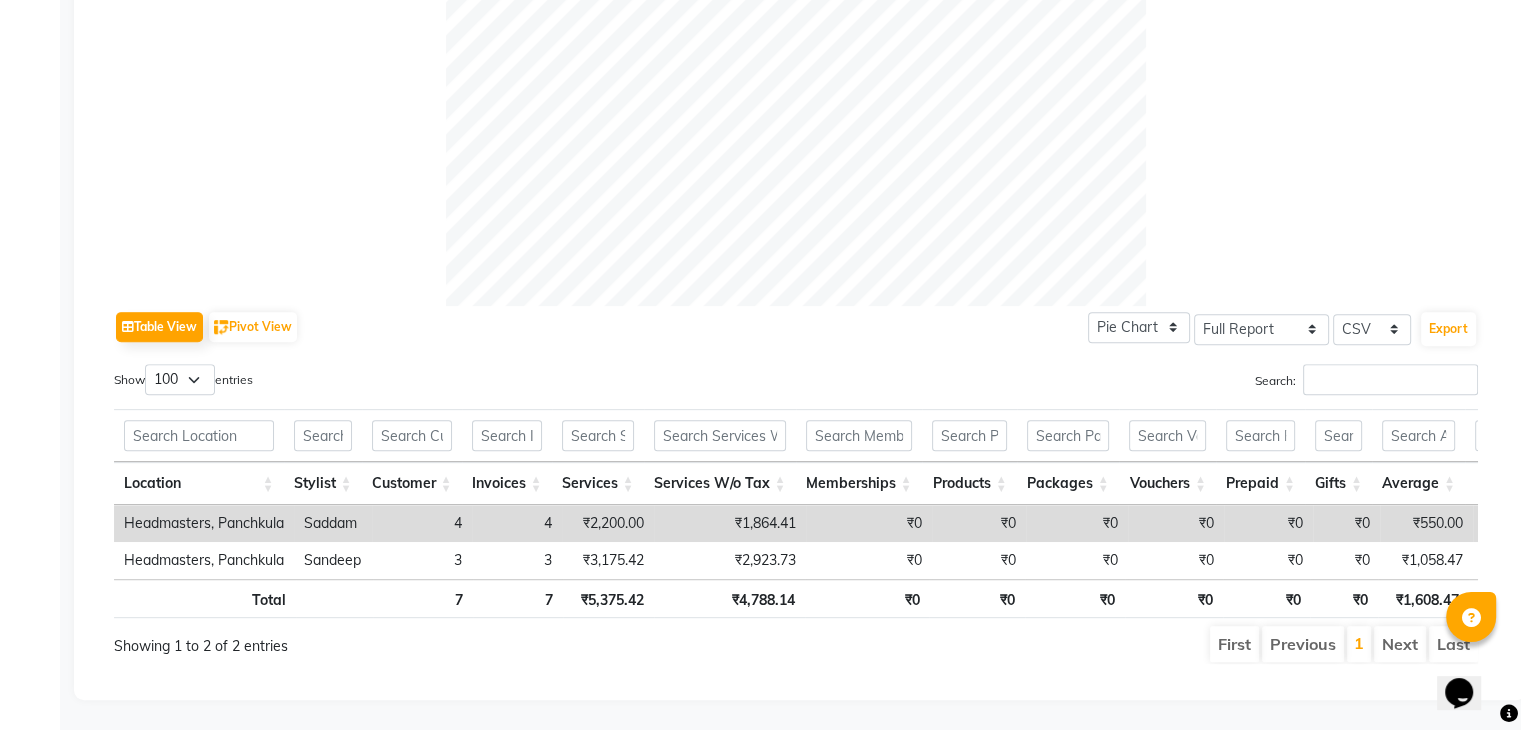 click 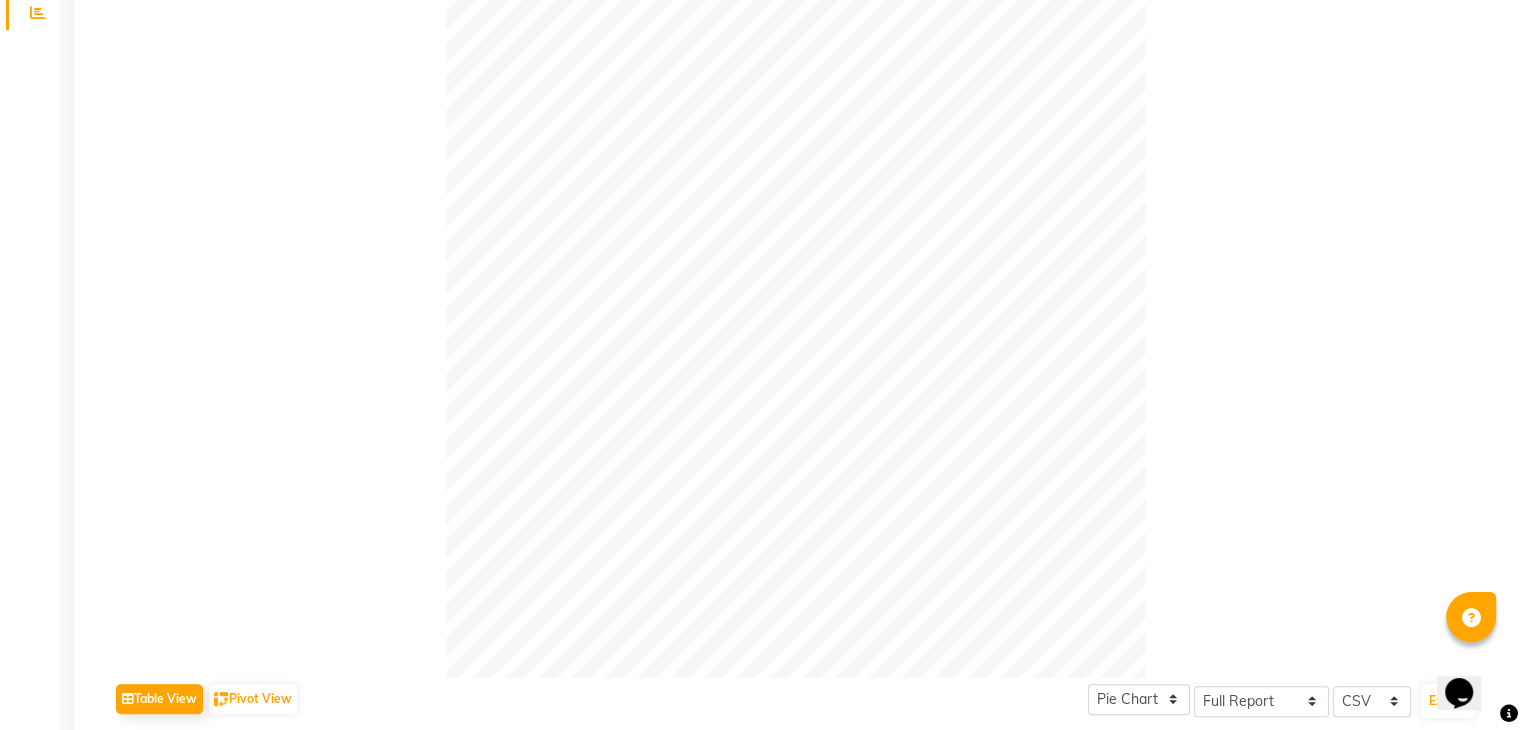 scroll, scrollTop: 0, scrollLeft: 0, axis: both 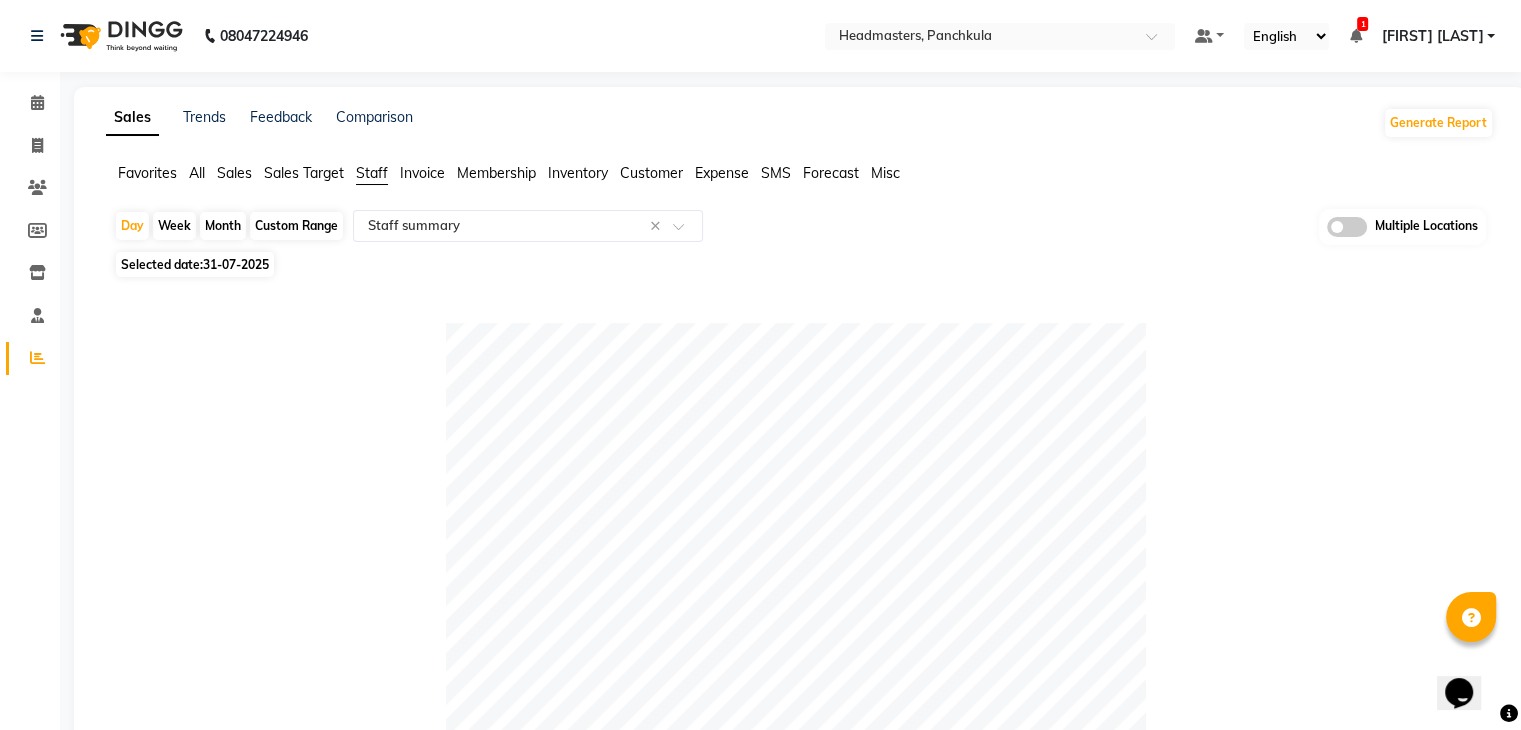 click on "Table View   Pivot View  Pie Chart Bar Chart Select Full Report Filtered Report Select CSV PDF  Export  Show  10 25 50 100  entries Search: Location Stylist Customer Invoices Services Services W/o Tax Memberships Products Packages Vouchers Prepaid Gifts Average Total Total W/o Tax Payment Redemption Redemption Share Emp Code Location Stylist Customer Invoices Services Services W/o Tax Memberships Products Packages Vouchers Prepaid Gifts Average Total Total W/o Tax Payment Redemption Redemption Share Emp Code Total 7 7 ₹5,375.42 ₹4,788.14 ₹0 ₹0 ₹0 ₹0 ₹0 ₹0 ₹1,608.47 ₹5,375.42 ₹4,788.14 ₹3,850.00 ₹1,525.42 ₹900.00 Headmasters, Panchkula Saddam 4 4 ₹2,200.00 ₹1,864.41 ₹0 ₹0 ₹0 ₹0 ₹0 ₹0 ₹550.00 ₹2,200.00 ₹1,864.41 ₹2,200.00 ₹0 ₹0 e3255-04 Headmasters, Panchkula Sandeep 3 3 ₹3,175.42 ₹2,923.73 ₹0 ₹0 ₹0 ₹0 ₹0 ₹0 ₹1,058.47 ₹3,175.42 ₹2,923.73 ₹1,650.00 ₹1,525.42 ₹900.00 e3255-04 Total 7 7 ₹5,375.42 ₹4,788.14 ₹0 ₹0 ₹0 1" 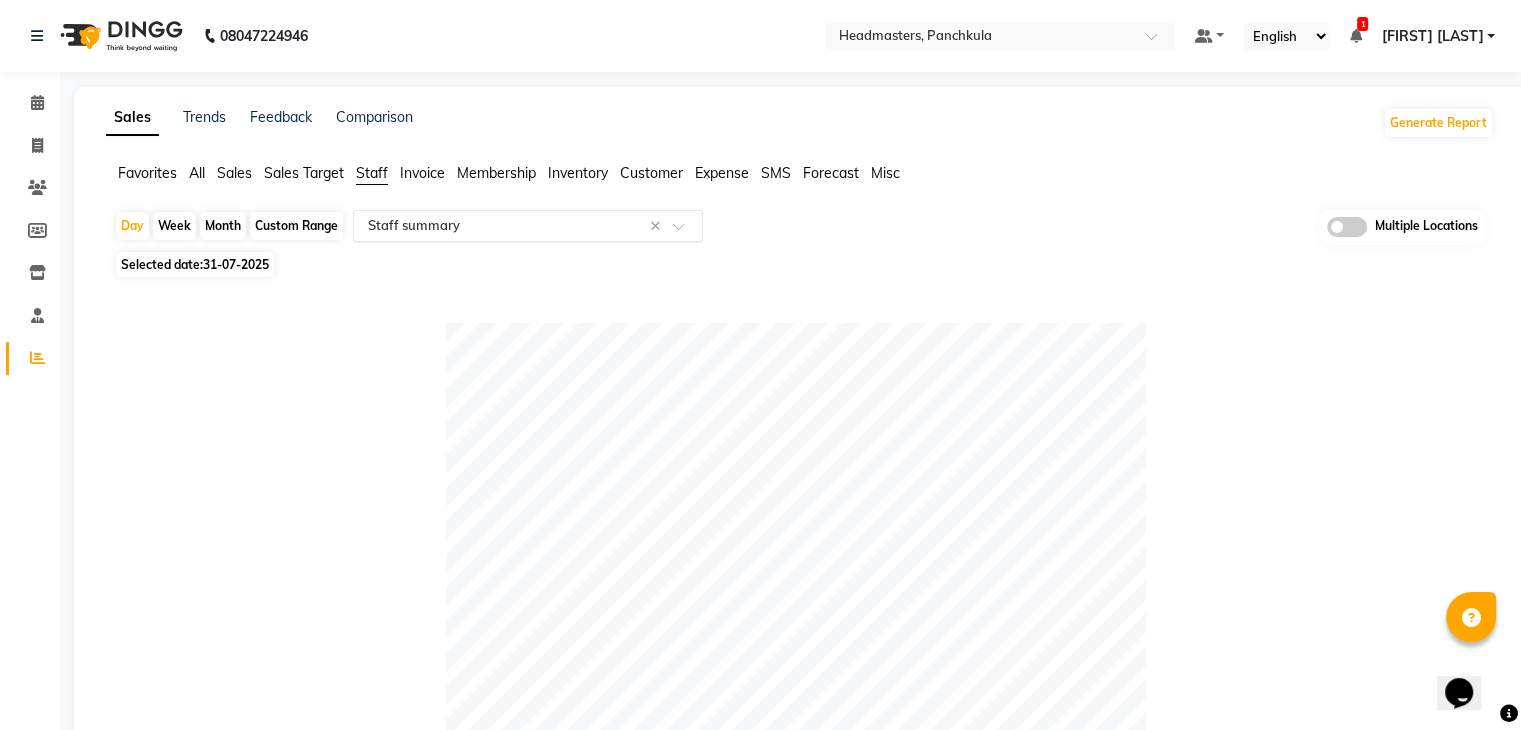 click 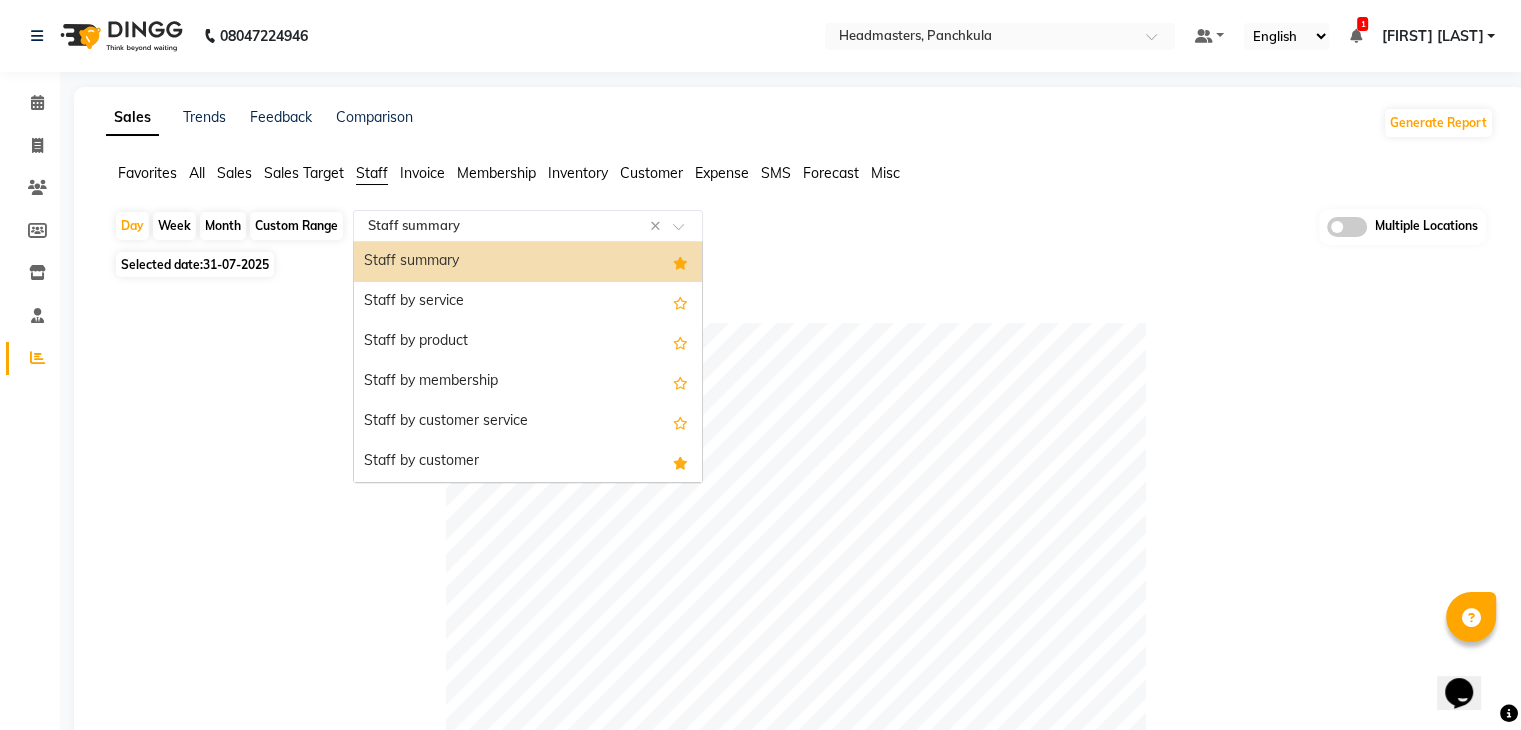 click on "Staff summary" at bounding box center (528, 262) 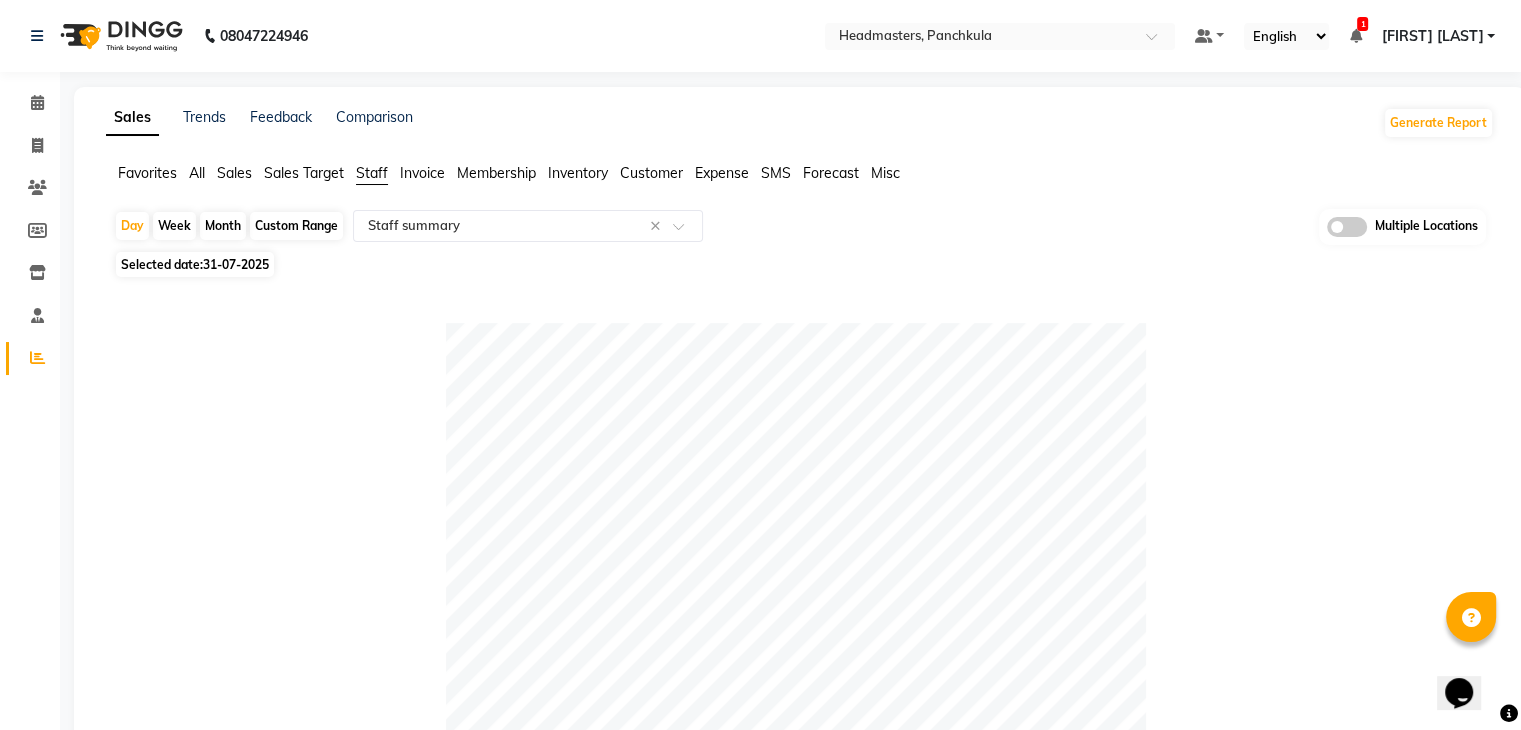 click on "Table View   Pivot View  Pie Chart Bar Chart Select Full Report Filtered Report Select CSV PDF  Export  Show  10 25 50 100  entries Search: Location Stylist Customer Invoices Services Services W/o Tax Memberships Products Packages Vouchers Prepaid Gifts Average Total Total W/o Tax Payment Redemption Redemption Share Emp Code Location Stylist Customer Invoices Services Services W/o Tax Memberships Products Packages Vouchers Prepaid Gifts Average Total Total W/o Tax Payment Redemption Redemption Share Emp Code Total 7 7 ₹5,375.42 ₹4,788.14 ₹0 ₹0 ₹0 ₹0 ₹0 ₹0 ₹1,608.47 ₹5,375.42 ₹4,788.14 ₹3,850.00 ₹1,525.42 ₹900.00 Headmasters, Panchkula Saddam 4 4 ₹2,200.00 ₹1,864.41 ₹0 ₹0 ₹0 ₹0 ₹0 ₹0 ₹550.00 ₹2,200.00 ₹1,864.41 ₹2,200.00 ₹0 ₹0 e3255-04 Headmasters, Panchkula Sandeep 3 3 ₹3,175.42 ₹2,923.73 ₹0 ₹0 ₹0 ₹0 ₹0 ₹0 ₹1,058.47 ₹3,175.42 ₹2,923.73 ₹1,650.00 ₹1,525.42 ₹900.00 e3255-04 Total 7 7 ₹5,375.42 ₹4,788.14 ₹0 ₹0 ₹0 1" 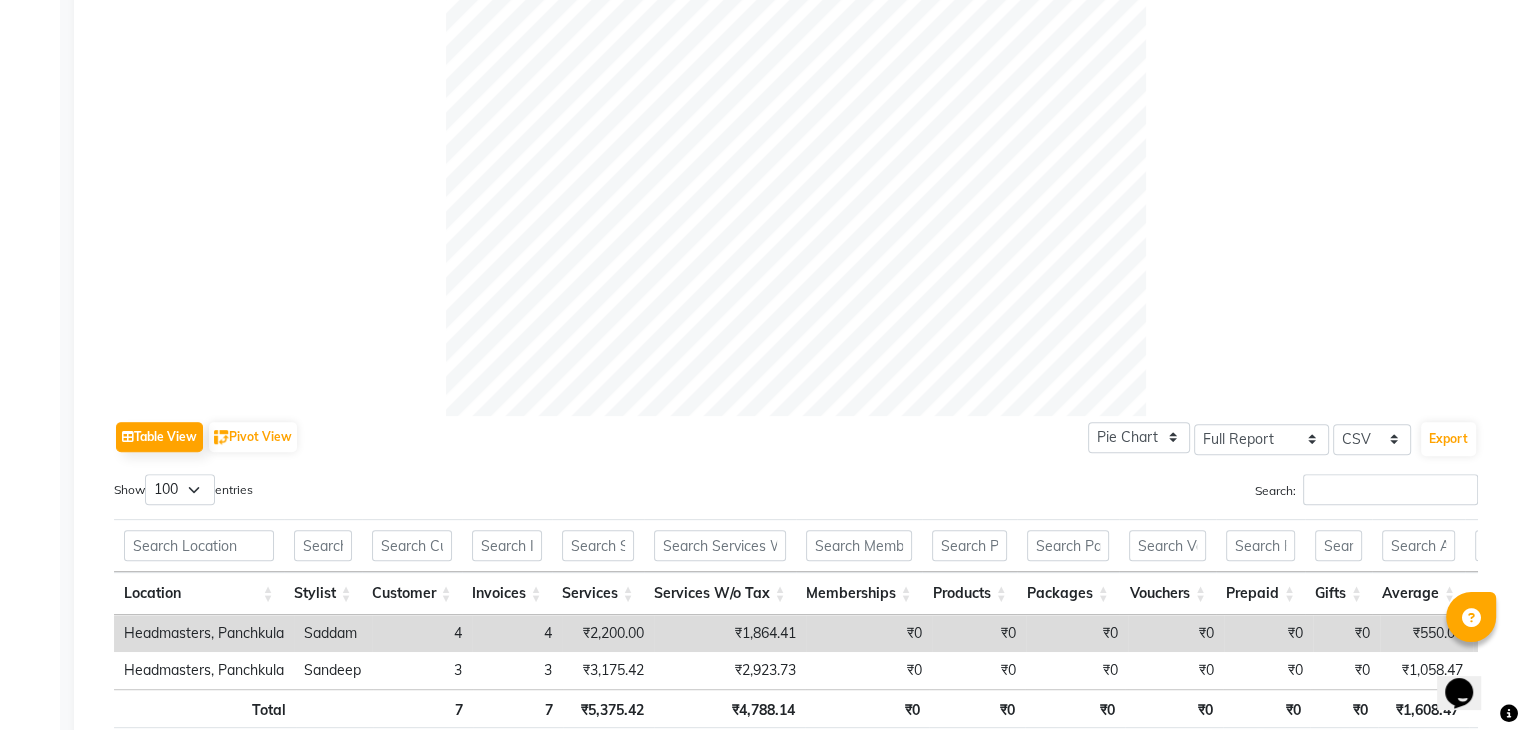 scroll, scrollTop: 745, scrollLeft: 0, axis: vertical 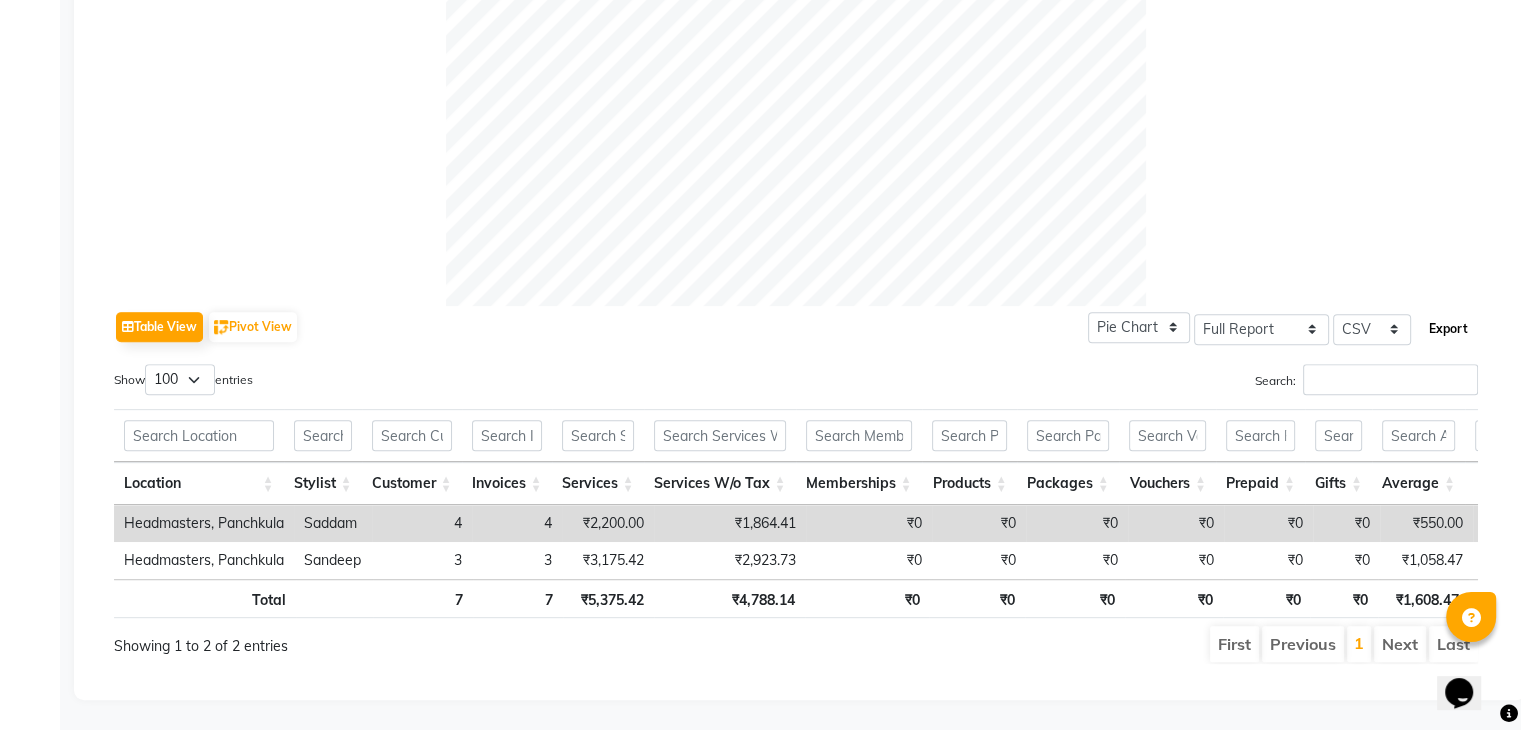 click on "Export" 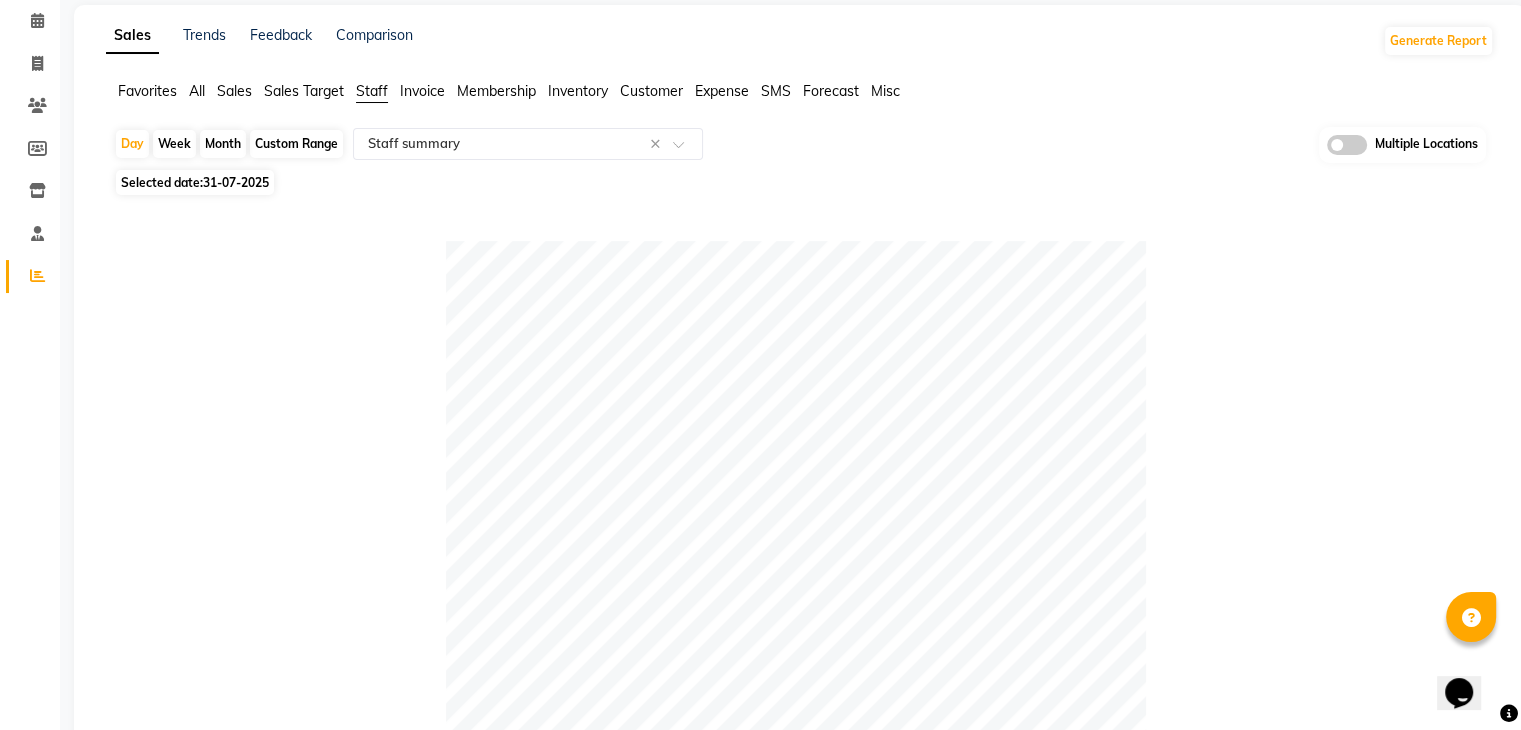 scroll, scrollTop: 0, scrollLeft: 0, axis: both 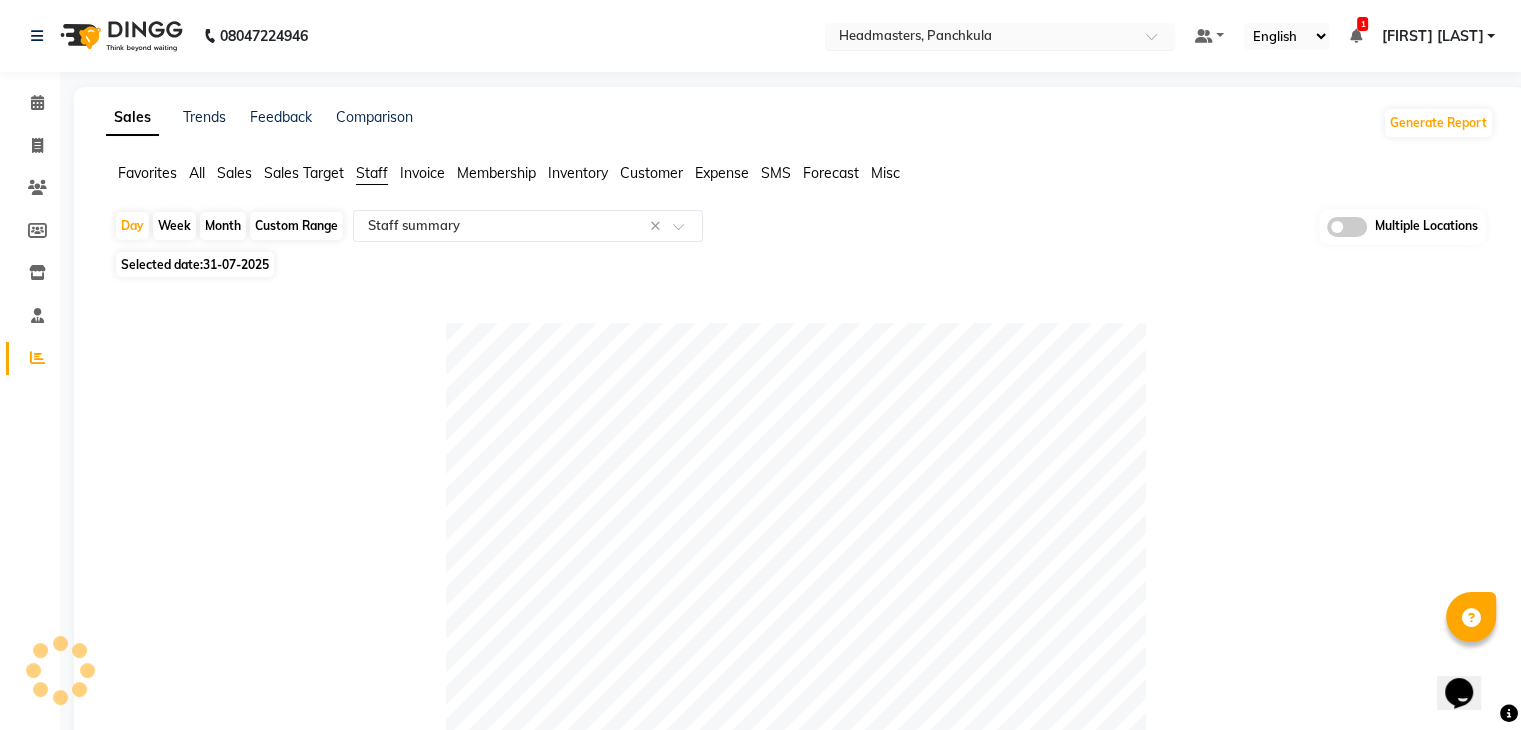 click at bounding box center (980, 38) 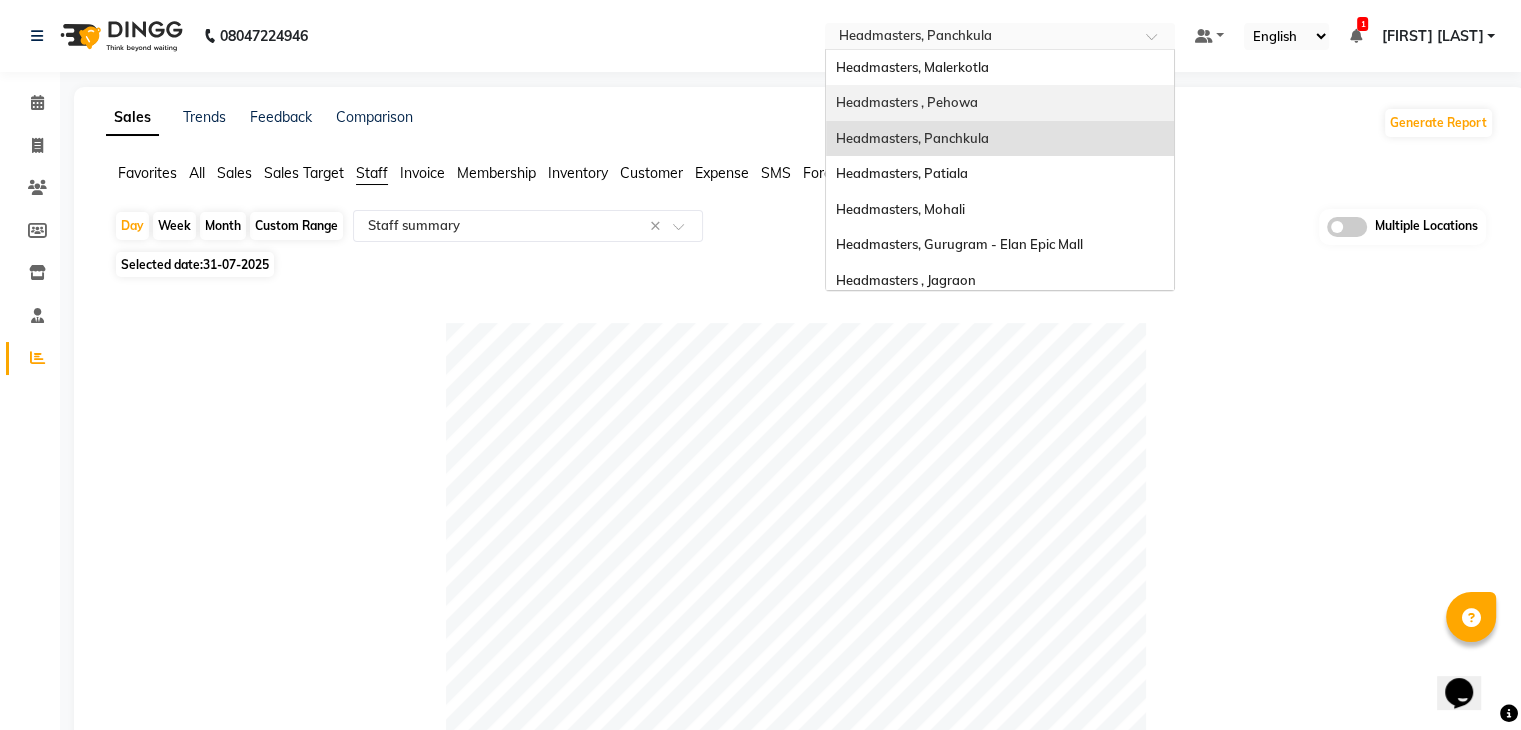 click on "Headmasters , Pehowa" at bounding box center (907, 102) 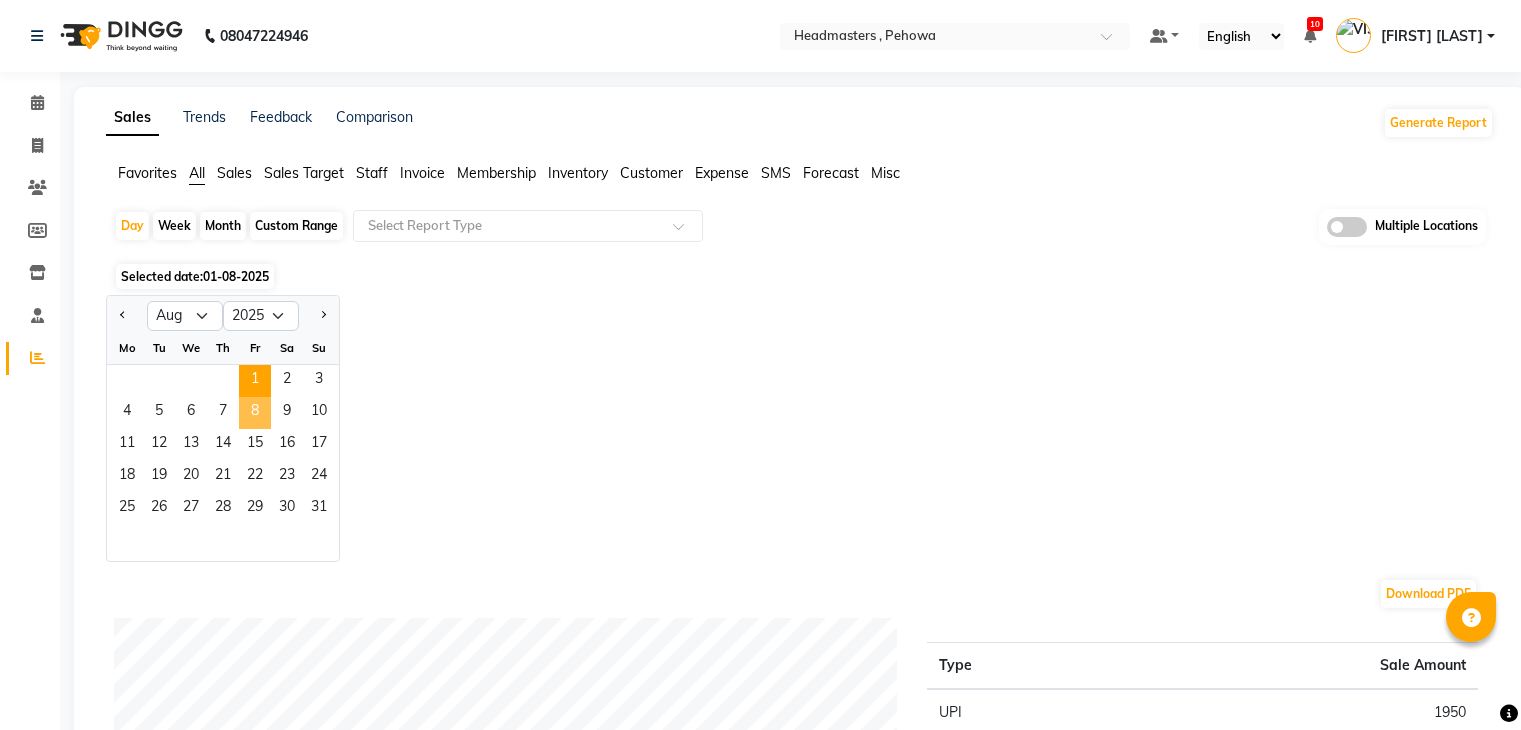 select on "8" 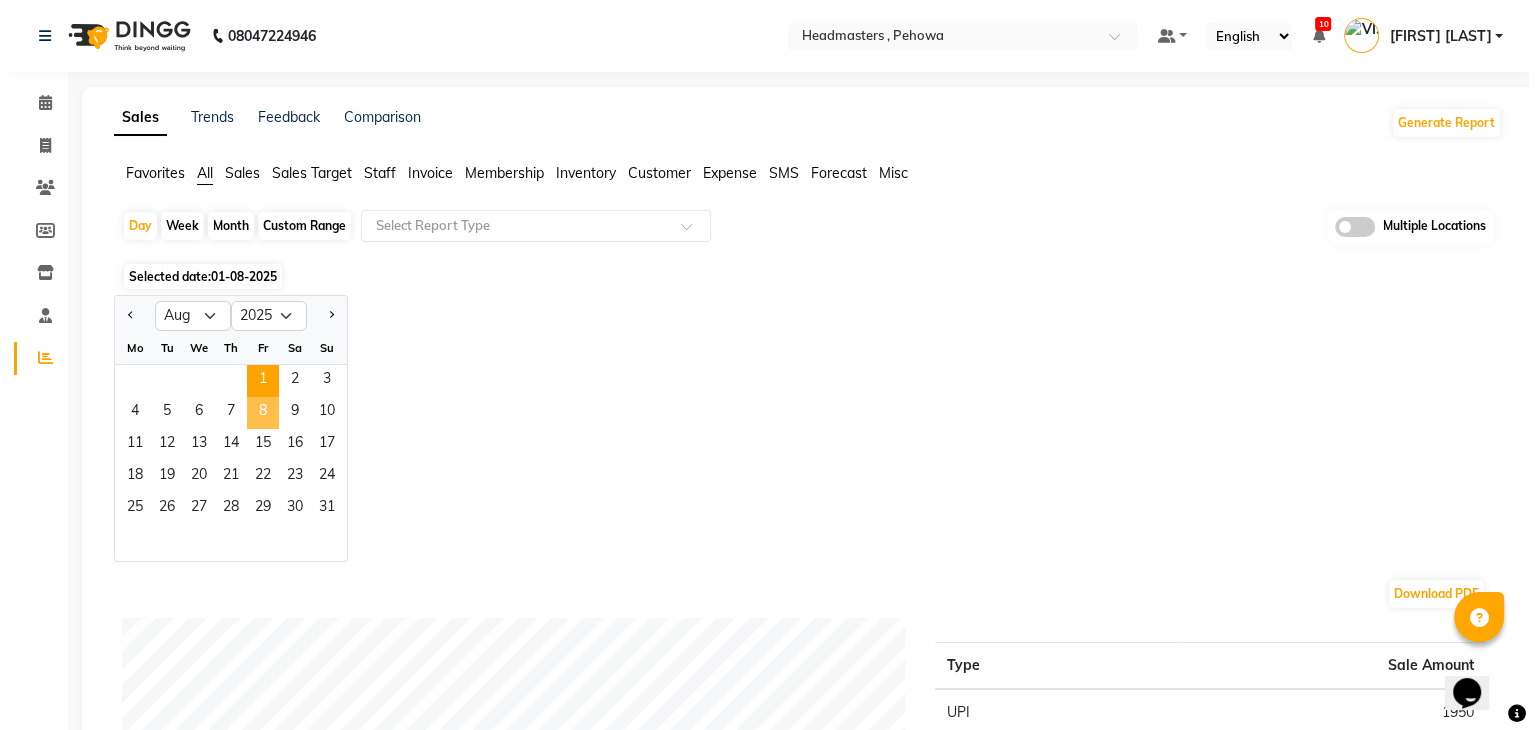 scroll, scrollTop: 0, scrollLeft: 0, axis: both 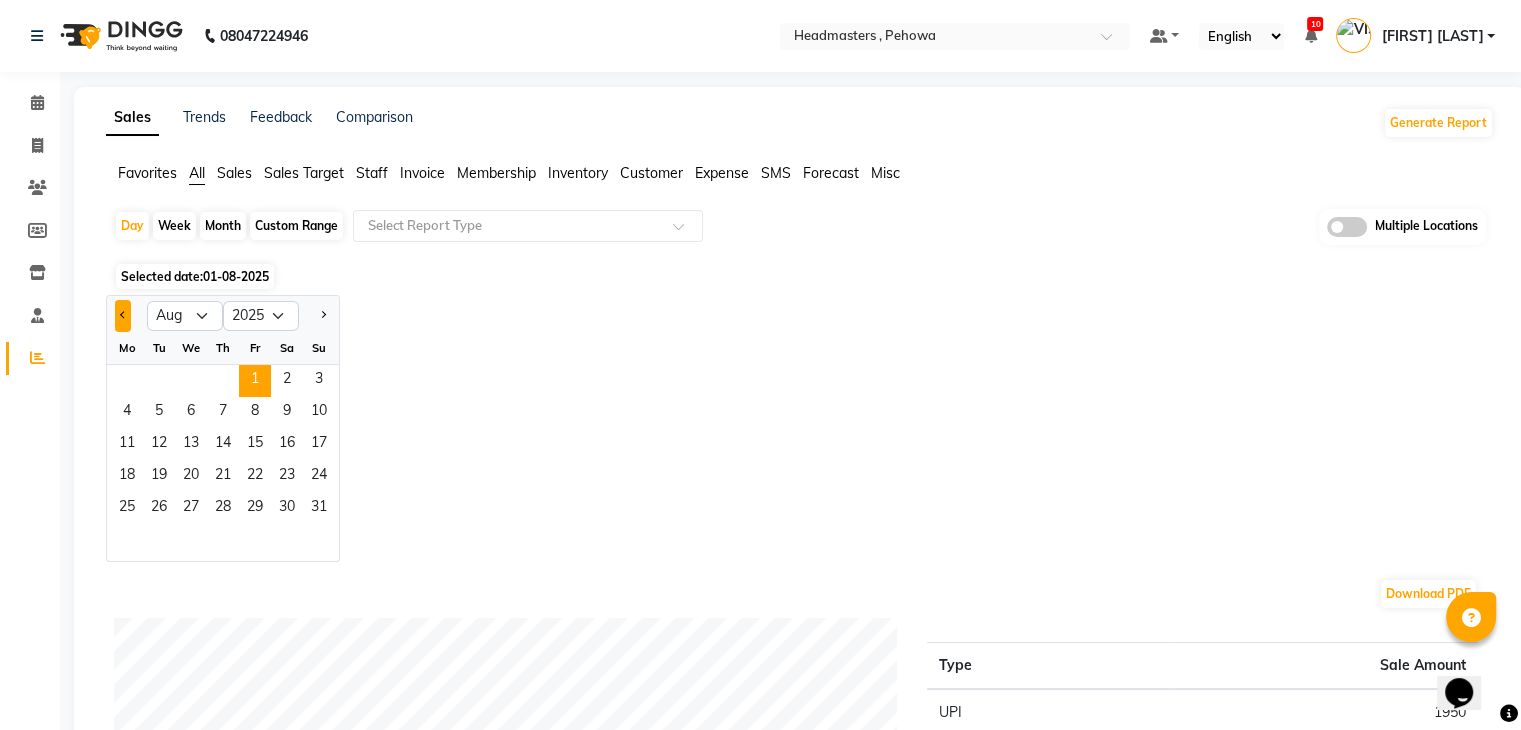 click 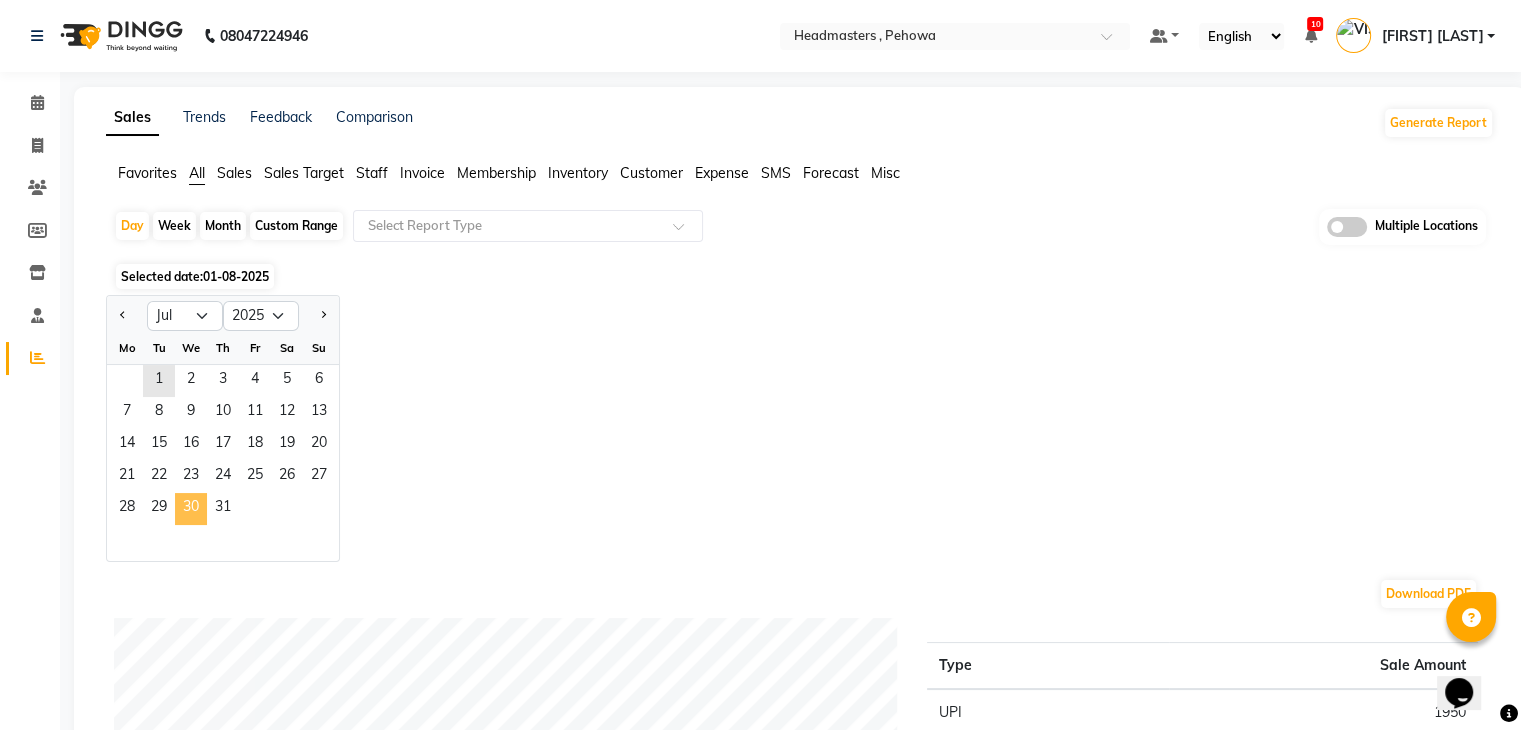 click on "30" 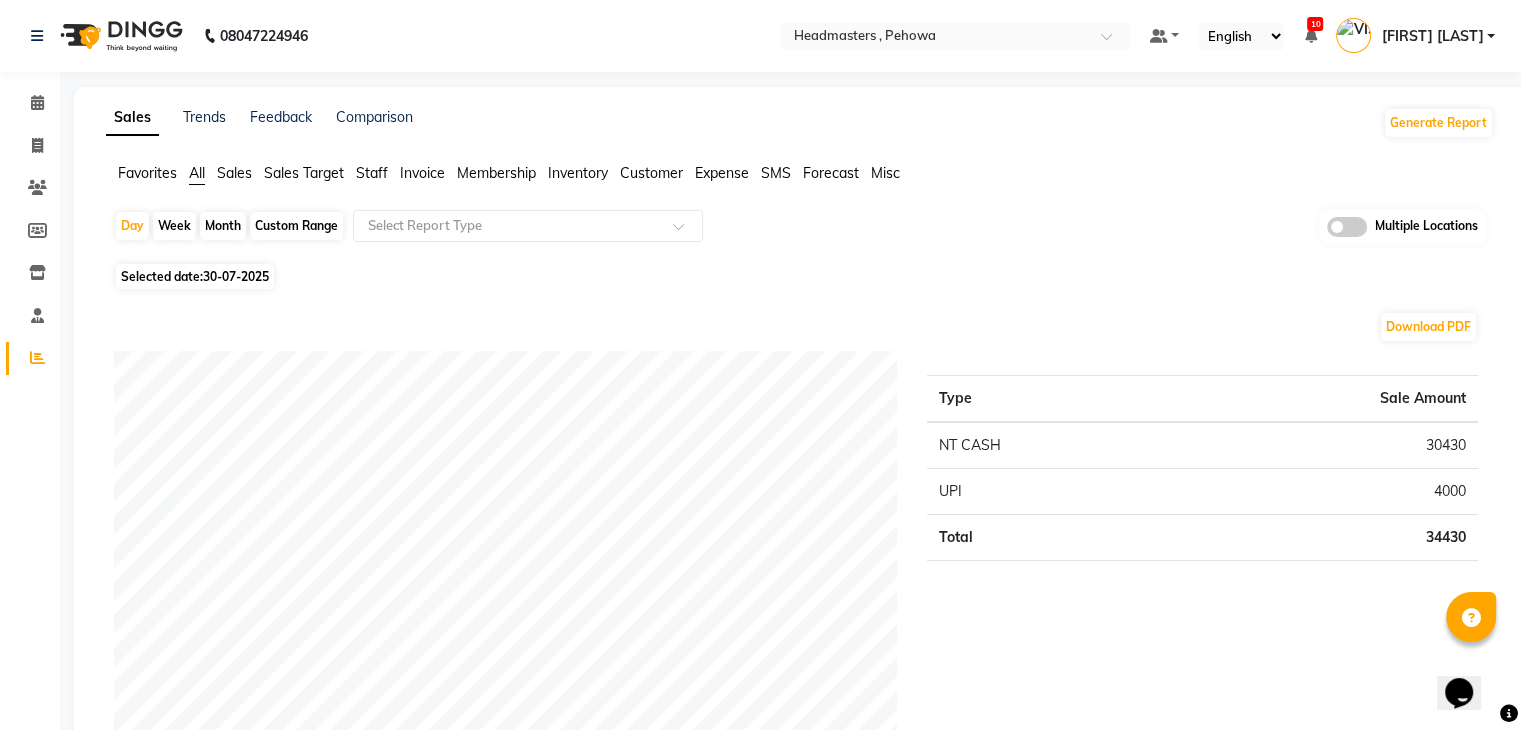 click on "Download PDF Payment mode Type Sale Amount NT CASH 30430 UPI 4000 Total 34430 Staff summary Type Sale Amount Amanpreet 20000 Davy 5000 Sapna  4300 Neha Chauhan 1930 Arun 1050 Ajay 850 Sahil Machal 500 Anas 500 Azad 300 Total 34430 Sales summary Type Sale Amount Memberships 0 Vouchers 0 Gift card 0 Products 0 Packages 0 Tips 0 Prepaid 0 Services 34430 Fee 0 Total 34430 Service by category Type Sale Amount Hair 23200 Beauty 6230 Makeup 5000 Total 34430 Service sales Type Sale Amount Hlts-L - Highlights 6000 BA - Bridal Advance 5000 Krt-L - Keratin 5000 ST  - Straight therapy 5000 GL-essensity - Essensity Global 4000 WX-BIKNI-RC - Bikini Waxing - Premium 3000 WX-FB-RC - Waxing Full Body - Premium 2500 HCL - Hair Cut by Senior Hair Stylist 1500 HMG - Head massage 700 HCG - Hair Cut by Senior Hair Stylist 600 Others 1130 Total 34430" 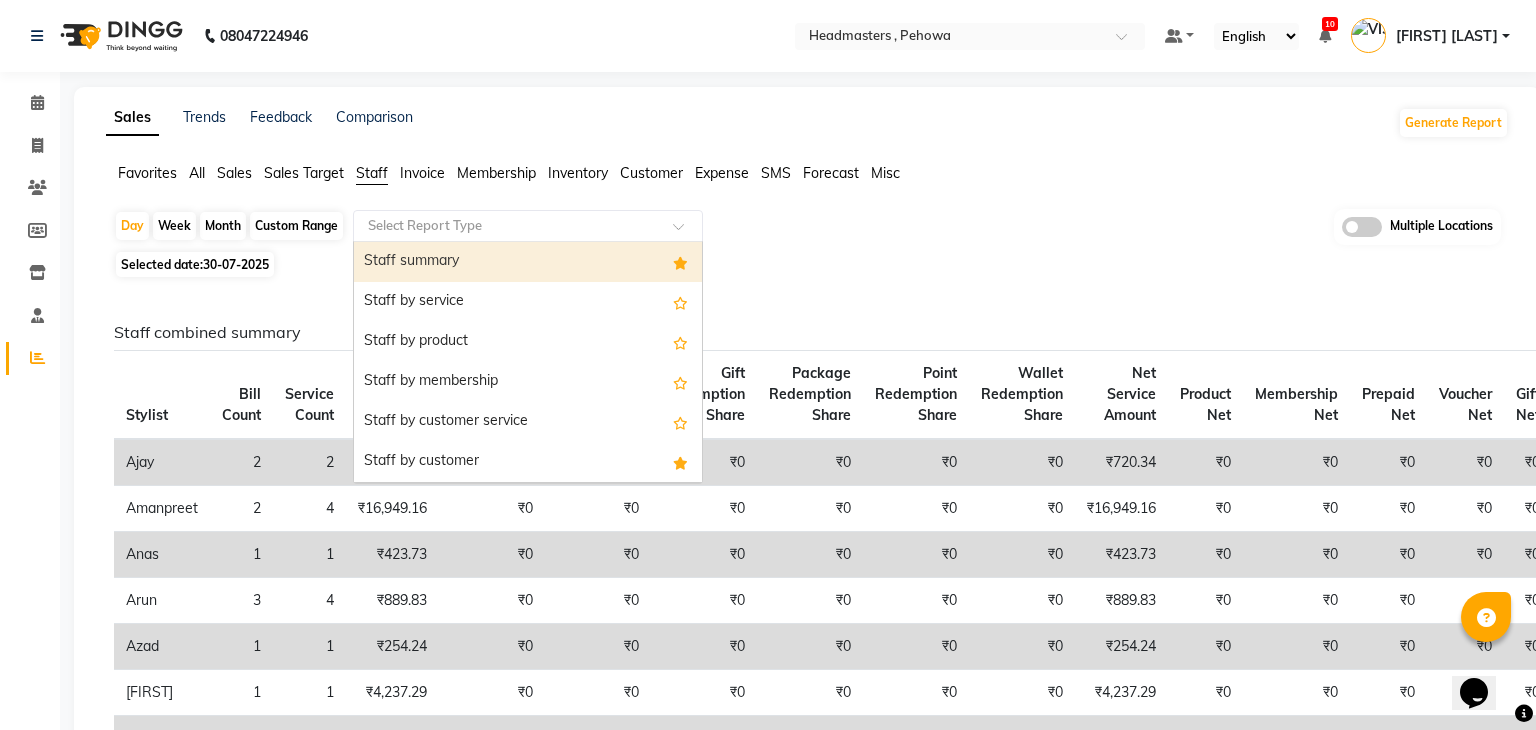 click 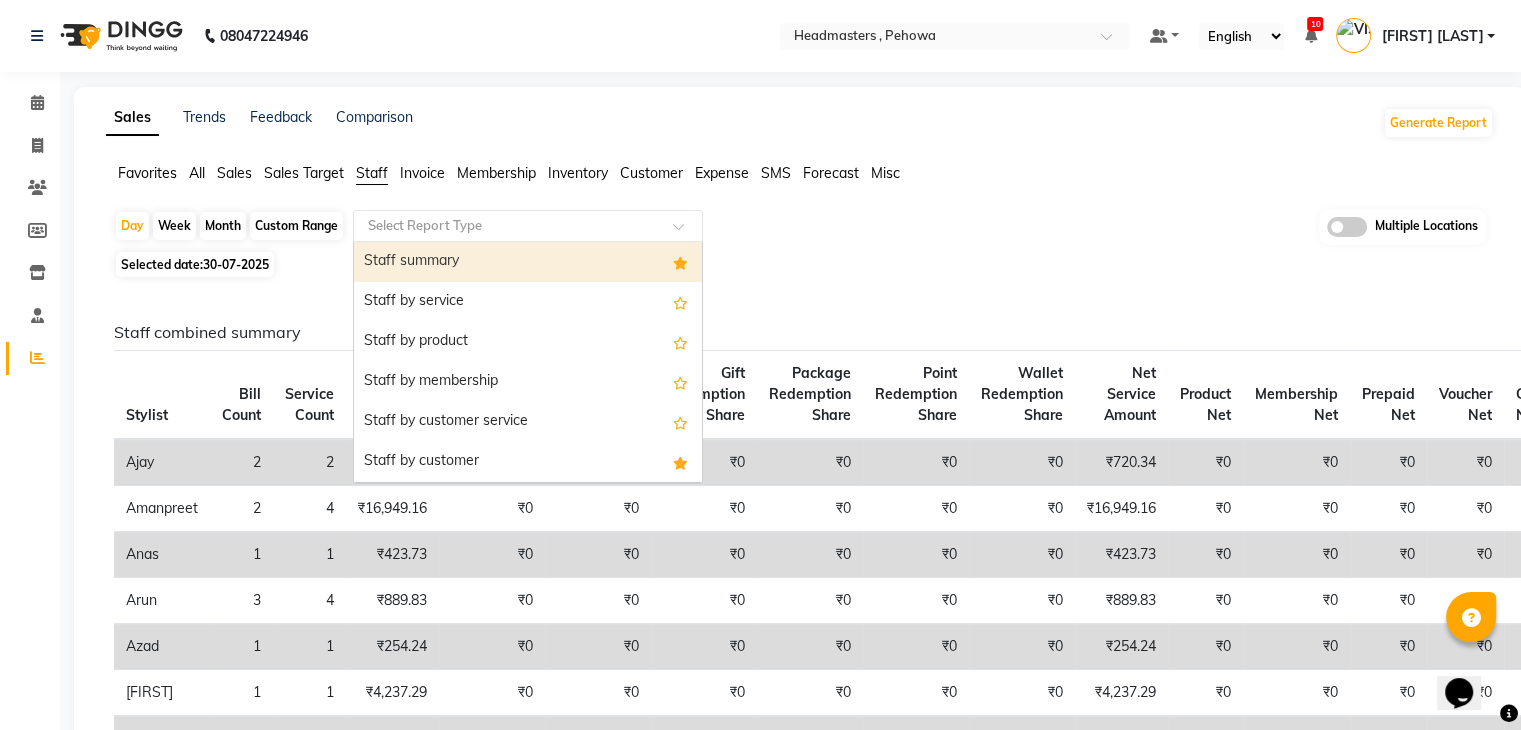 click on "Staff summary" at bounding box center [528, 262] 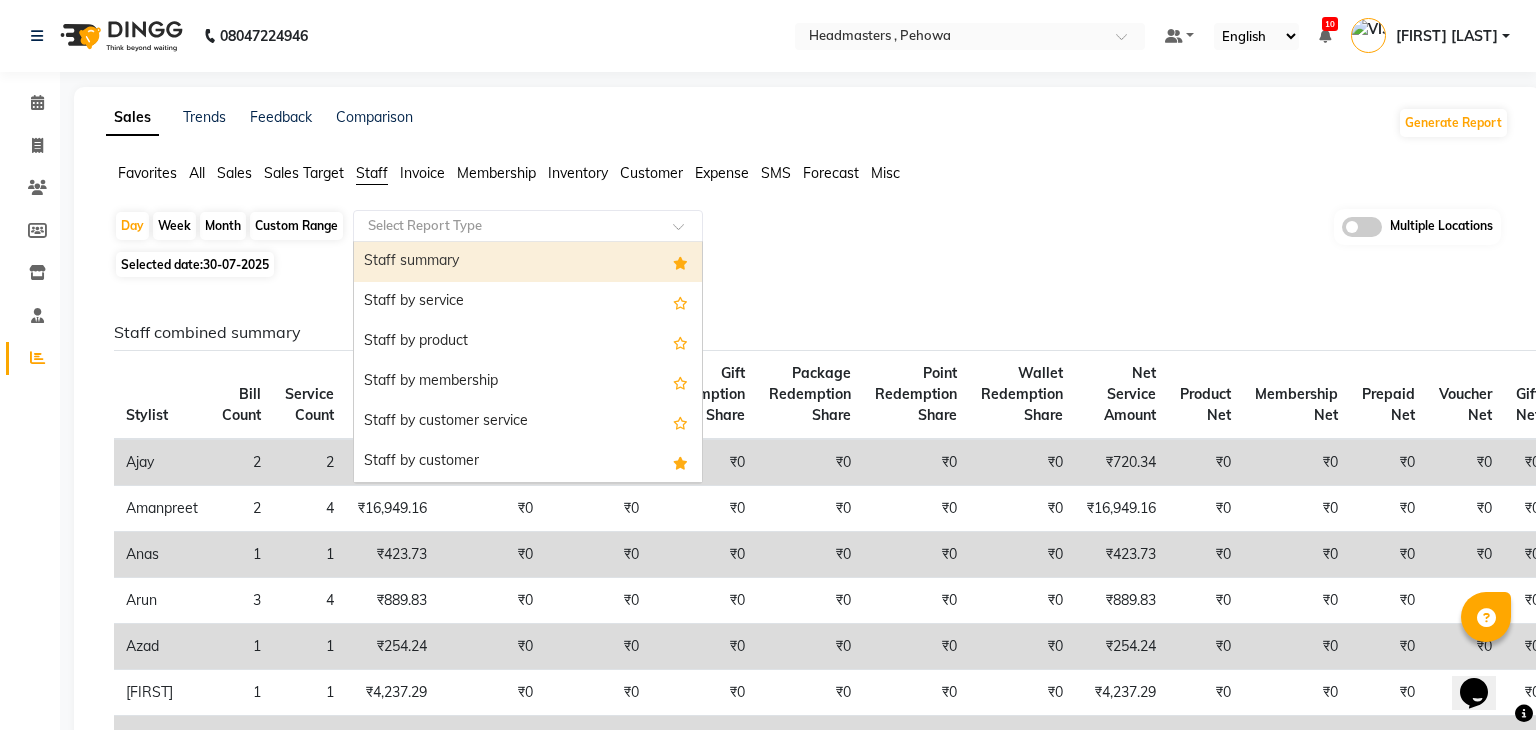 select on "full_report" 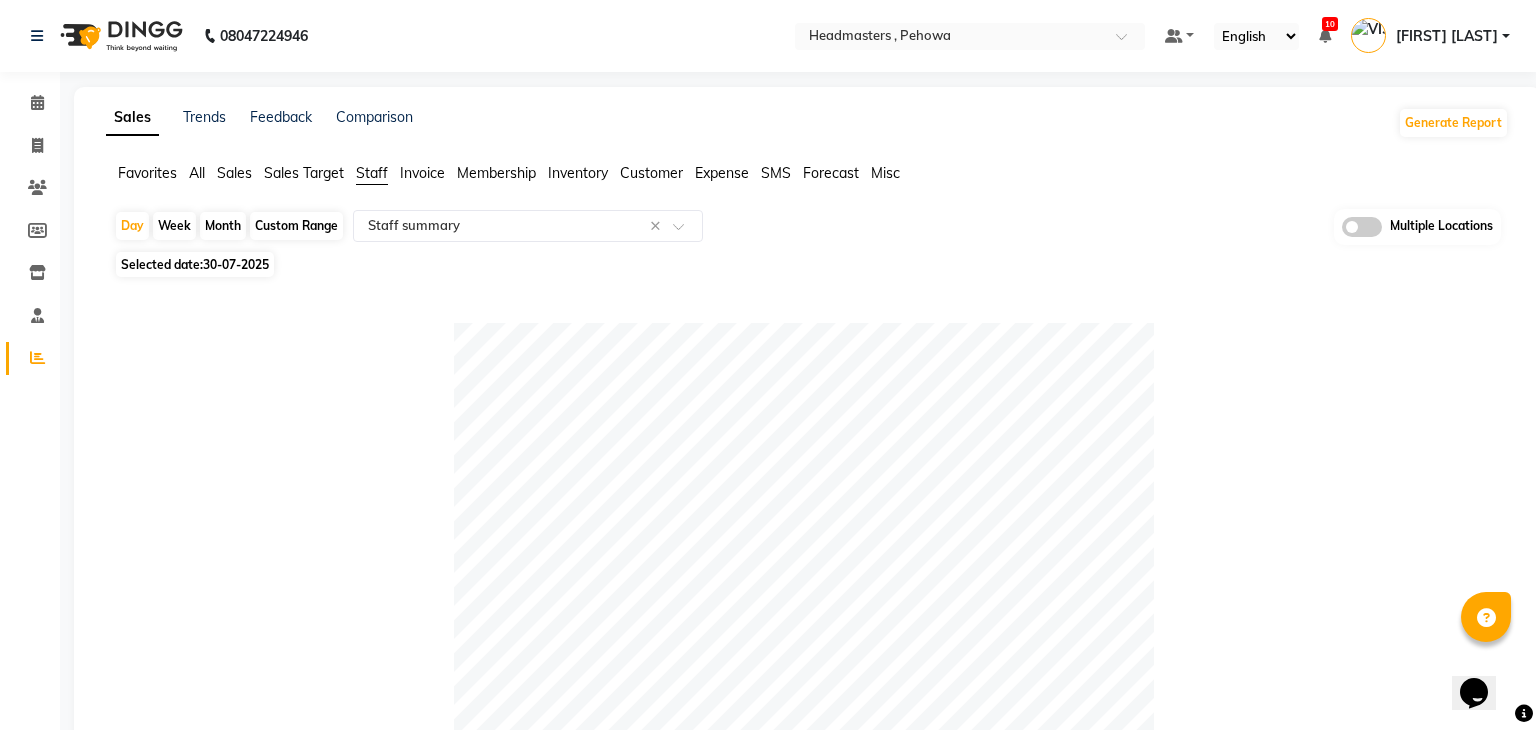click 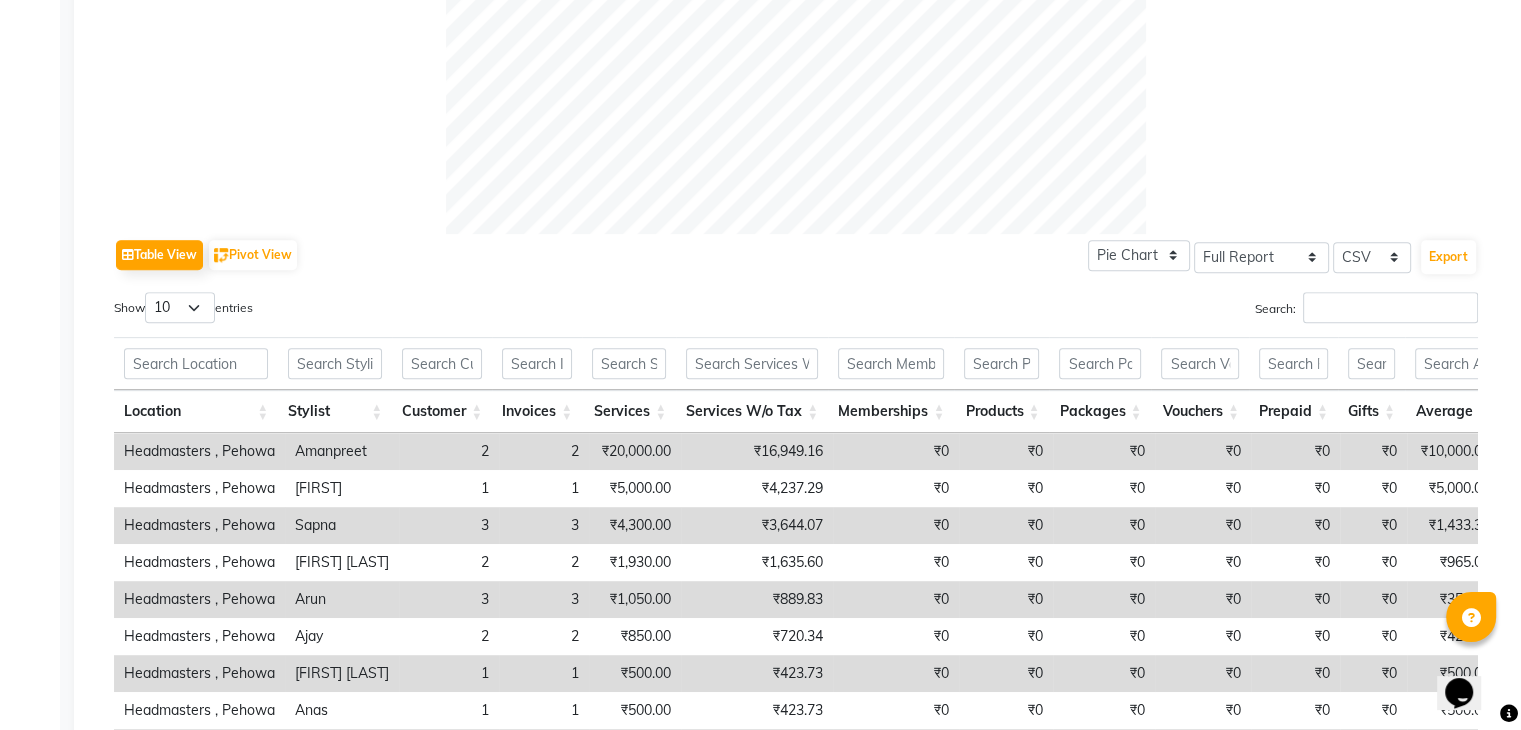 scroll, scrollTop: 828, scrollLeft: 0, axis: vertical 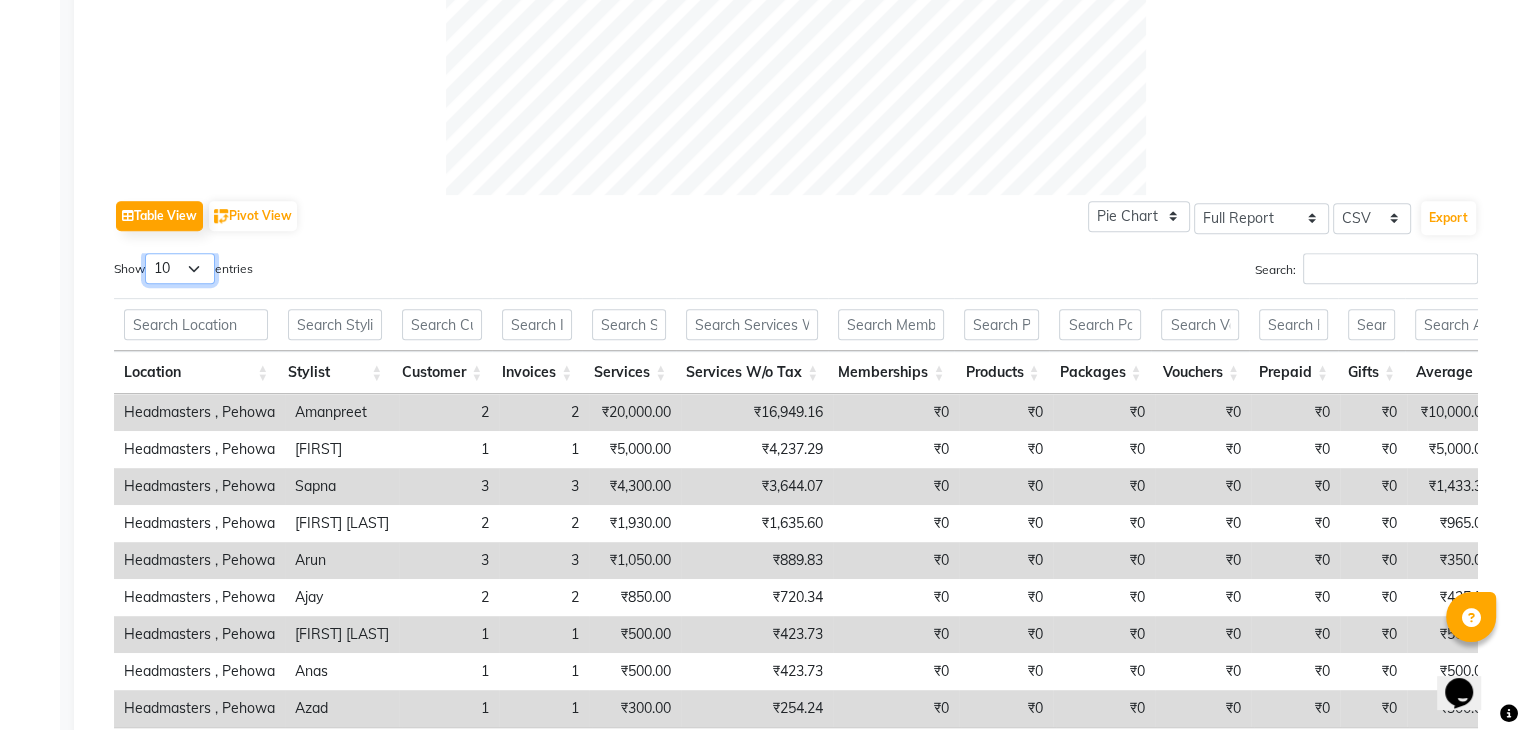 drag, startPoint x: 180, startPoint y: 261, endPoint x: 192, endPoint y: 273, distance: 16.970562 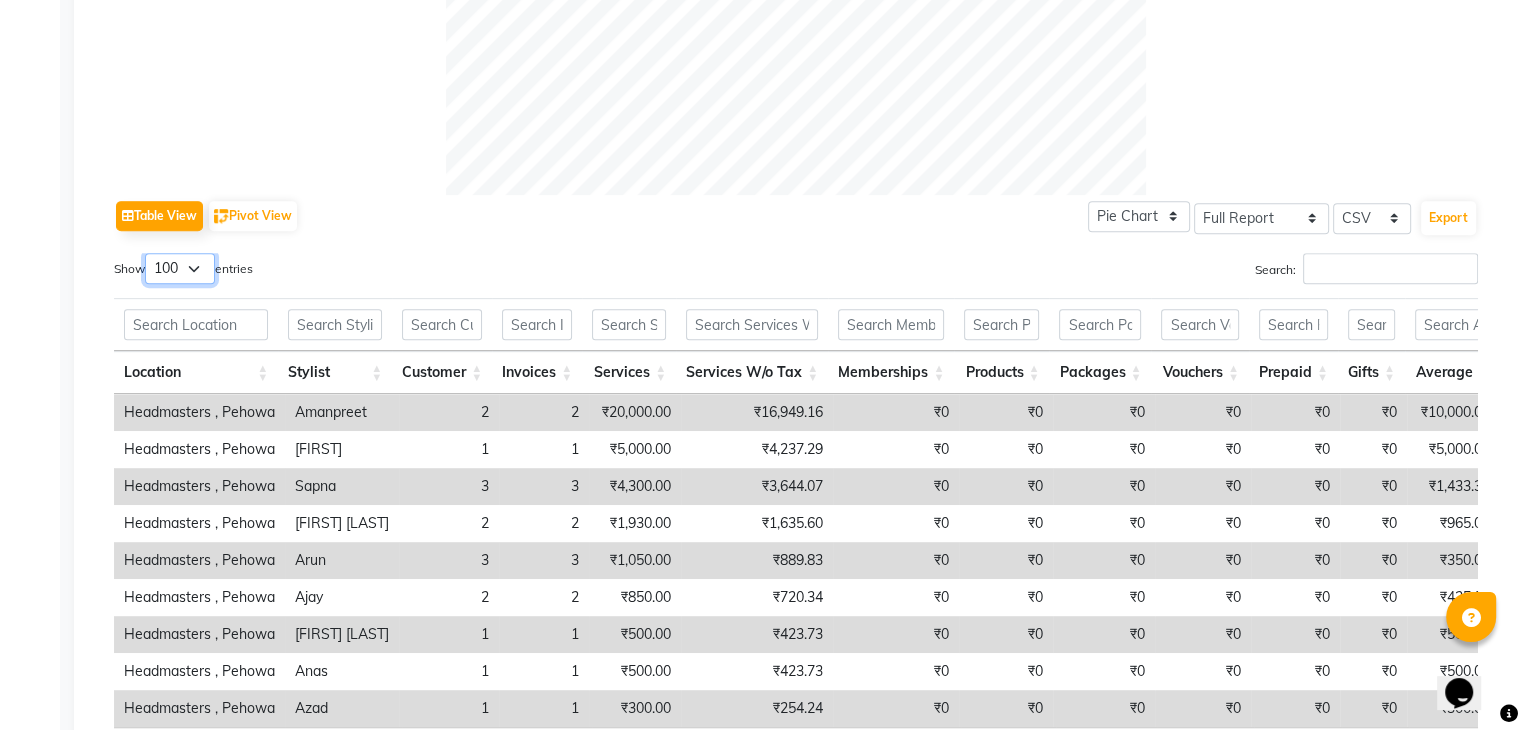 click on "10 25 50 100" at bounding box center [180, 268] 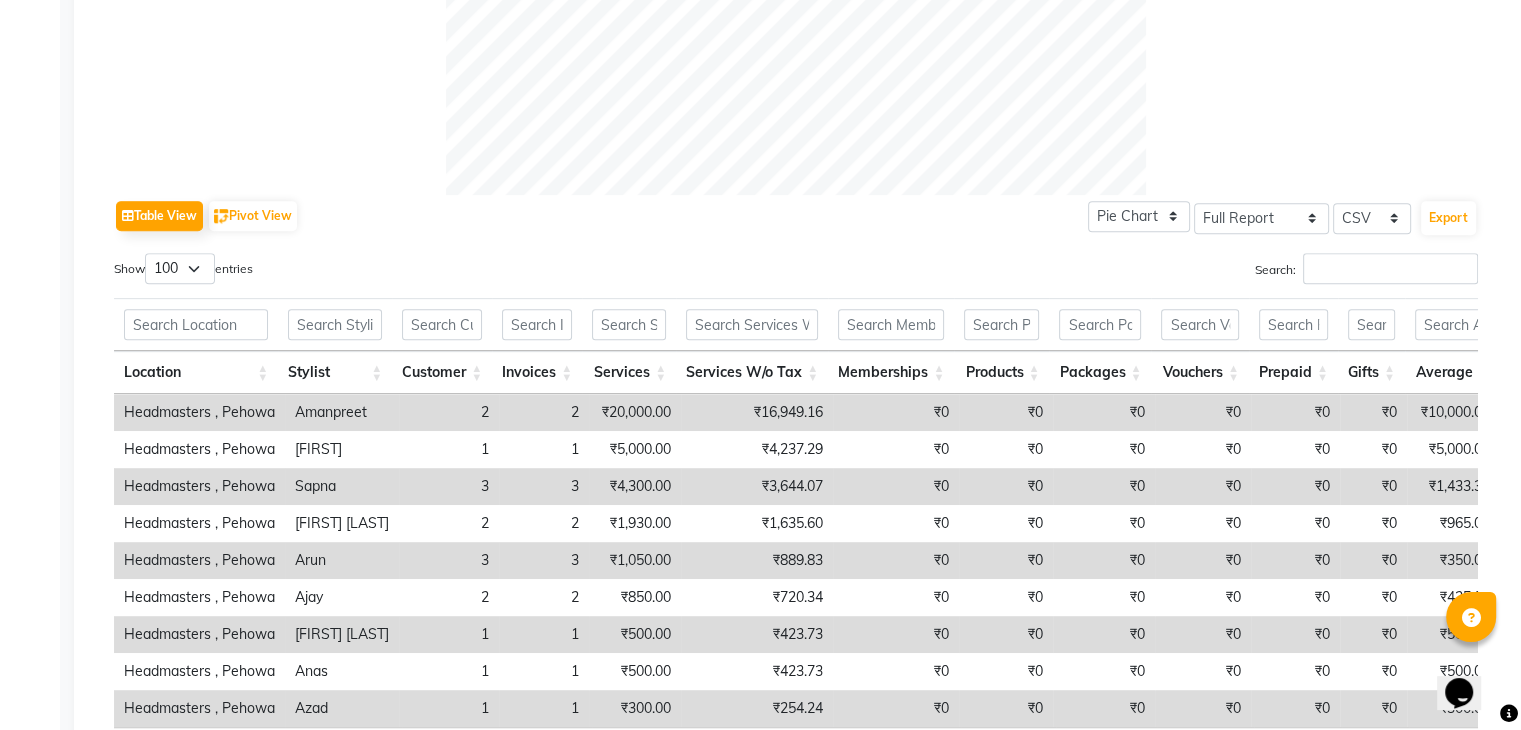 click on "Table View   Pivot View  Pie Chart Bar Chart Select Full Report Filtered Report Select CSV PDF  Export" 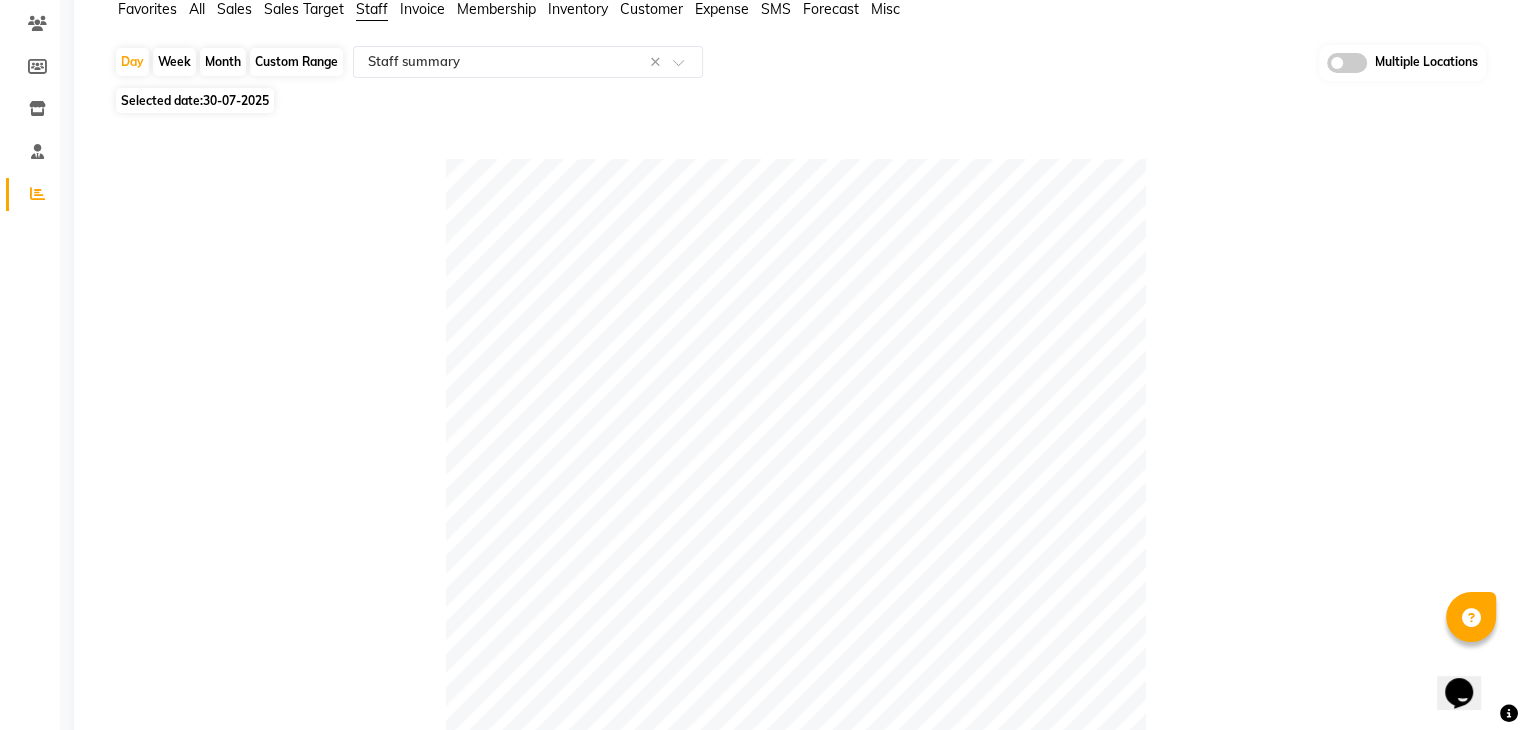 scroll, scrollTop: 0, scrollLeft: 0, axis: both 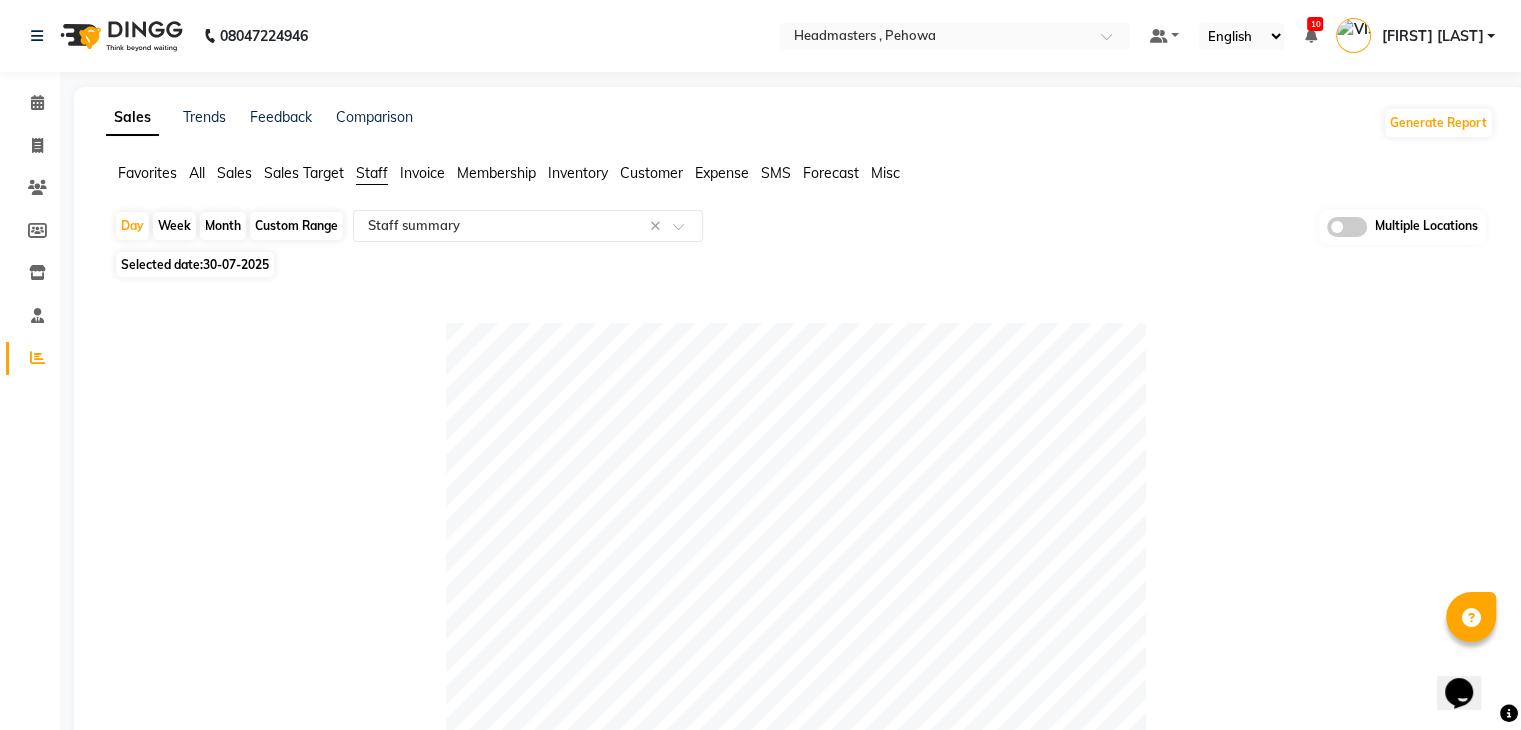 click on "Selected date:  30-07-2025" 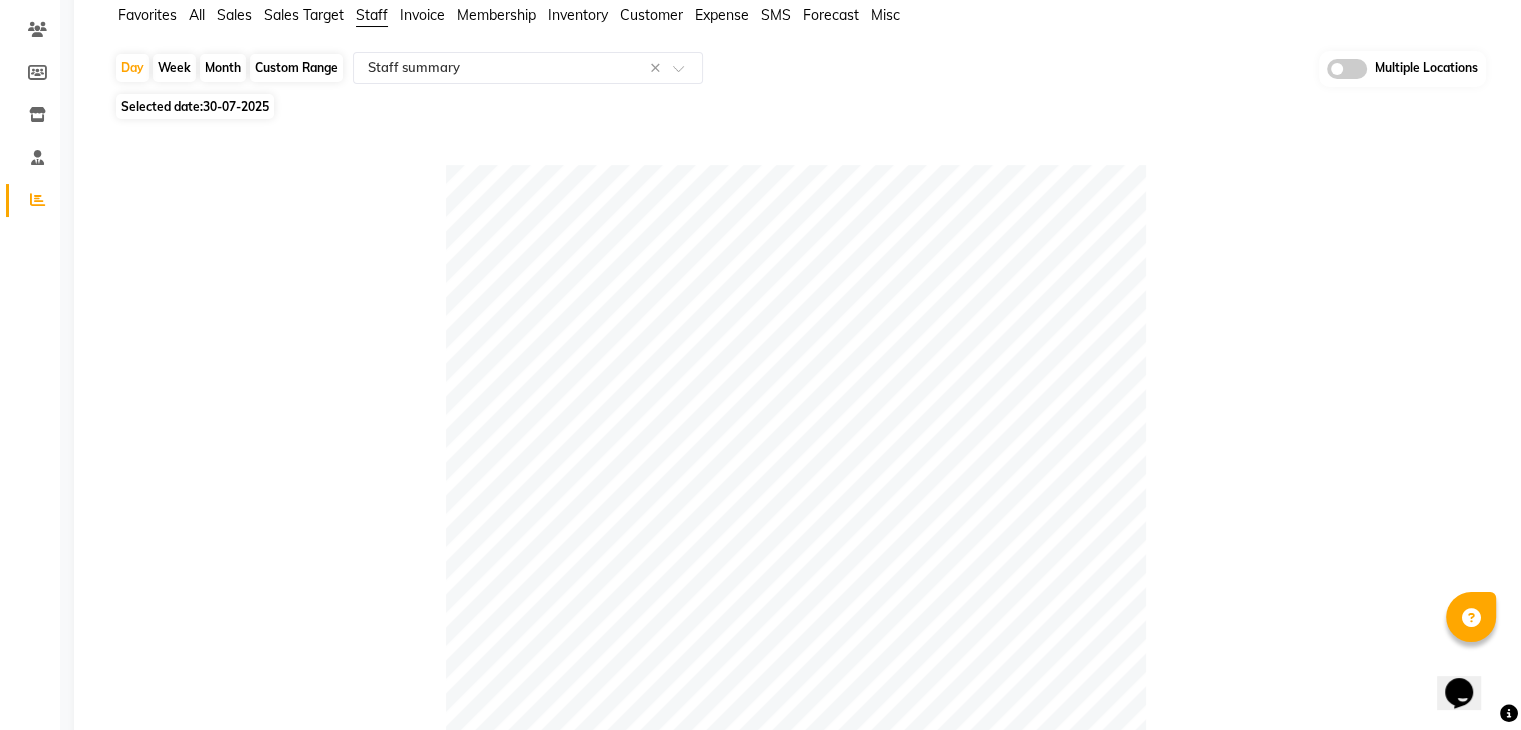 scroll, scrollTop: 0, scrollLeft: 0, axis: both 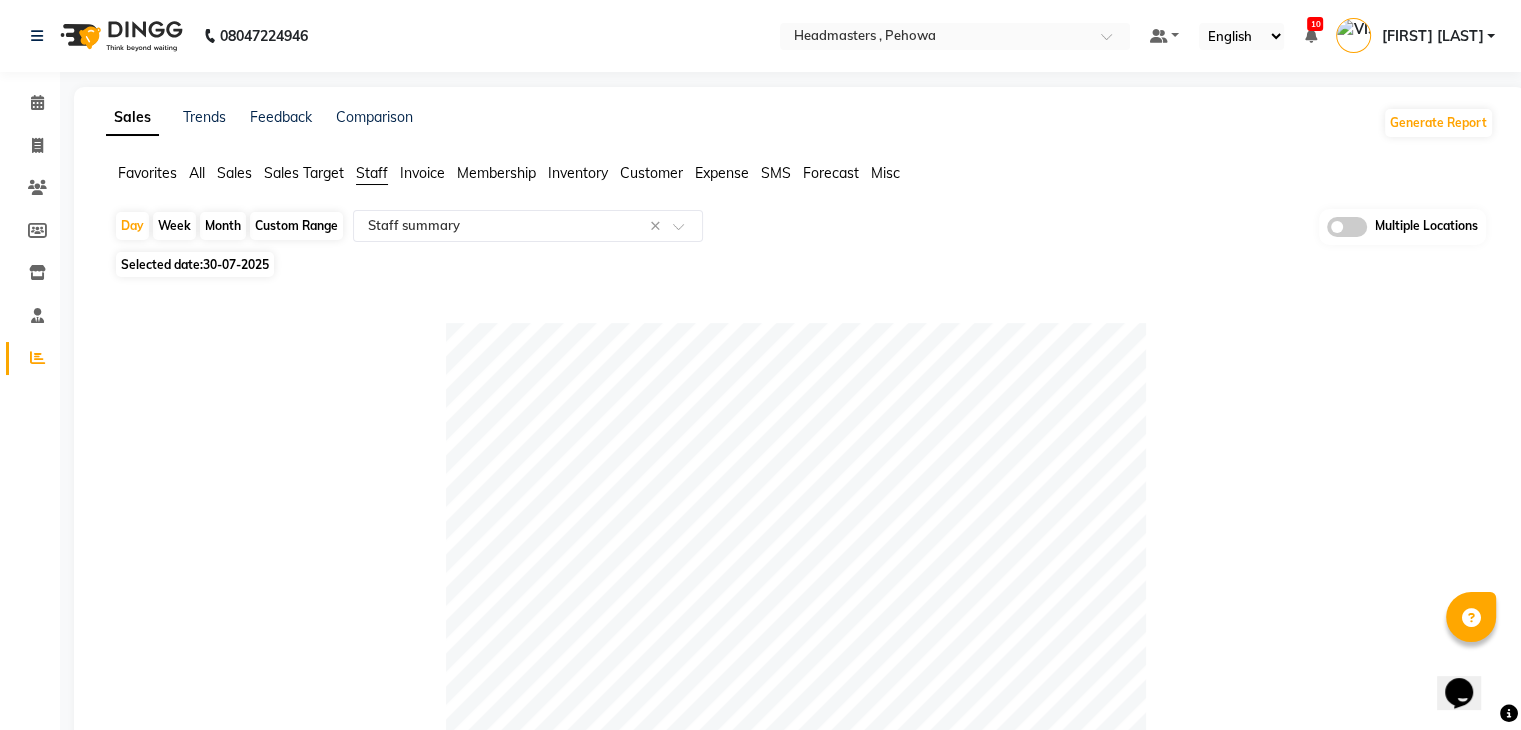 click on "Selected date:  30-07-2025" 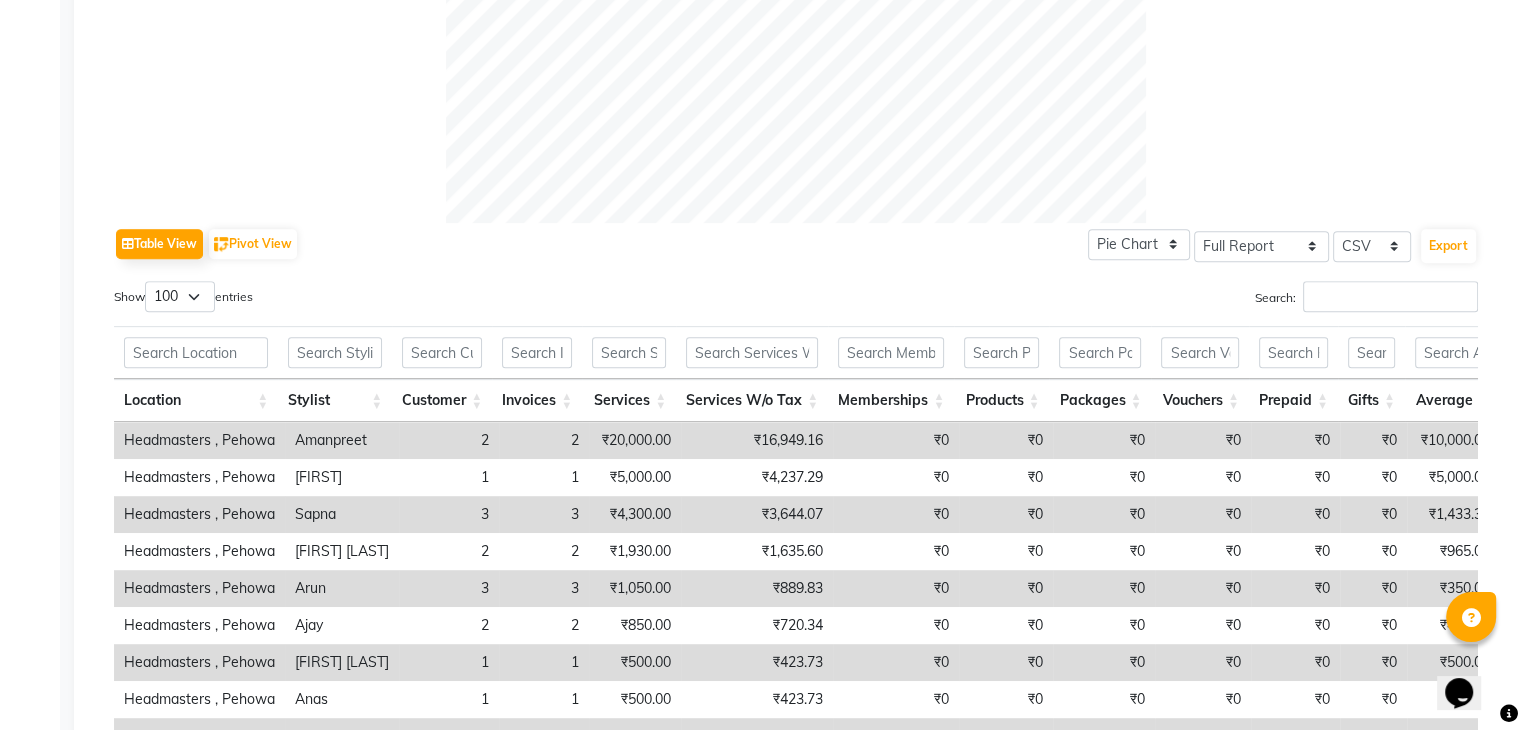 scroll, scrollTop: 900, scrollLeft: 0, axis: vertical 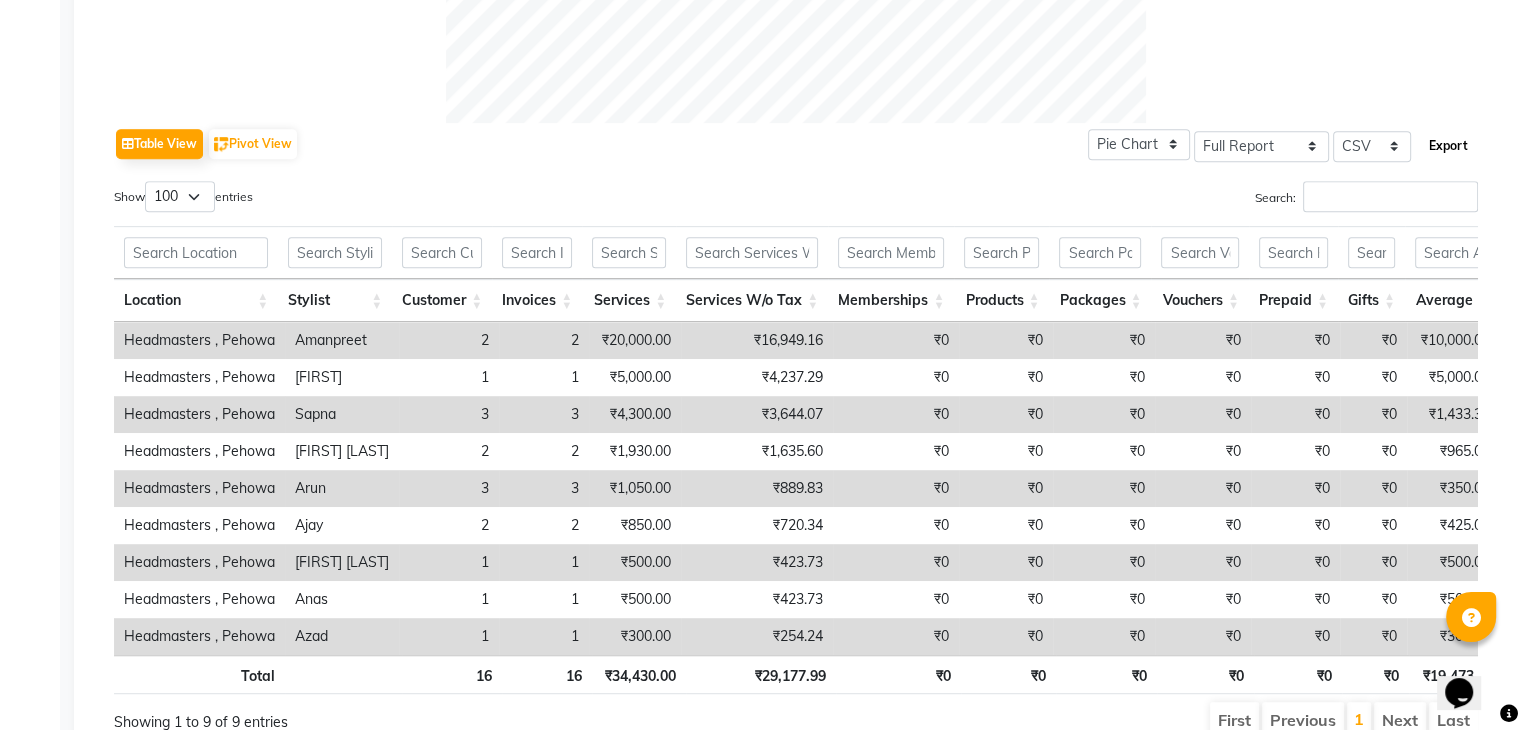 click on "Export" 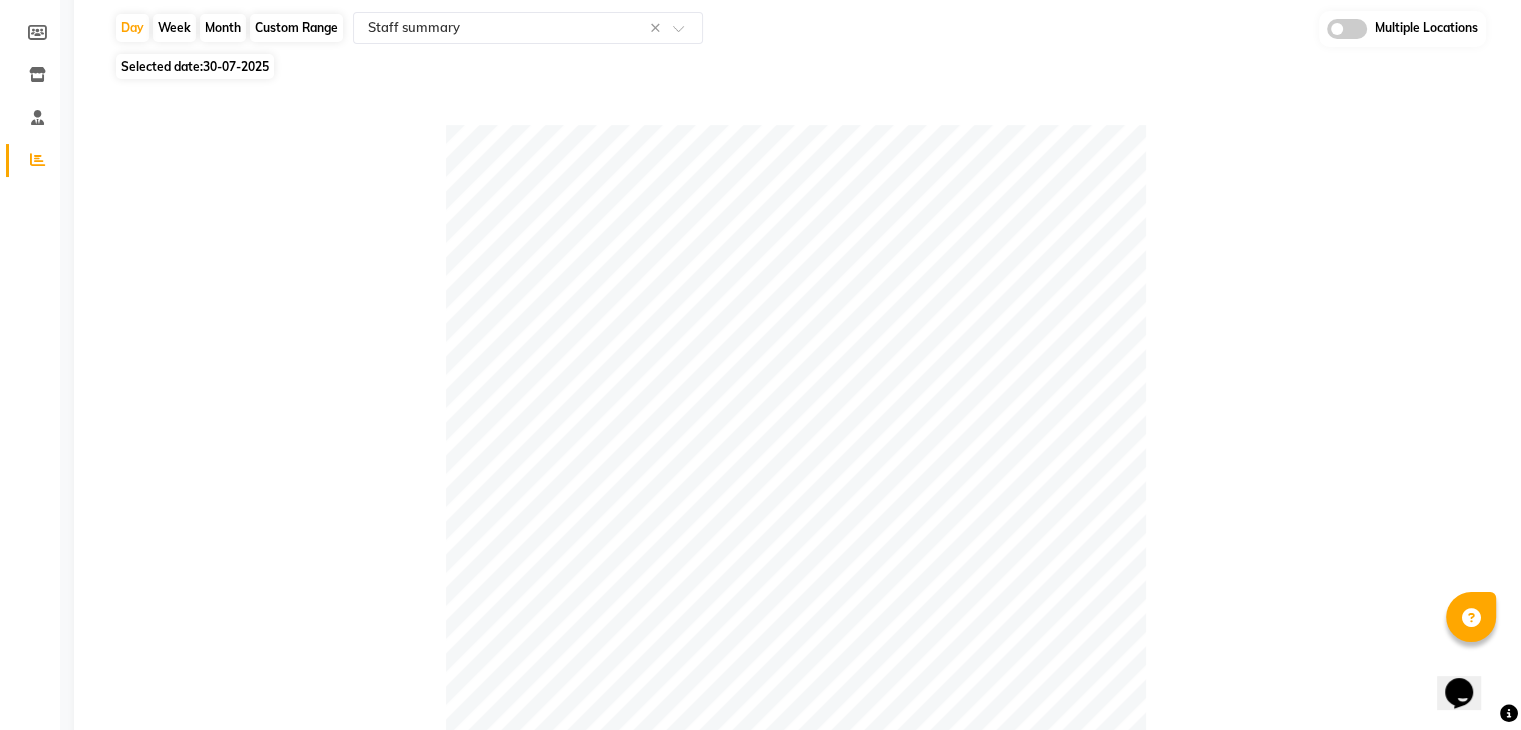 scroll, scrollTop: 0, scrollLeft: 0, axis: both 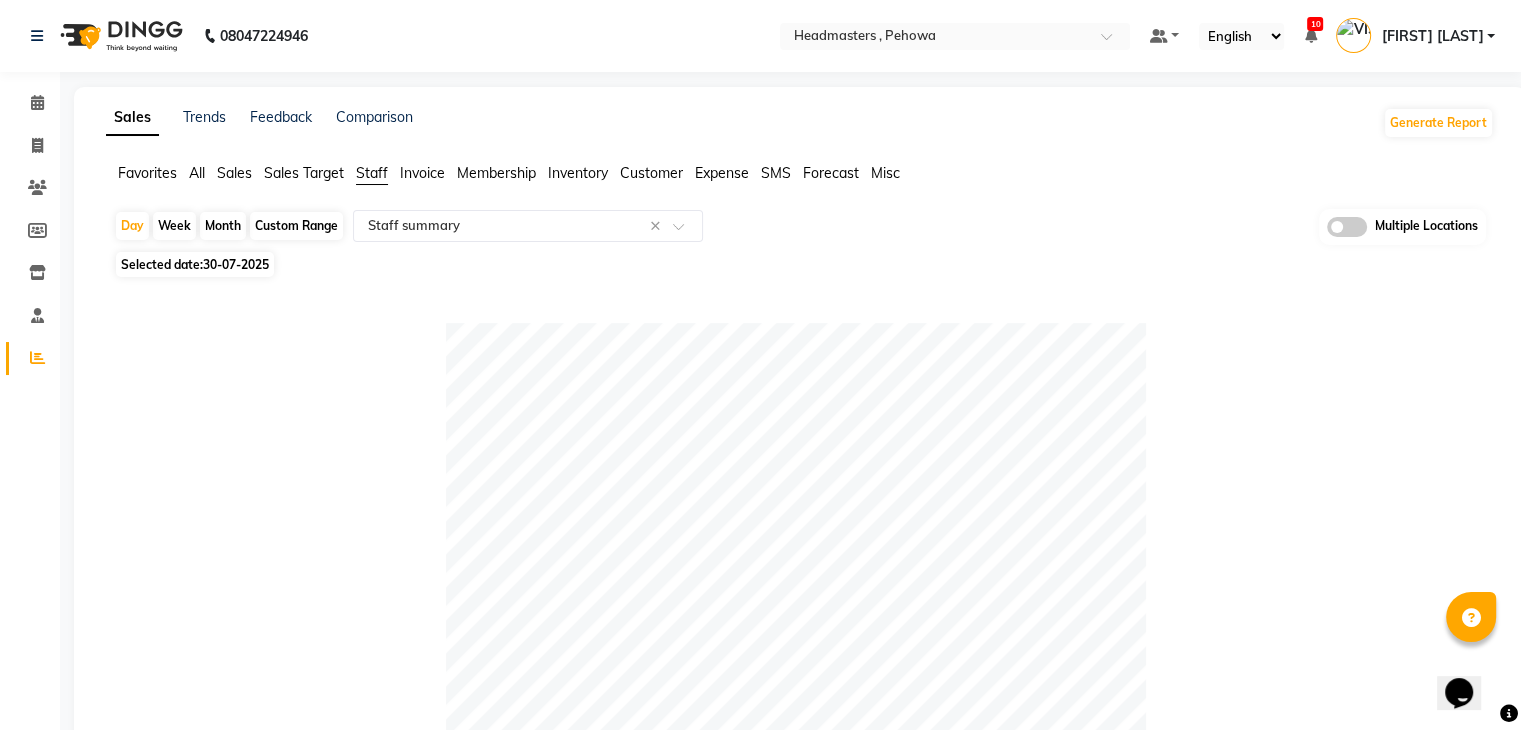 click on "30-07-2025" 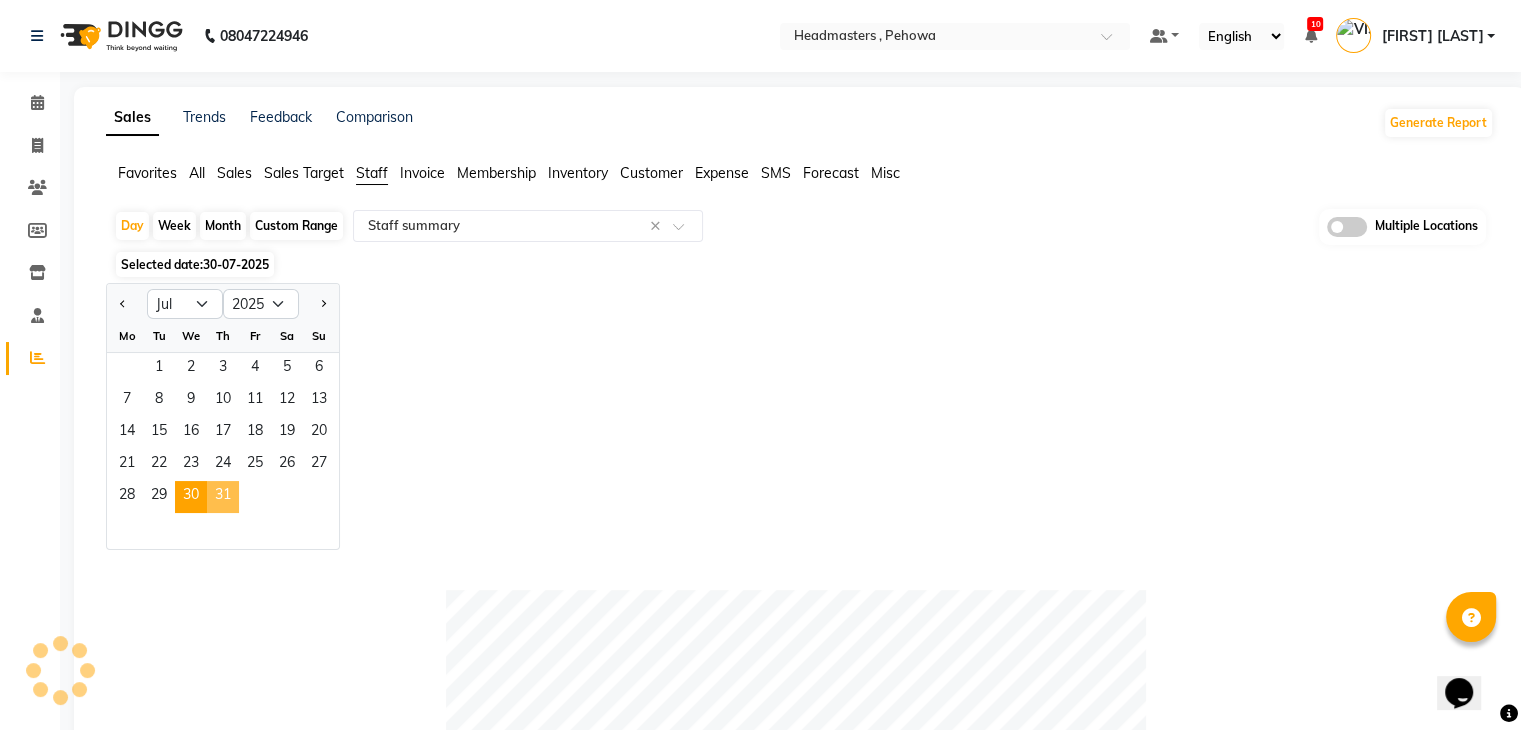 click on "31" 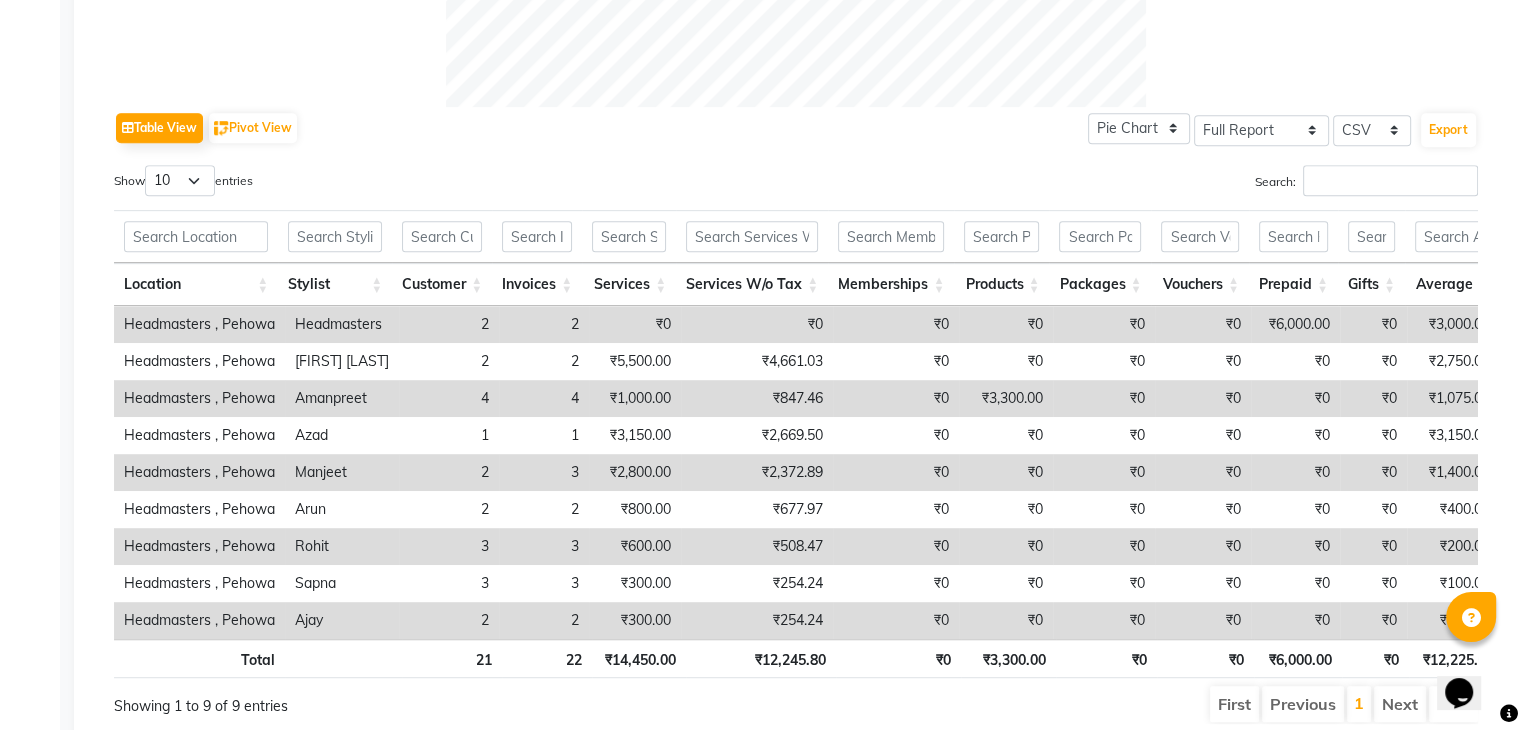 scroll, scrollTop: 1004, scrollLeft: 0, axis: vertical 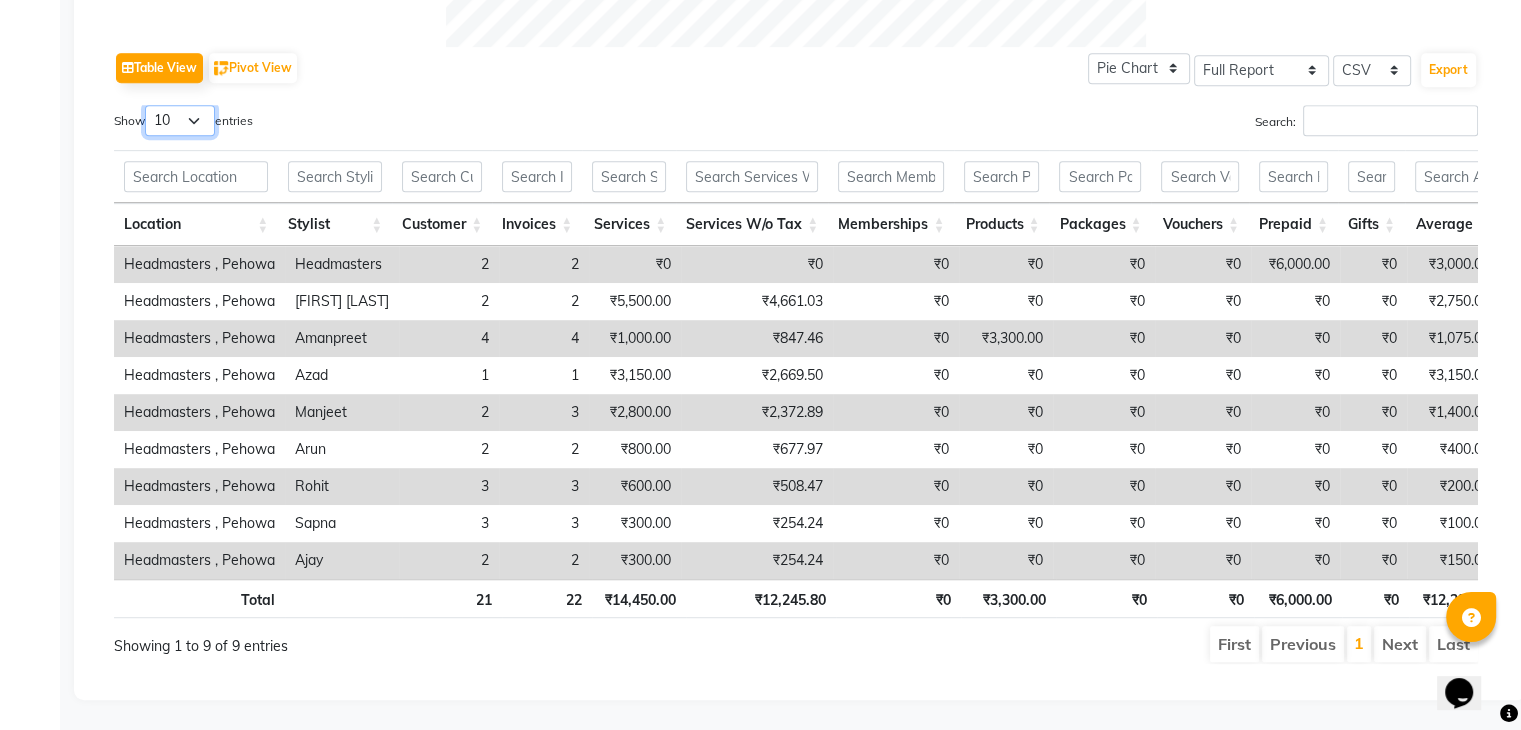 click on "10 25 50 100" at bounding box center [180, 120] 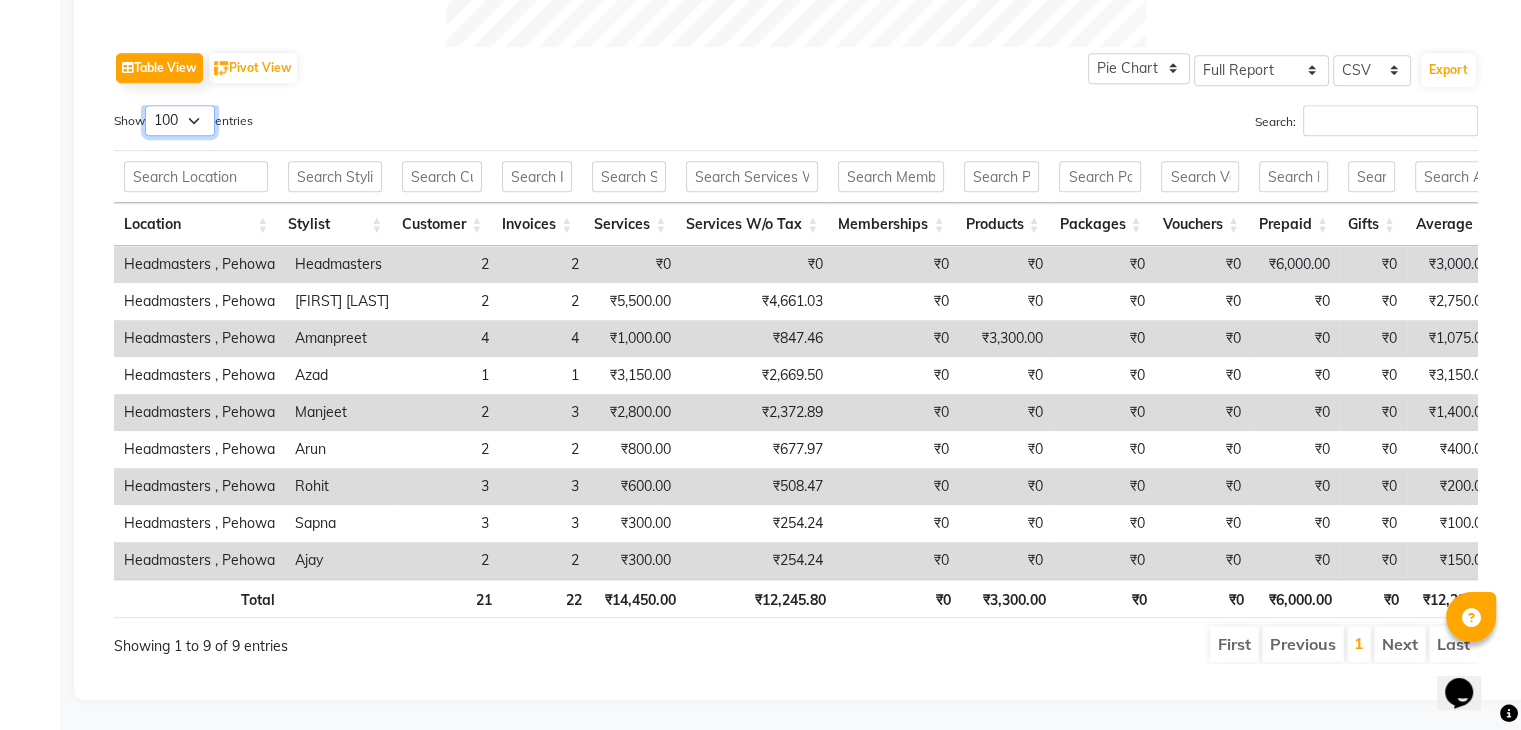 click on "10 25 50 100" at bounding box center [180, 120] 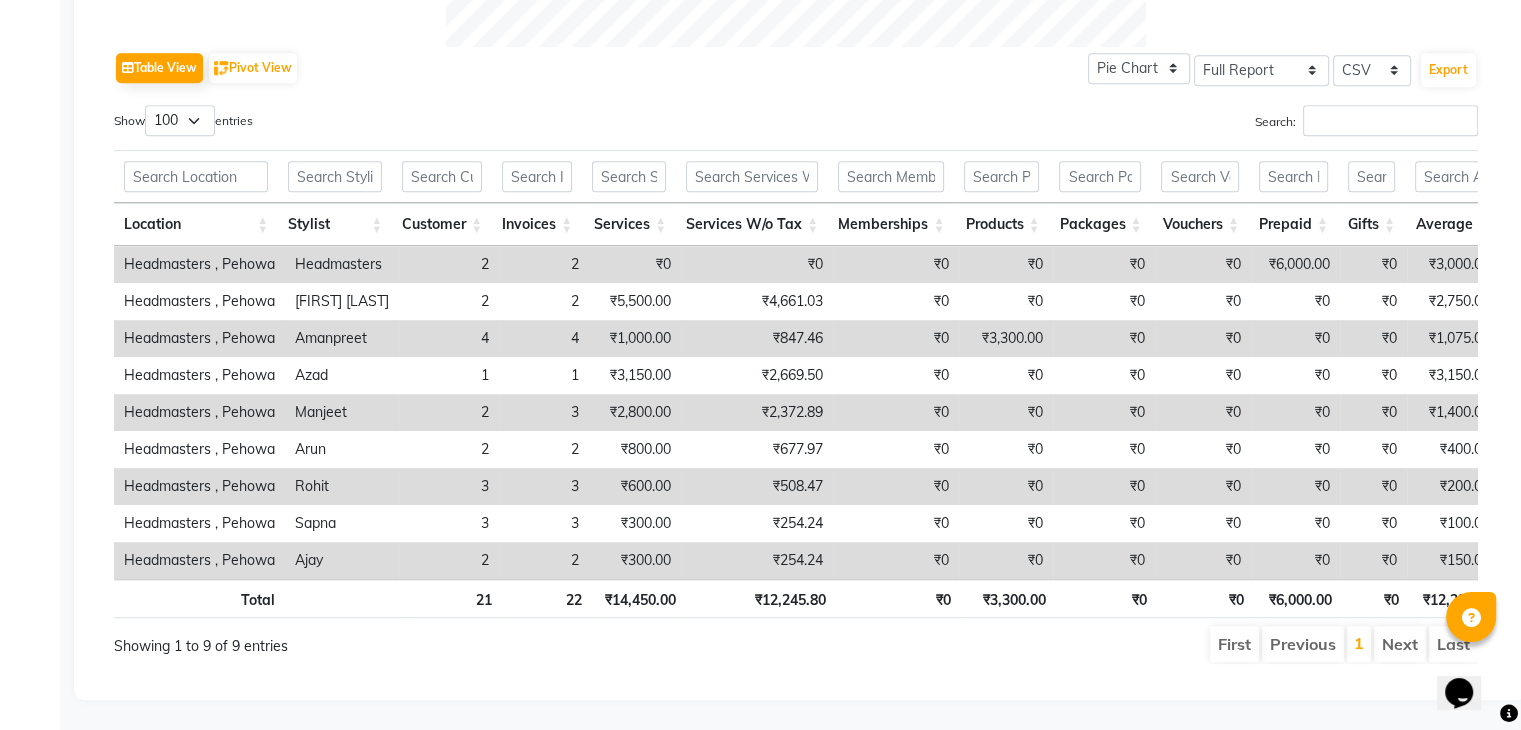 click on "Show  10 25 50 100  entries" at bounding box center (447, 124) 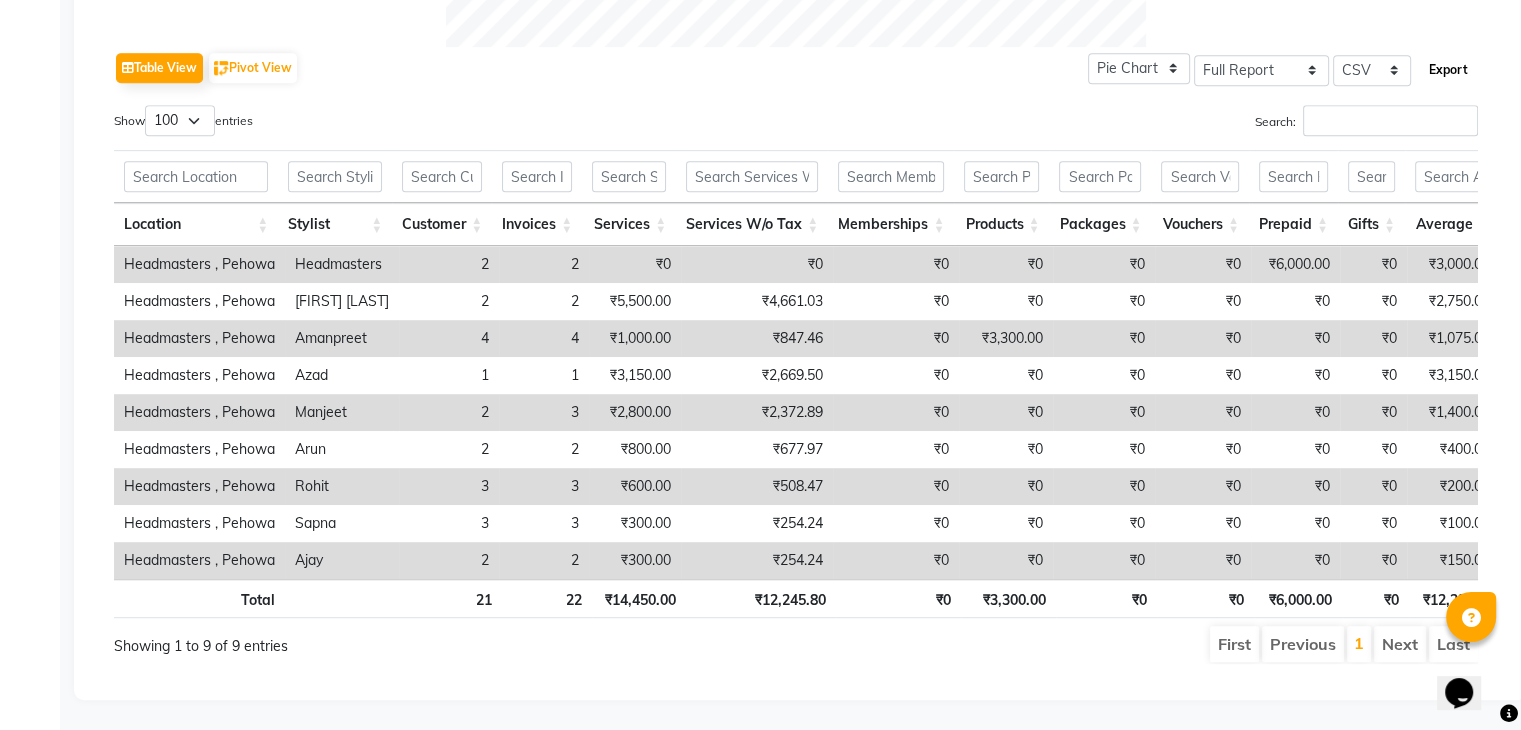 click on "Export" 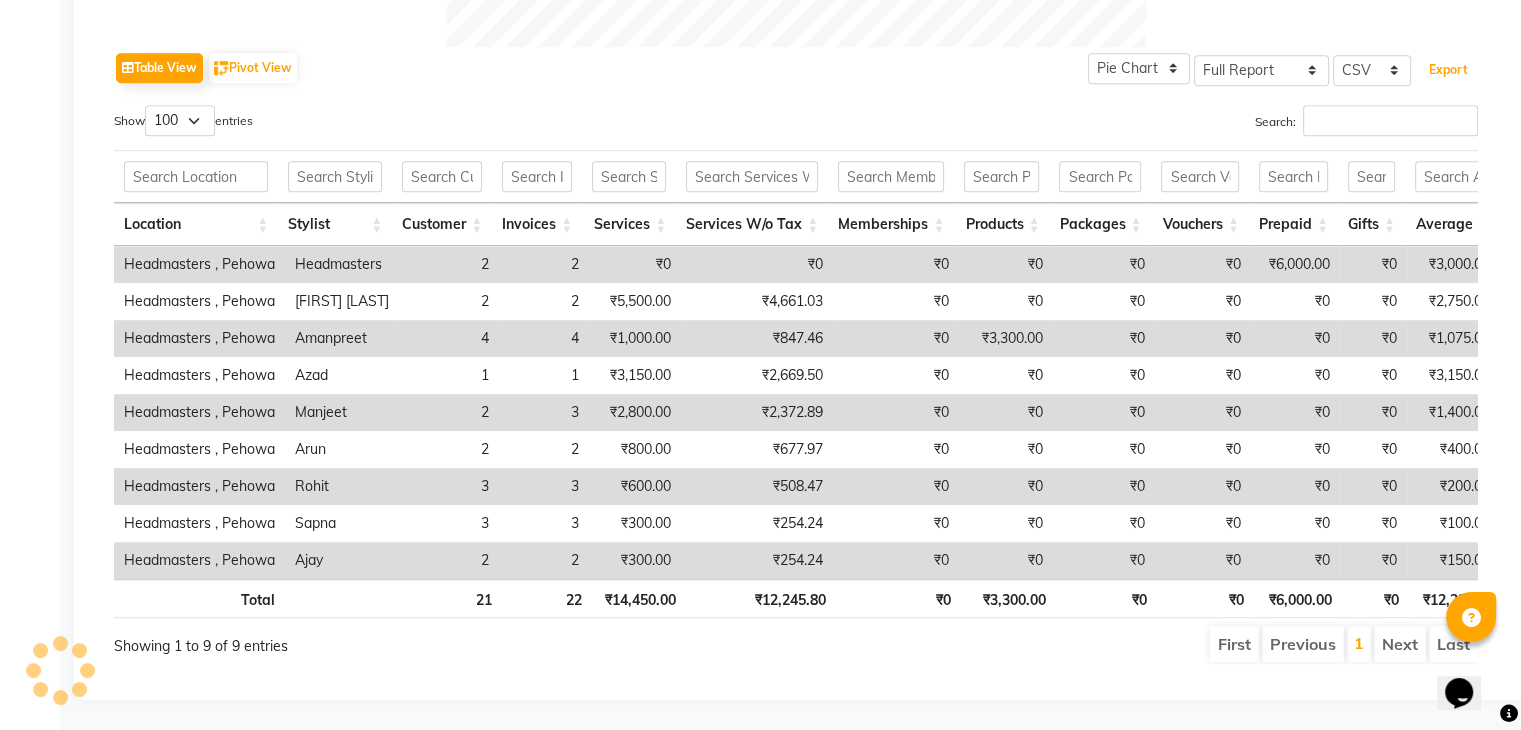 type 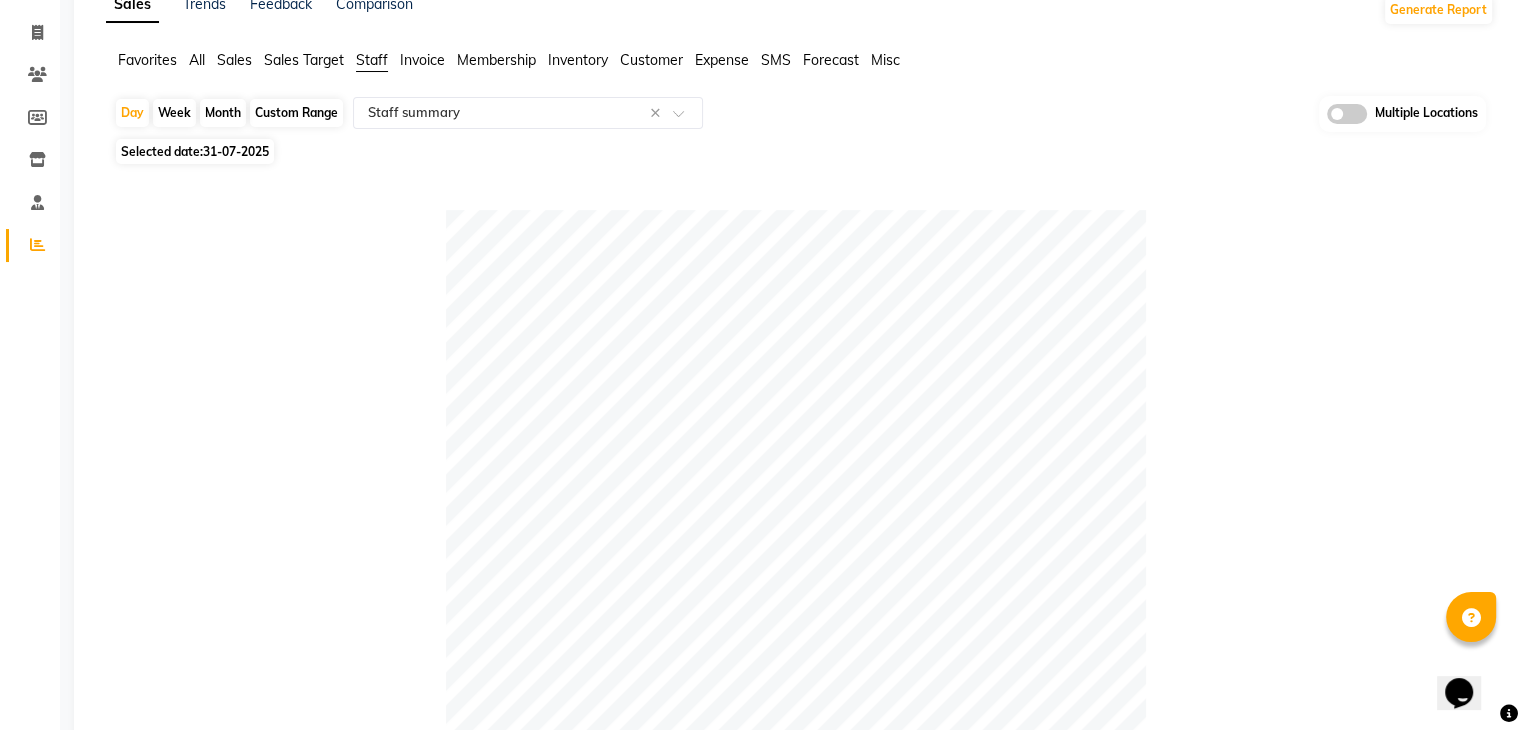scroll, scrollTop: 0, scrollLeft: 0, axis: both 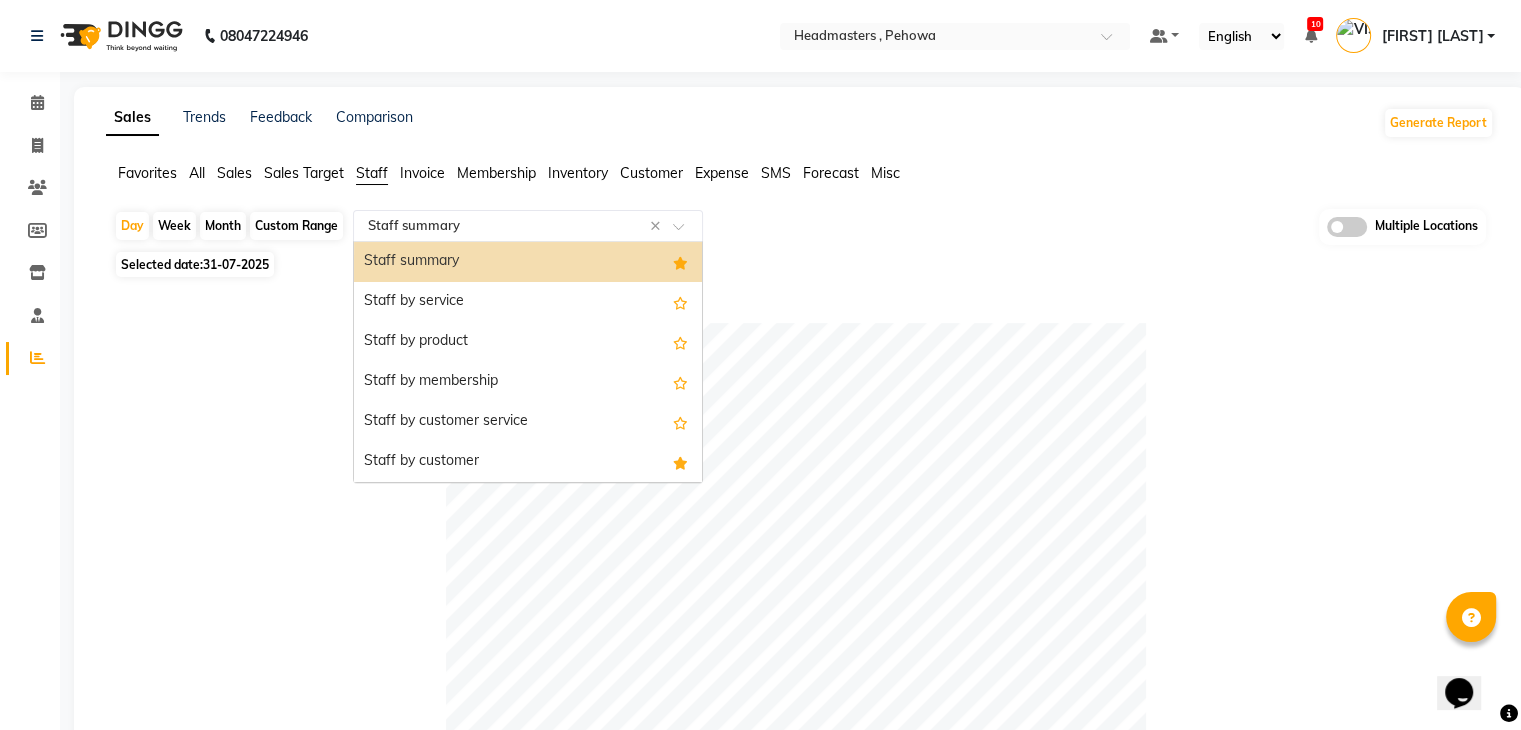 click 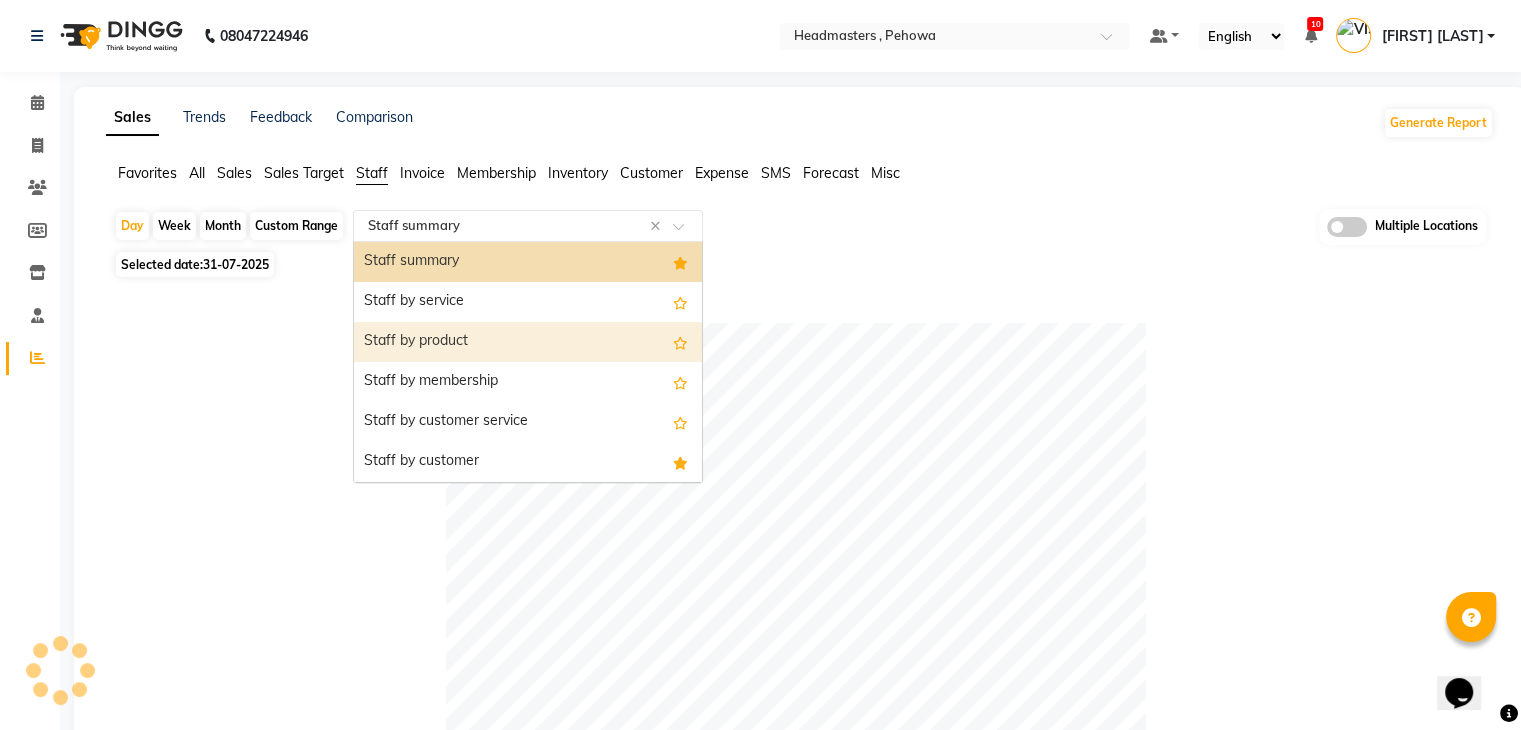 click on "Staff by product" at bounding box center (528, 342) 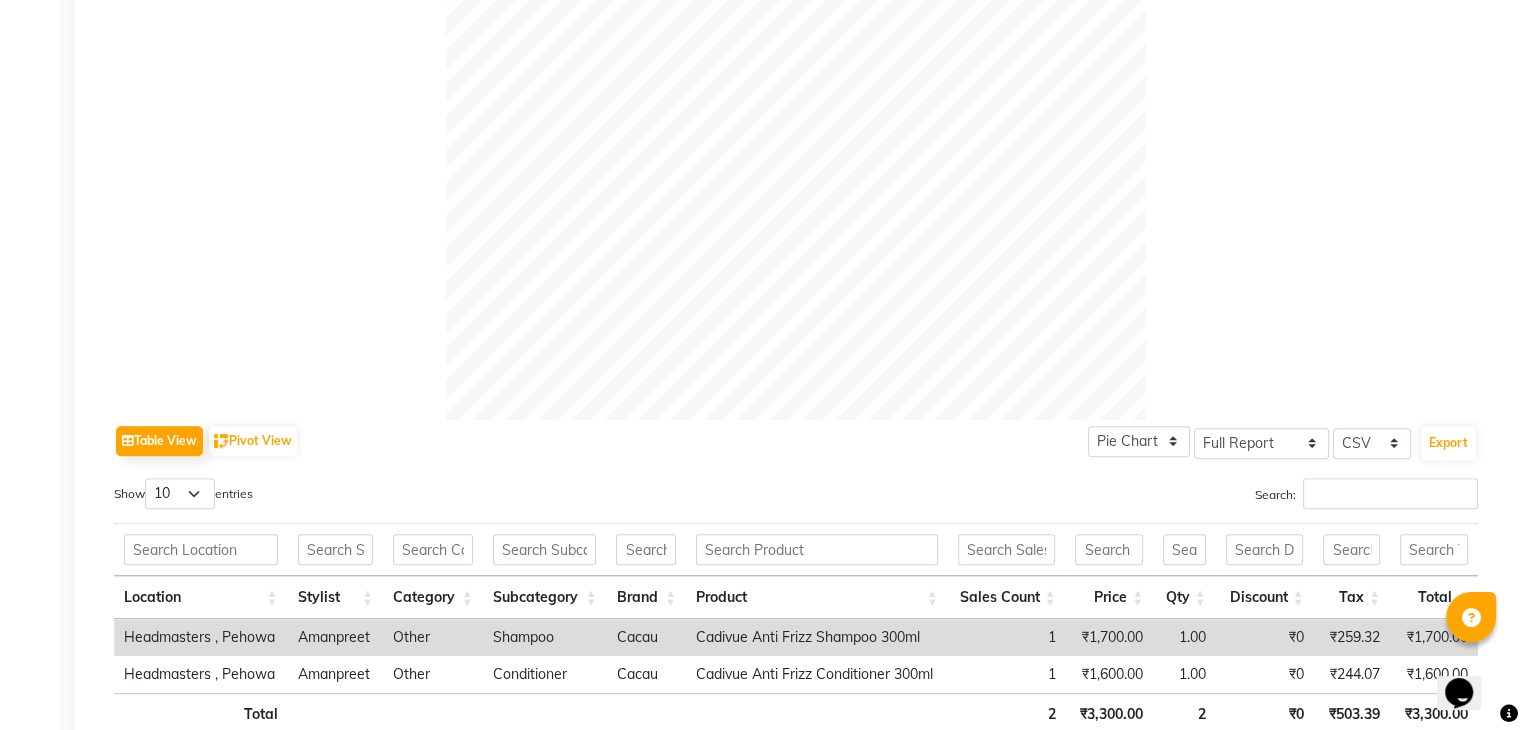 scroll, scrollTop: 730, scrollLeft: 0, axis: vertical 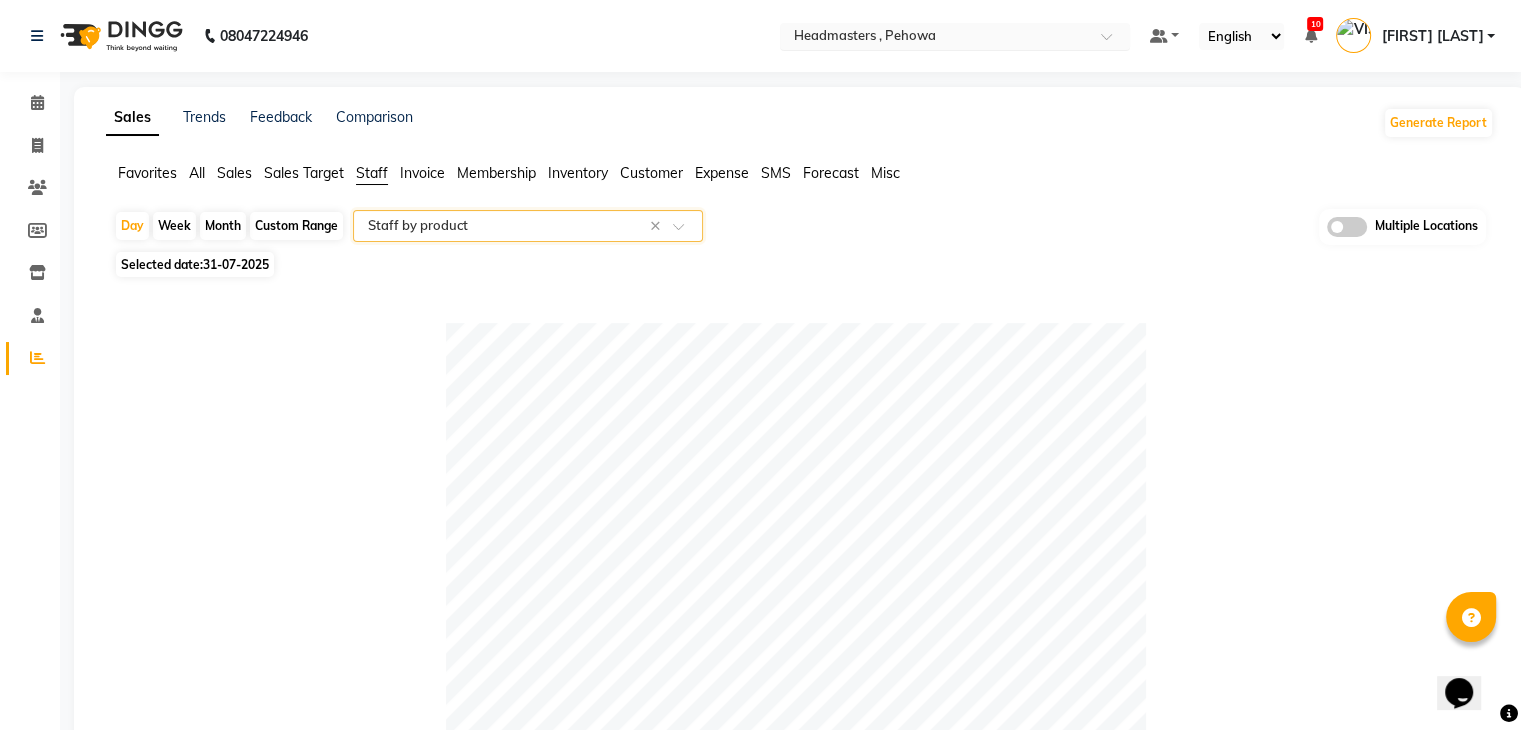 click at bounding box center (935, 38) 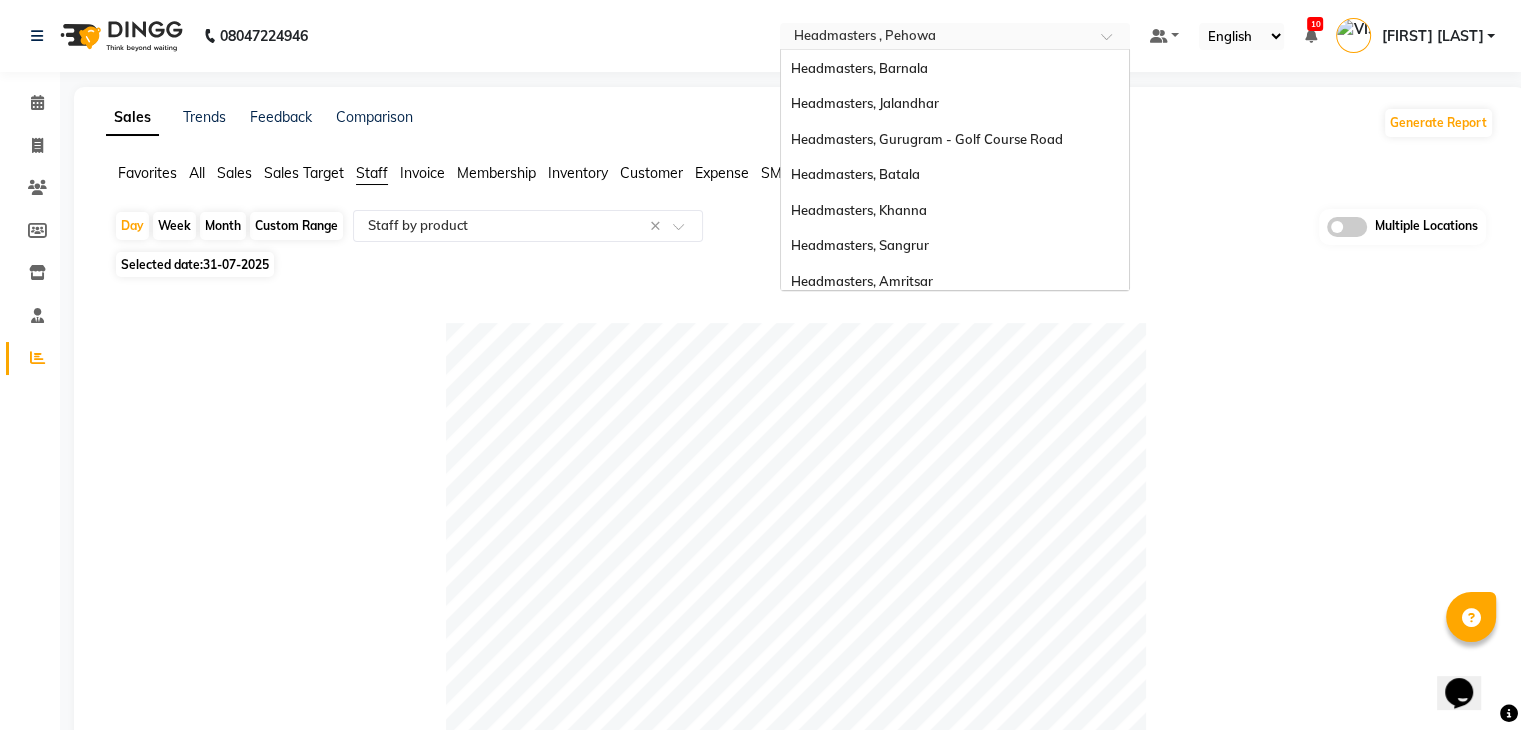 scroll, scrollTop: 328, scrollLeft: 0, axis: vertical 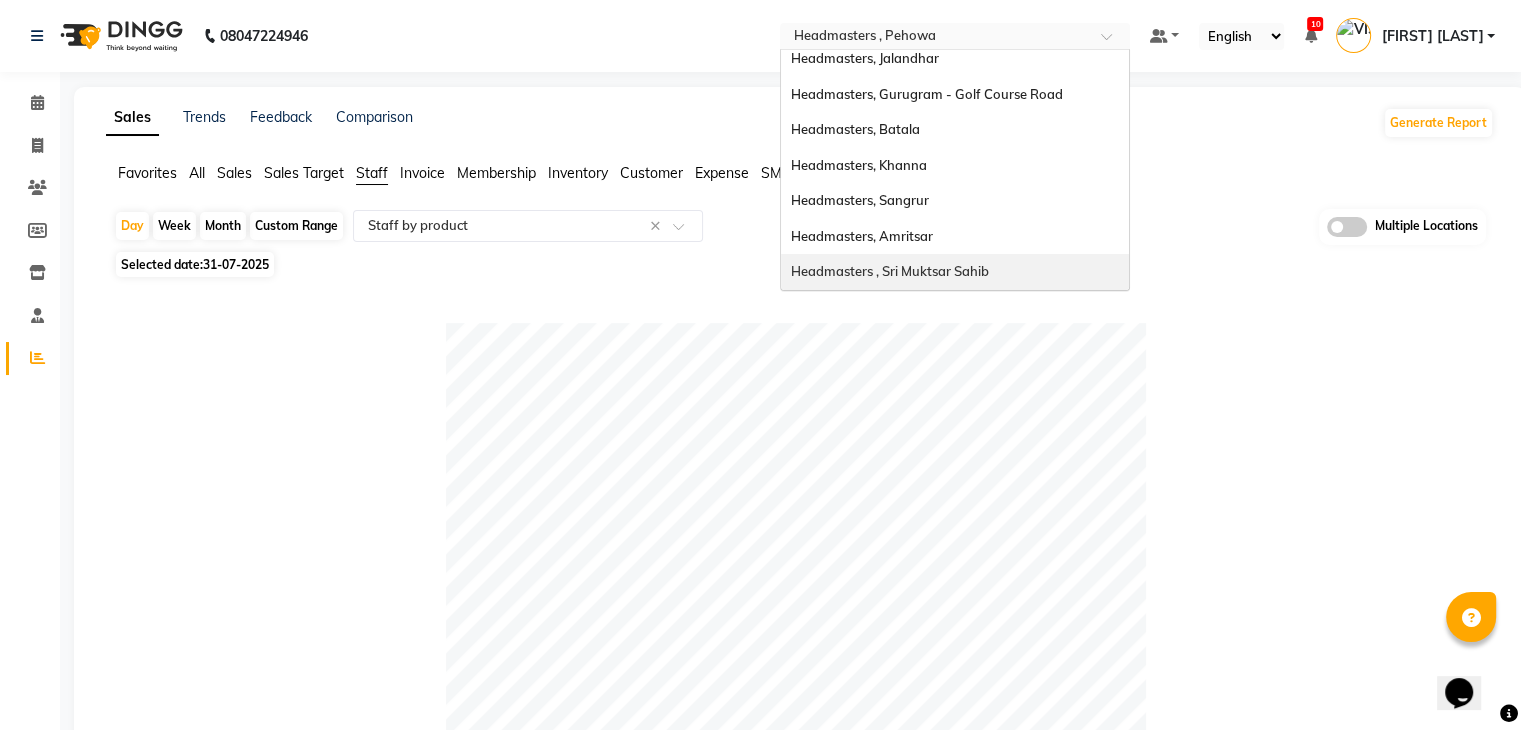 click on "Headmasters , Sri Muktsar Sahib" at bounding box center [890, 271] 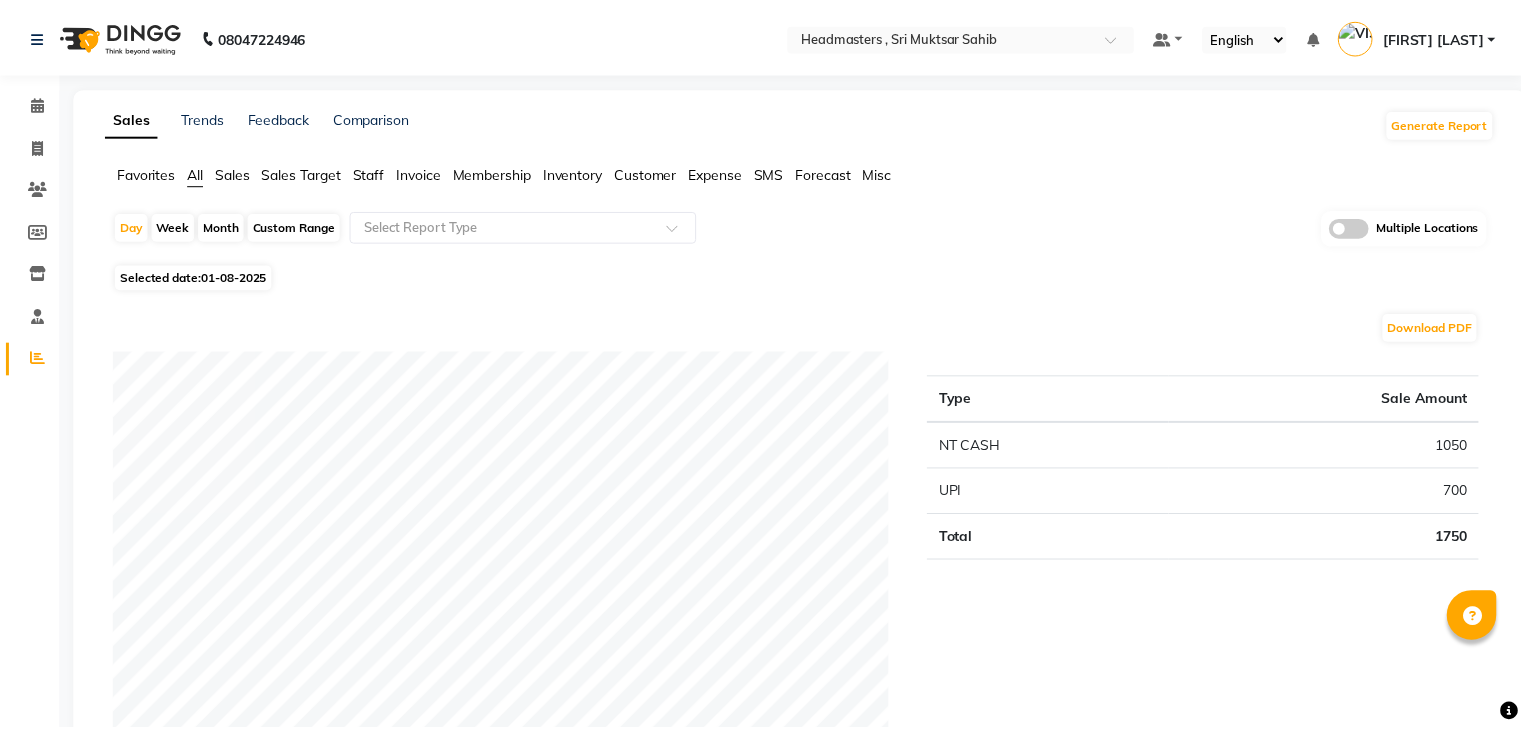 scroll, scrollTop: 0, scrollLeft: 0, axis: both 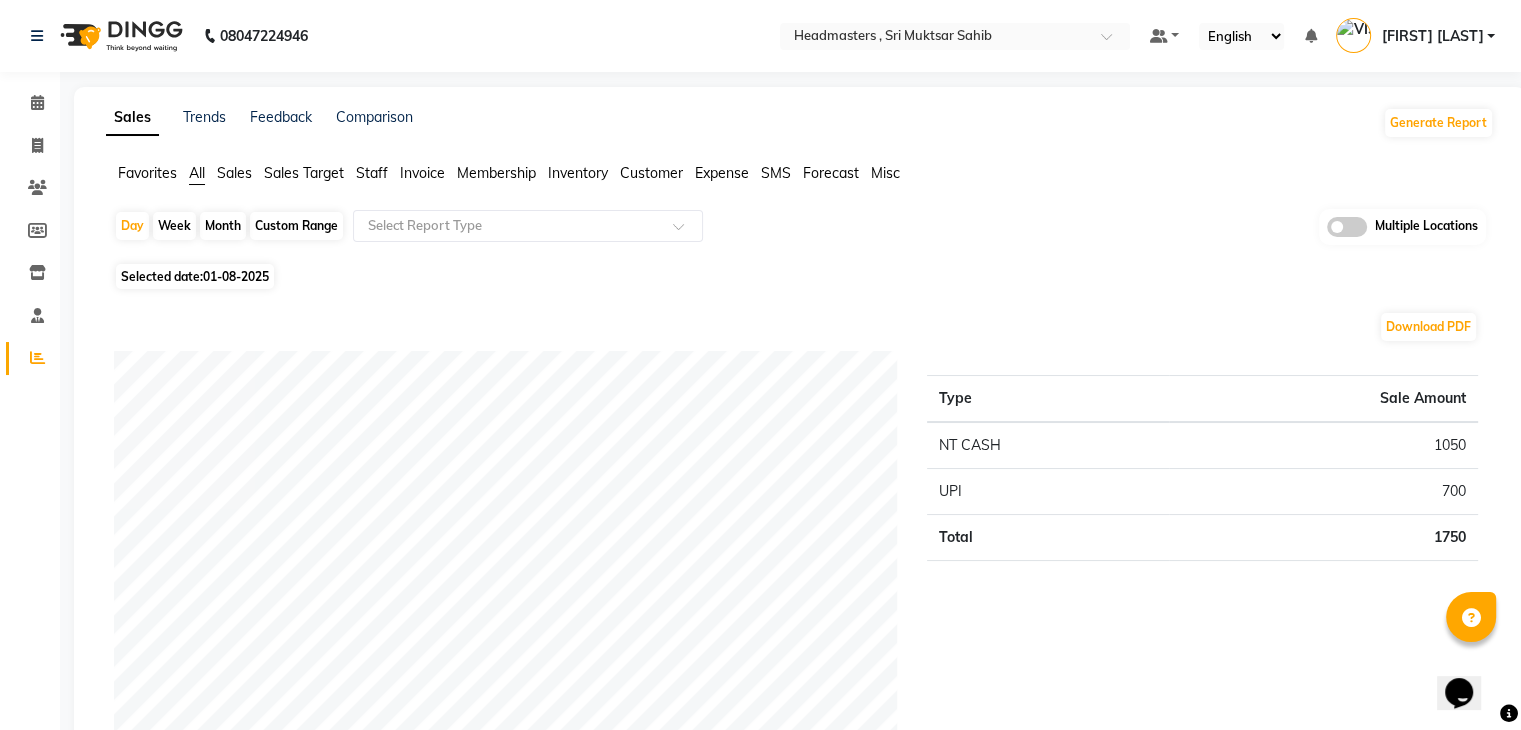 click on "01-08-2025" 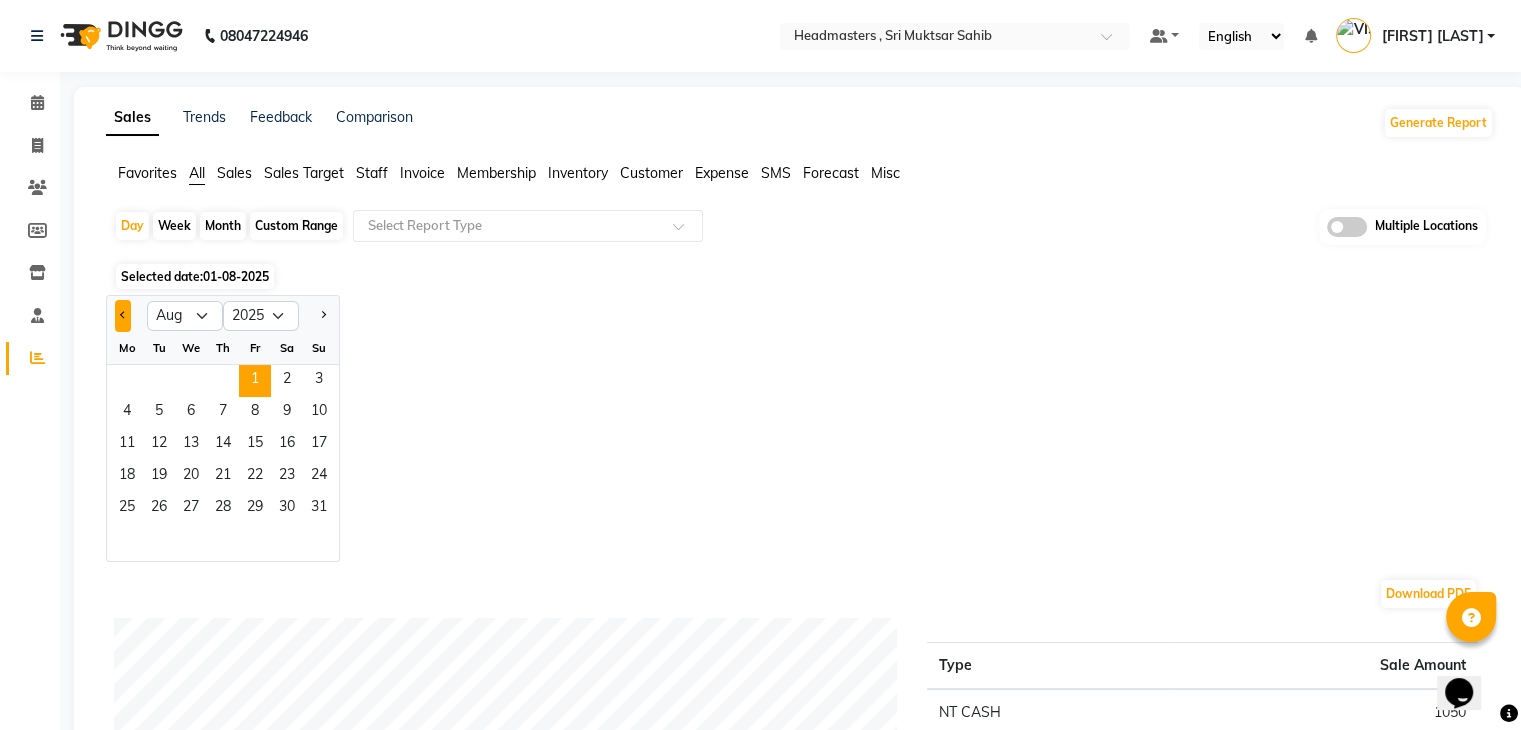click 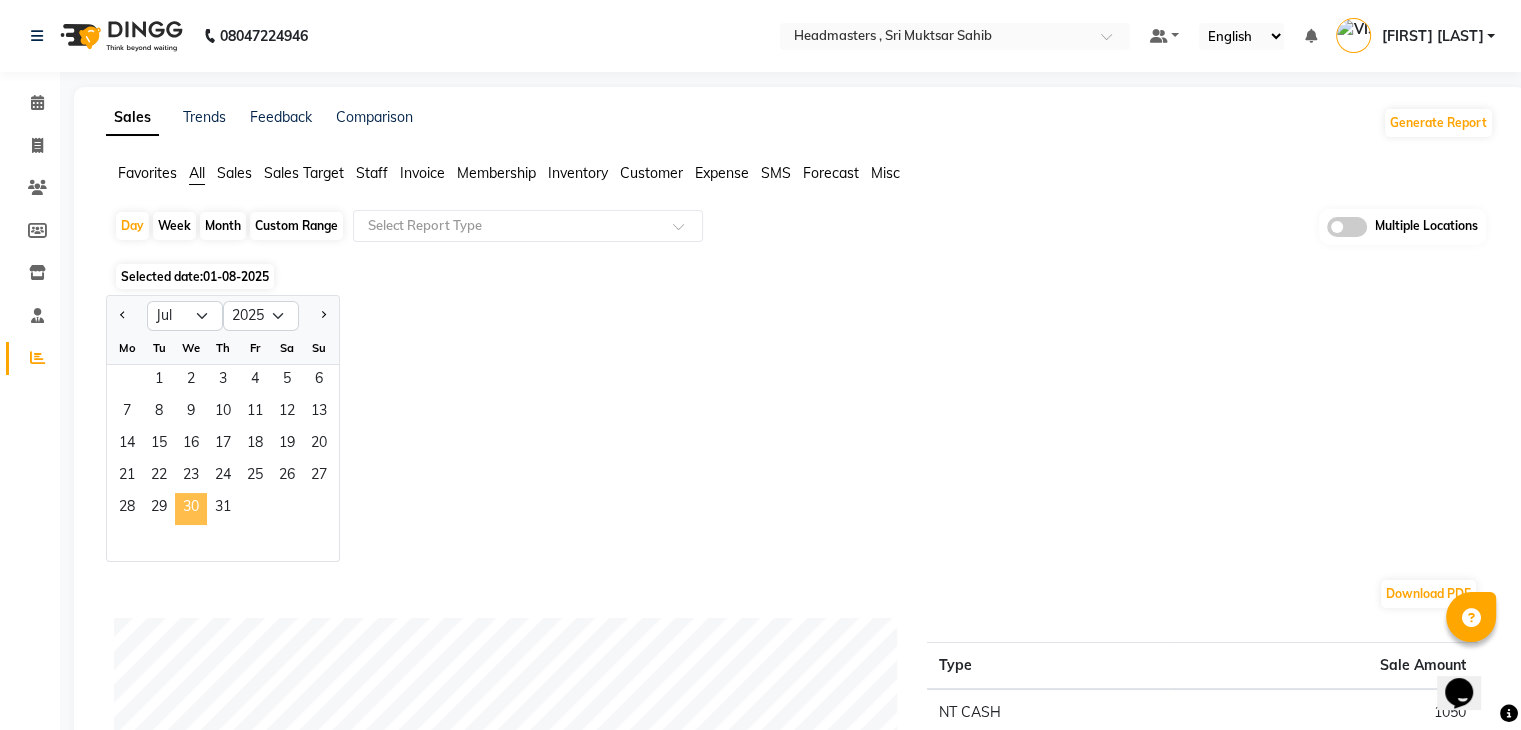 click on "30" 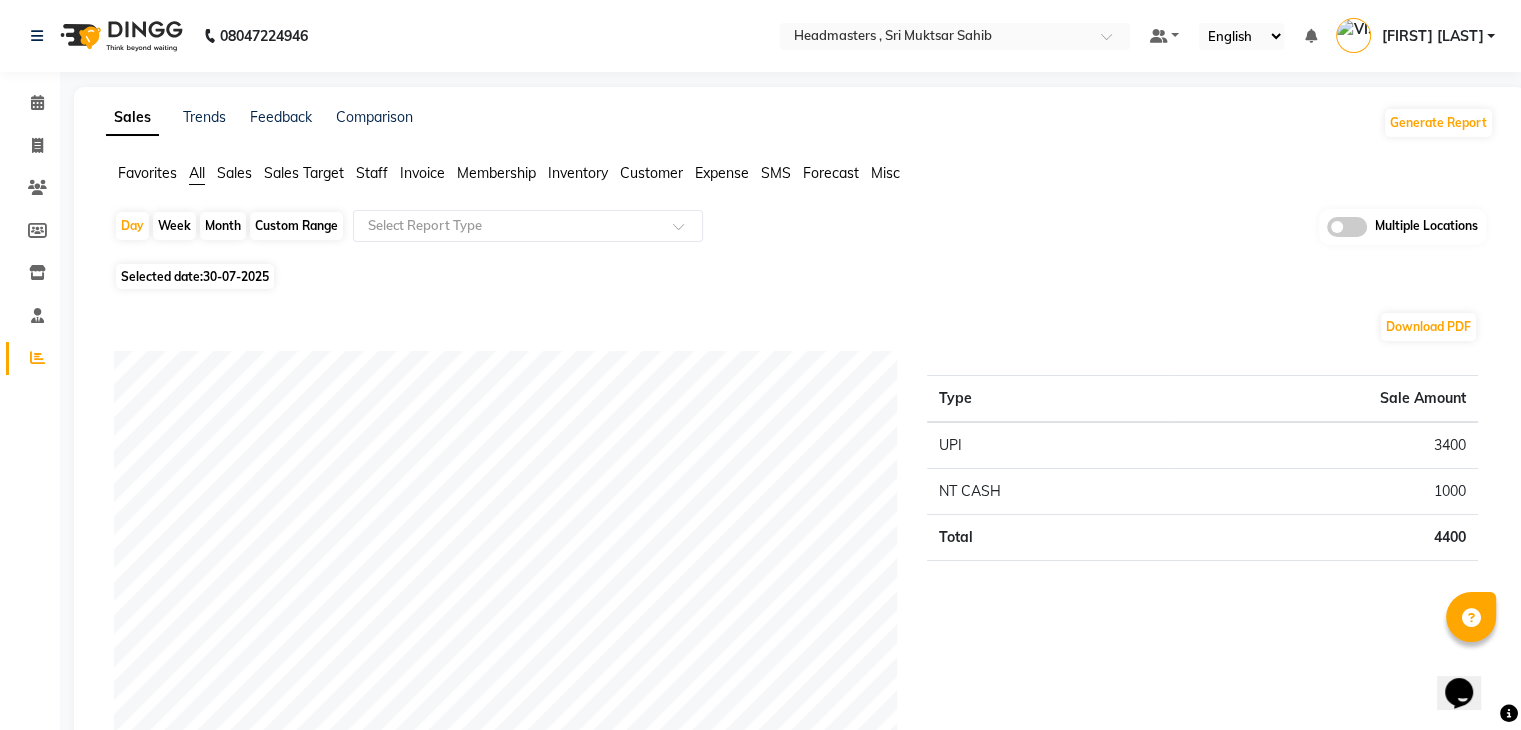 click on "Download PDF" 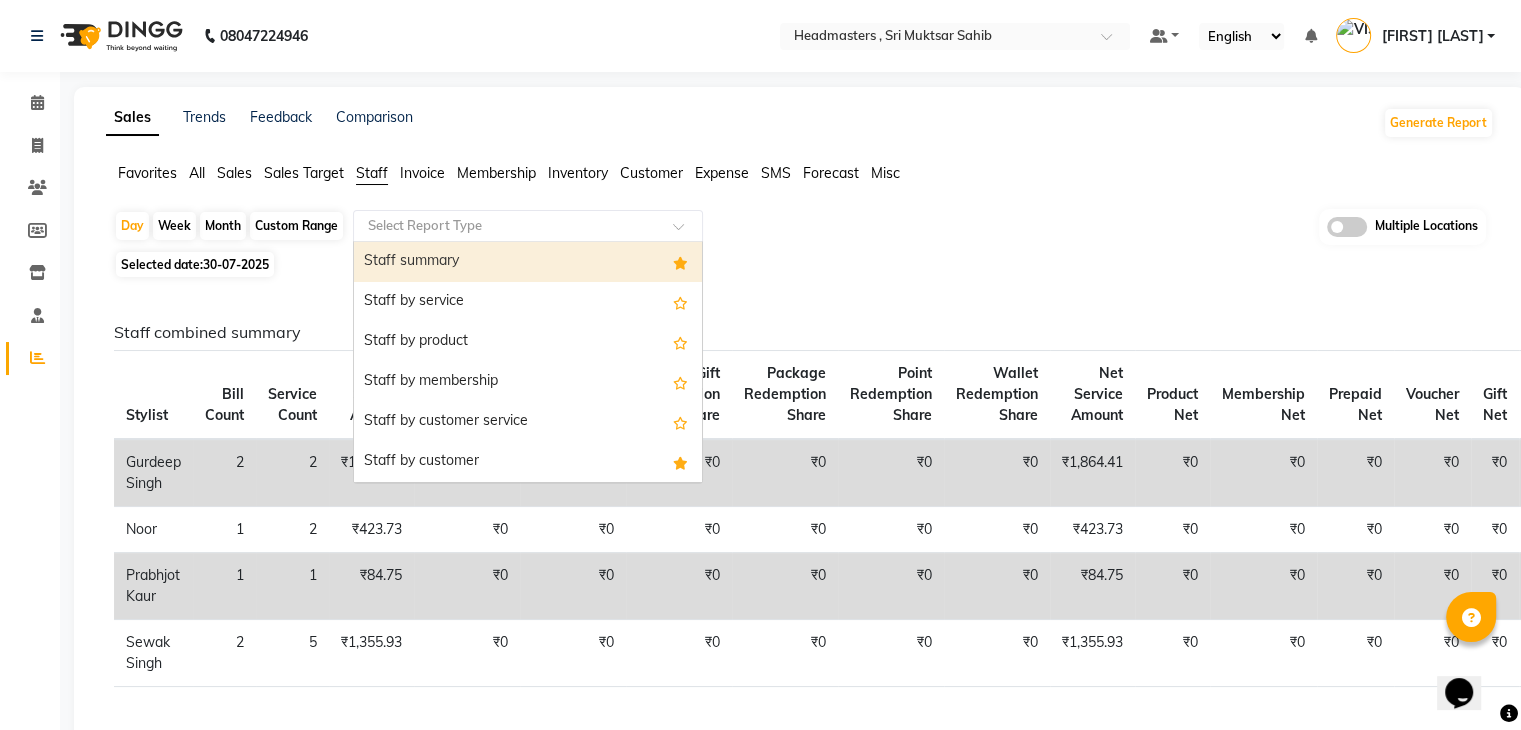 click 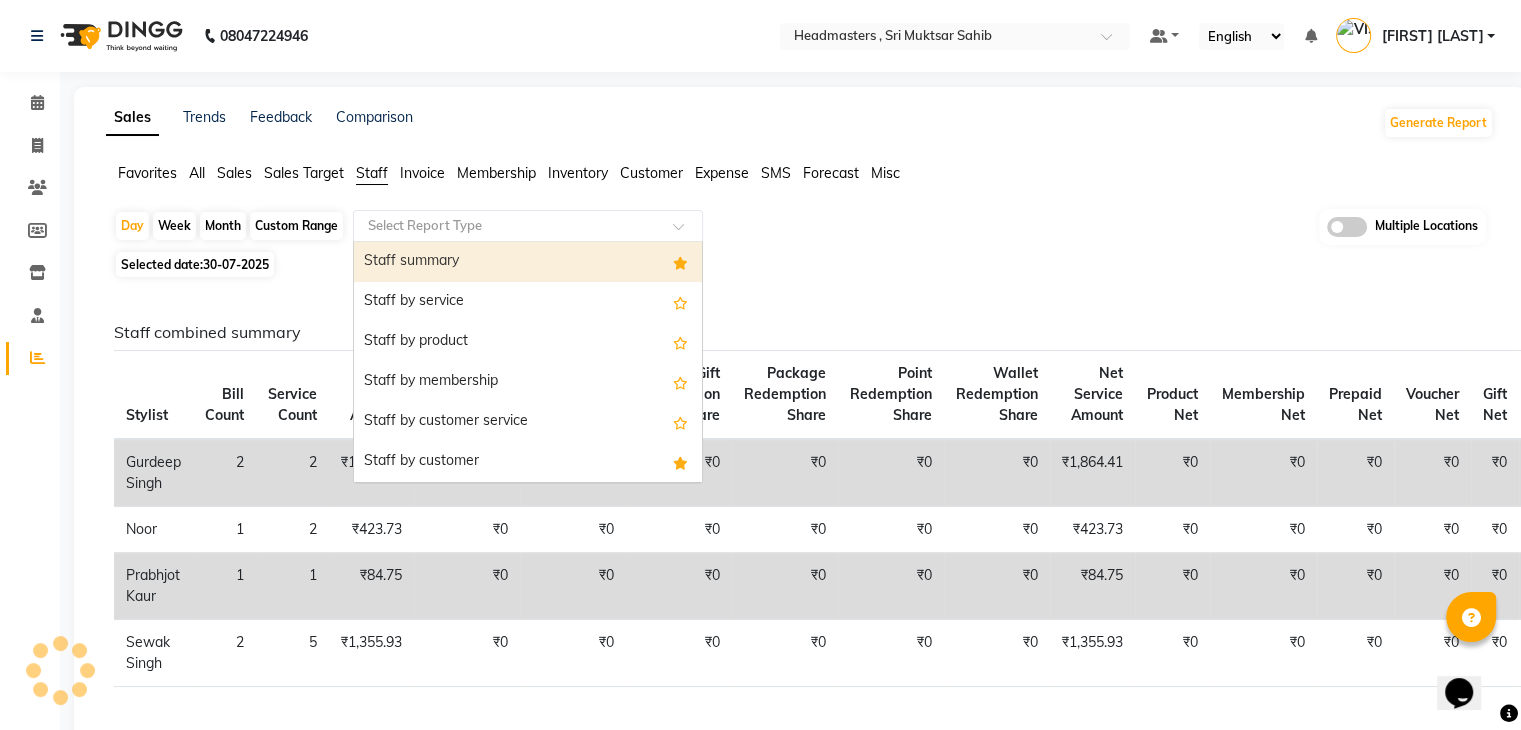 click on "Staff summary" at bounding box center (528, 262) 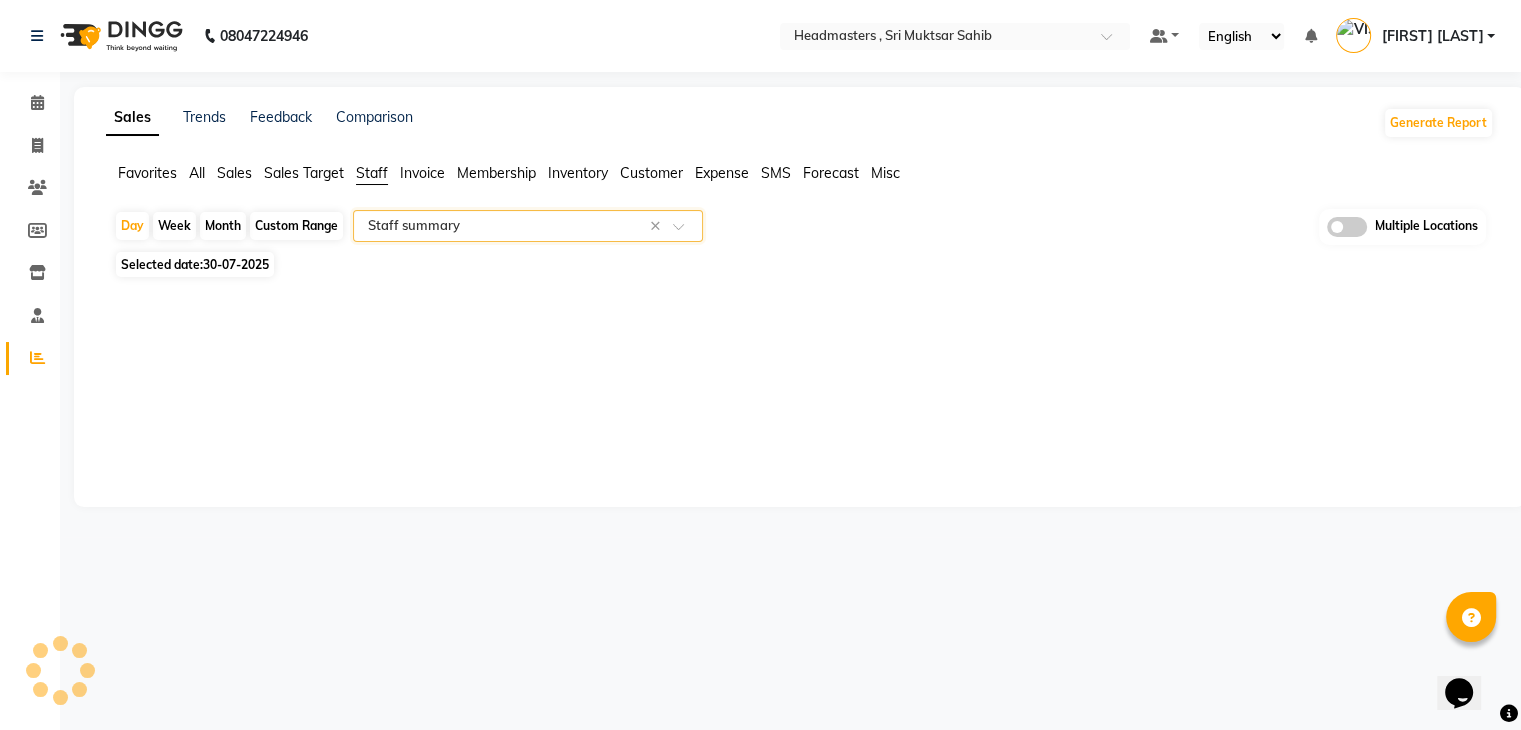 select on "full_report" 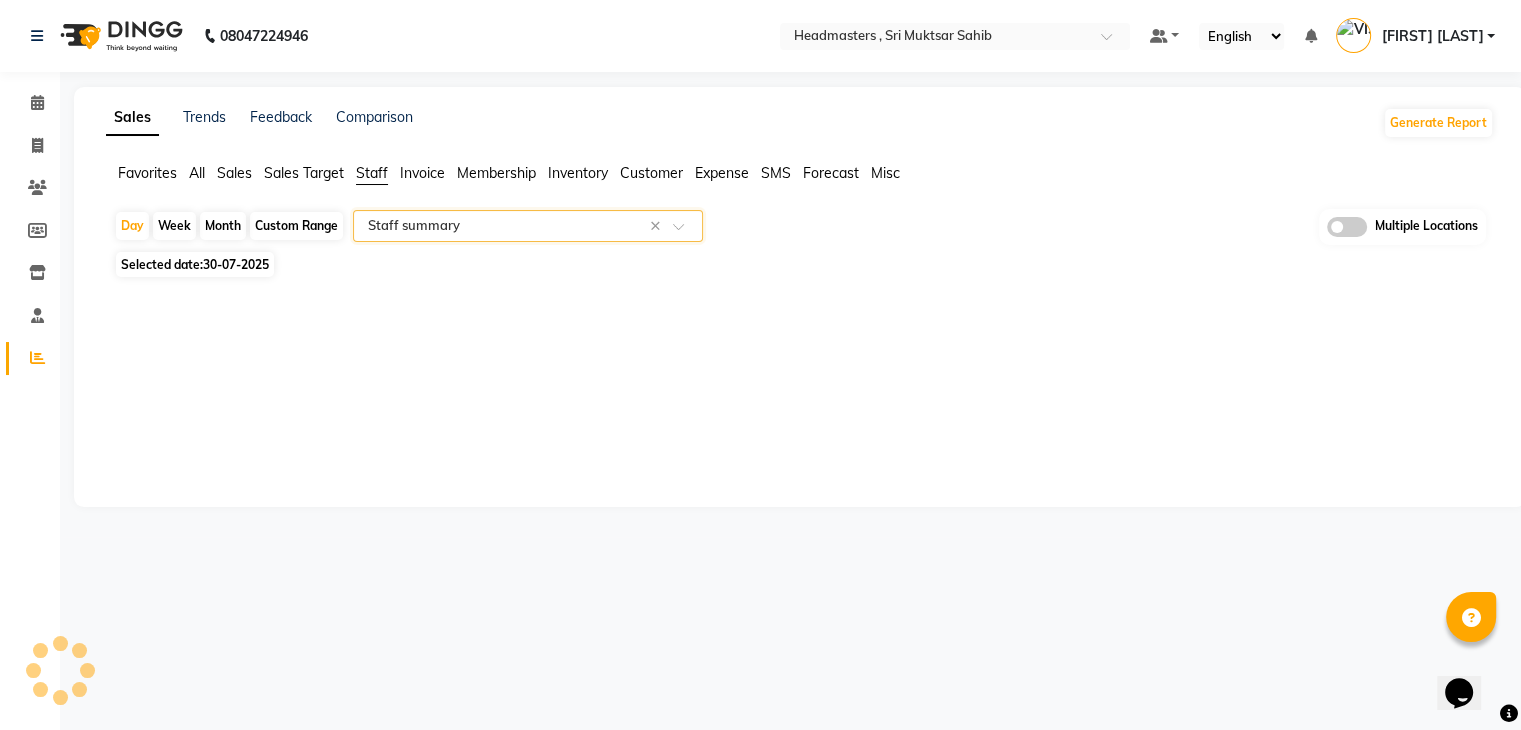 select on "csv" 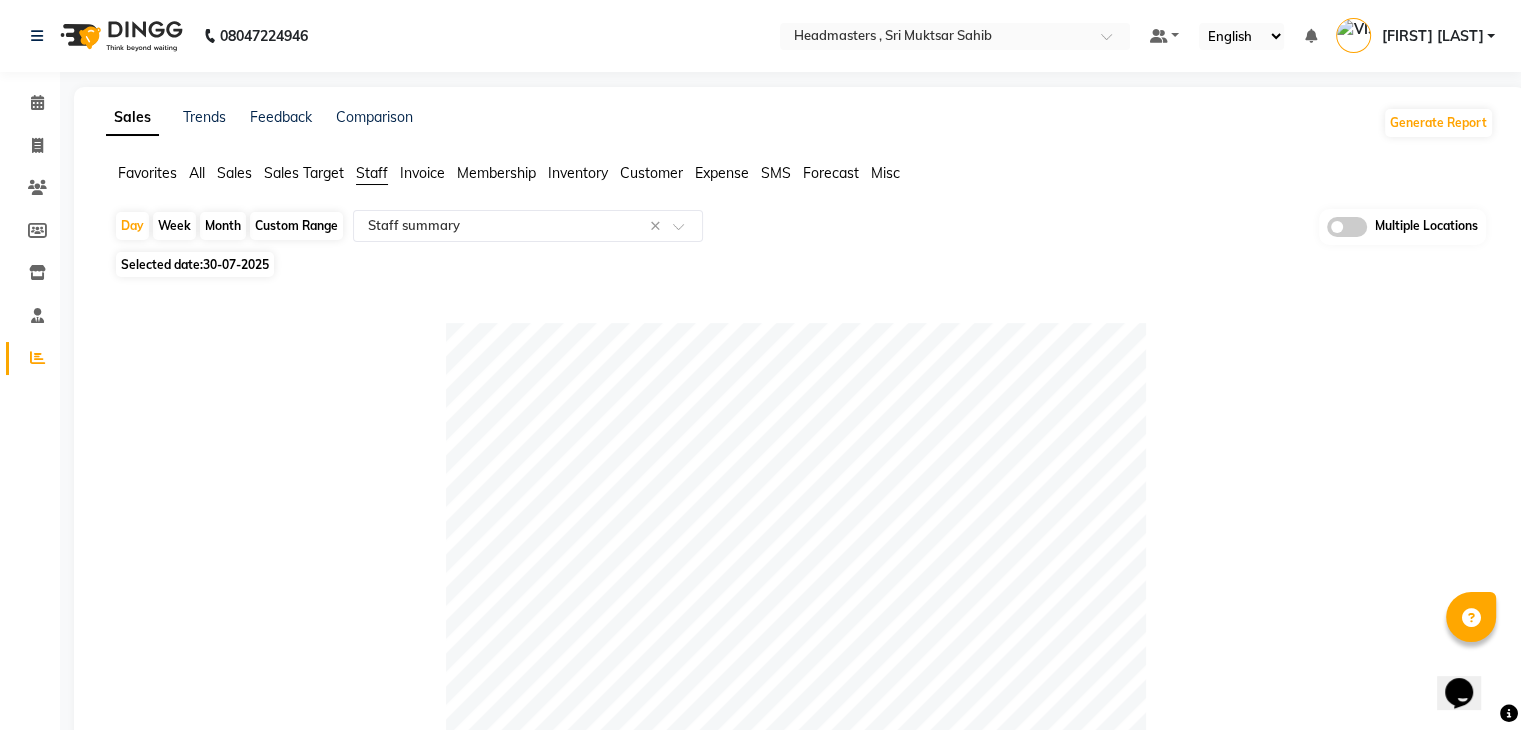 click on "Table View   Pivot View  Pie Chart Bar Chart Select Full Report Filtered Report Select CSV PDF  Export  Show  10 25 50 100  entries Search: Location Stylist Customer Invoices Services Services W/o Tax Memberships Products Packages Vouchers Prepaid Gifts Average Total Total W/o Tax Payment Redemption Redemption Share Emp Code Location Stylist Customer Invoices Services Services W/o Tax Memberships Products Packages Vouchers Prepaid Gifts Average Total Total W/o Tax Payment Redemption Redemption Share Emp Code Total 6 6 ₹4,400.00 ₹3,728.82 ₹0 ₹0 ₹0 ₹0 ₹0 ₹0 ₹2,500.00 ₹4,400.00 ₹3,728.82 ₹4,400.00 ₹0 ₹0 Headmasters , Sri Muktsar Sahib Gurdeep Singh 2 2 ₹2,200.00 ₹1,864.41 ₹0 ₹0 ₹0 ₹0 ₹0 ₹0 ₹1,100.00 ₹2,200.00 ₹1,864.41 ₹2,200.00 ₹0 ₹0 e3798-27 Headmasters , Sri Muktsar Sahib Sewak Singh 2 2 ₹1,600.00 ₹1,355.93 ₹0 ₹0 ₹0 ₹0 ₹0 ₹0 ₹800.00 ₹1,600.00 ₹1,355.93 ₹1,600.00 ₹0 ₹0 e3798-04 Headmasters , Sri Muktsar Sahib Noor 1 1 ₹0 1" 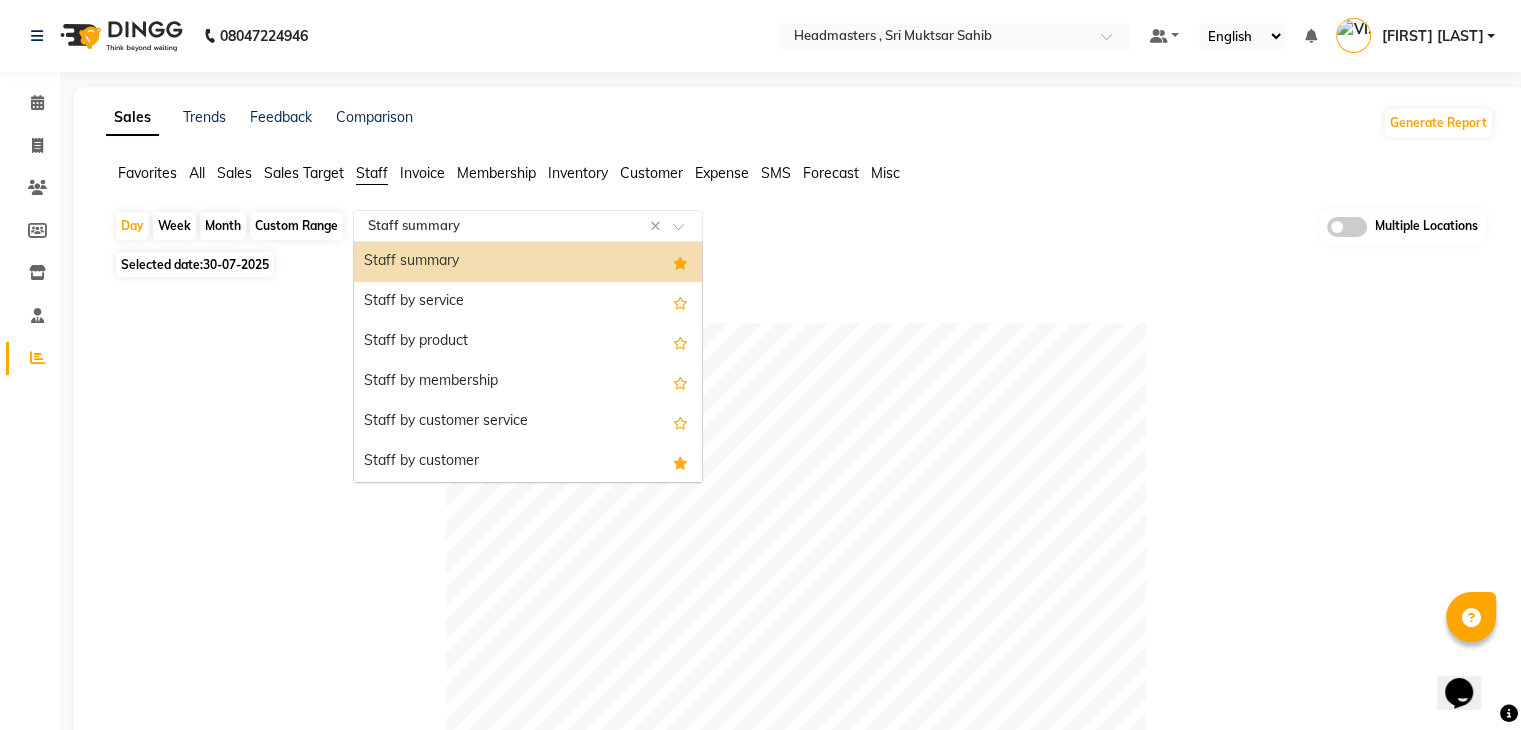 click 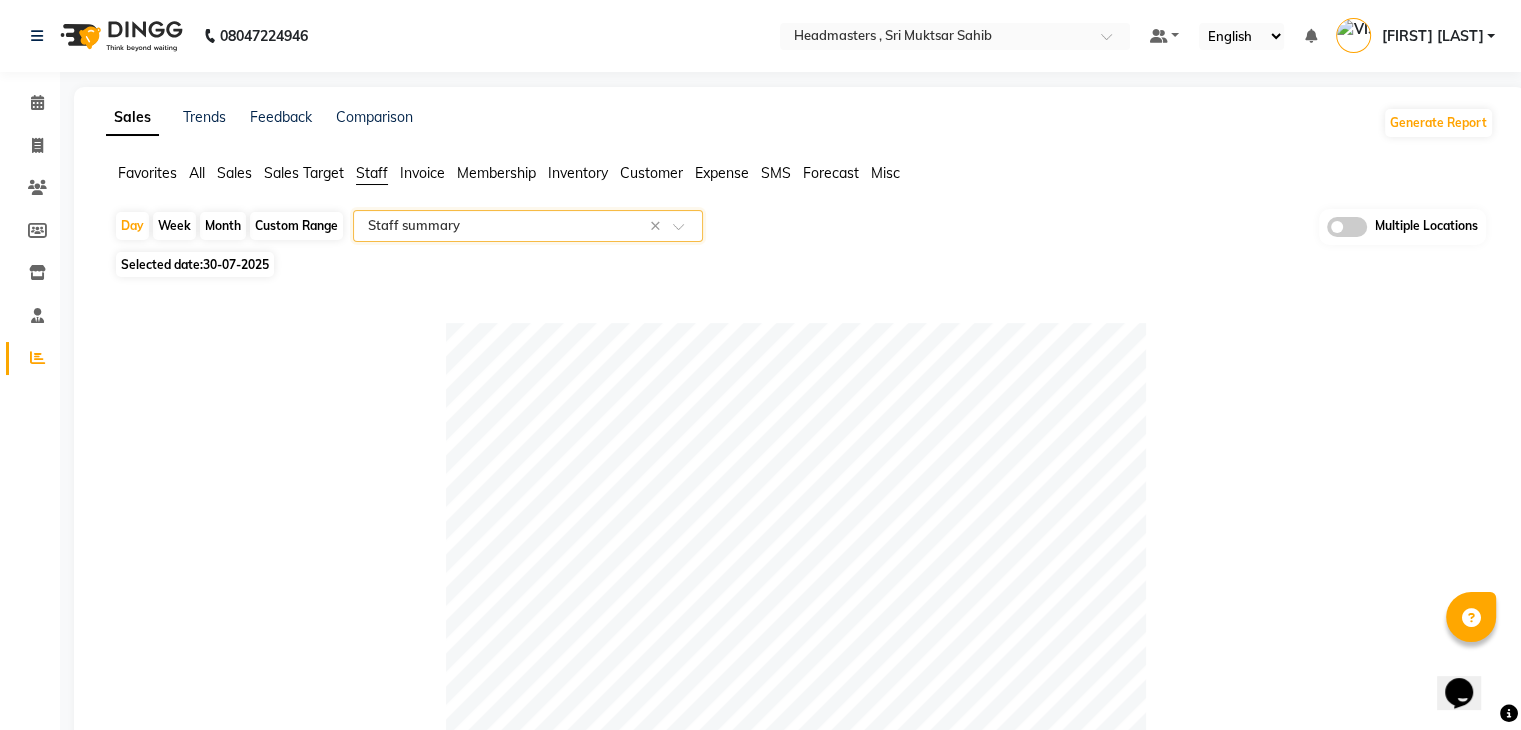 scroll, scrollTop: 600, scrollLeft: 0, axis: vertical 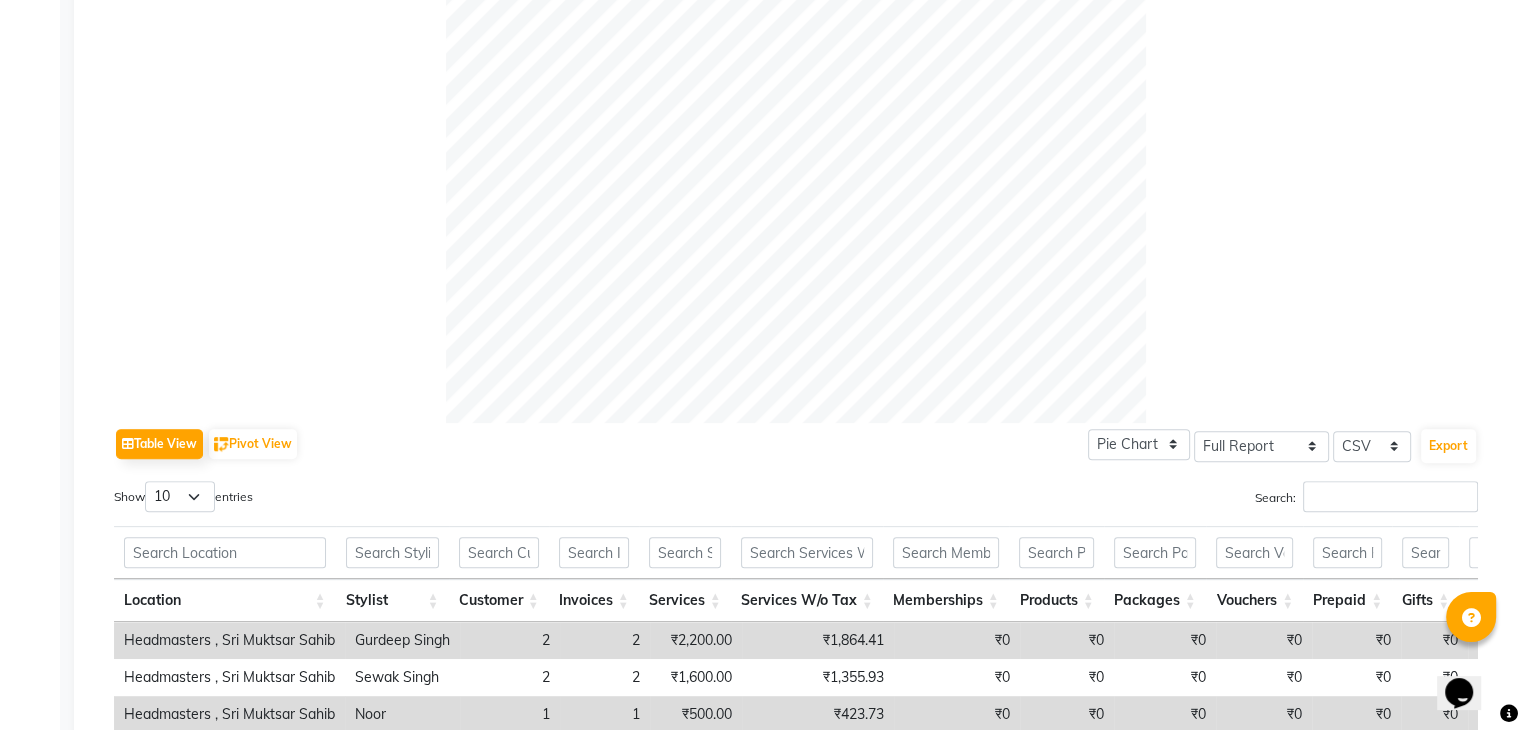 click 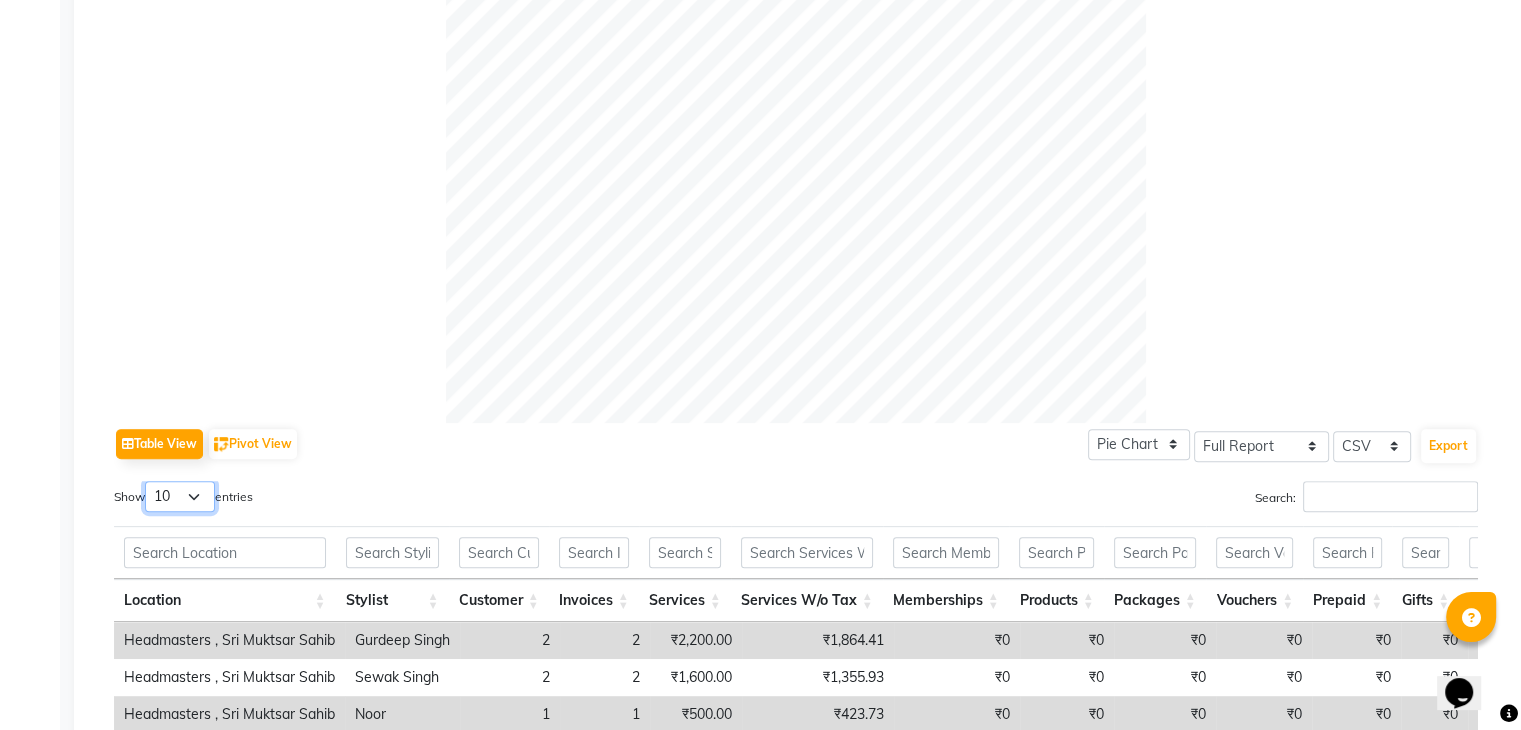 click on "10 25 50 100" at bounding box center [180, 496] 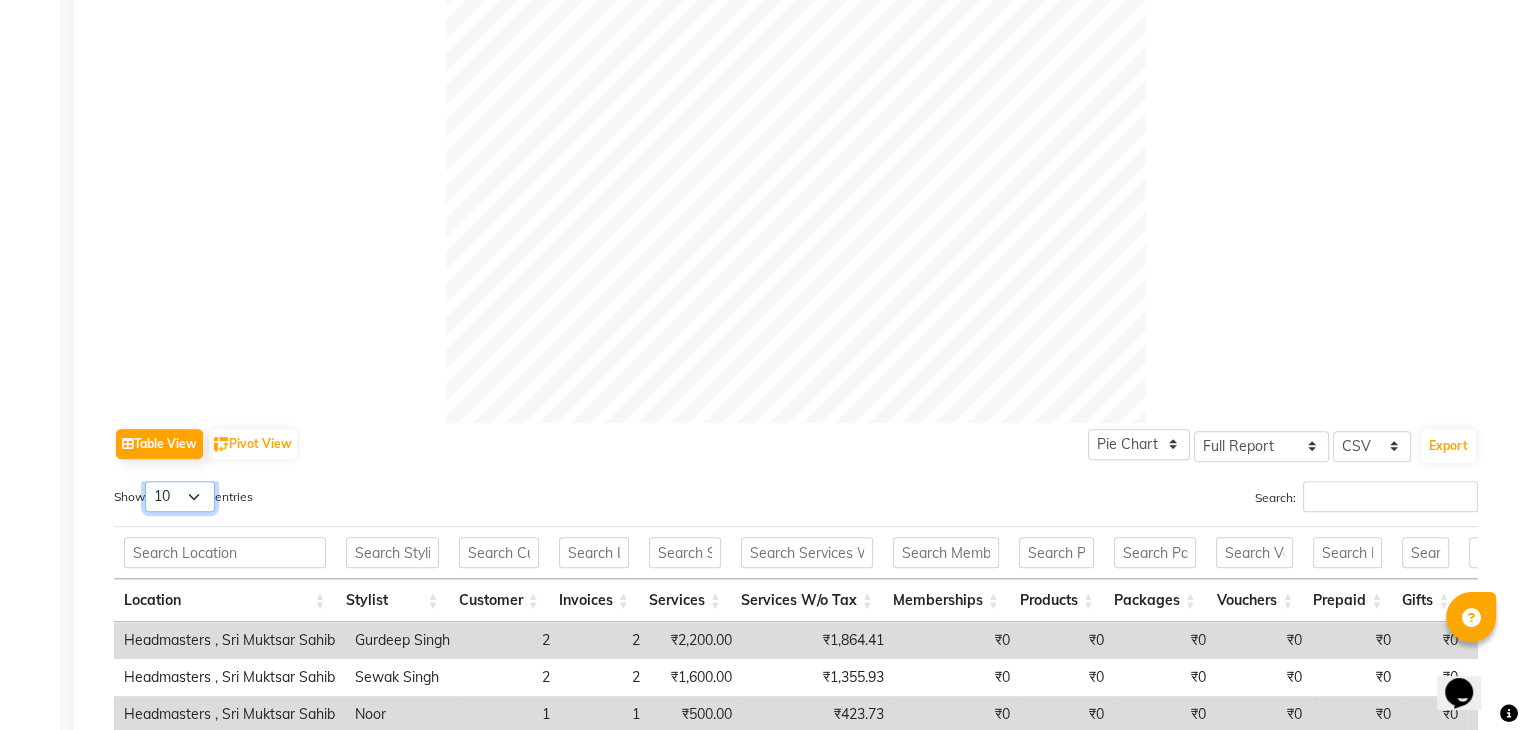 select on "100" 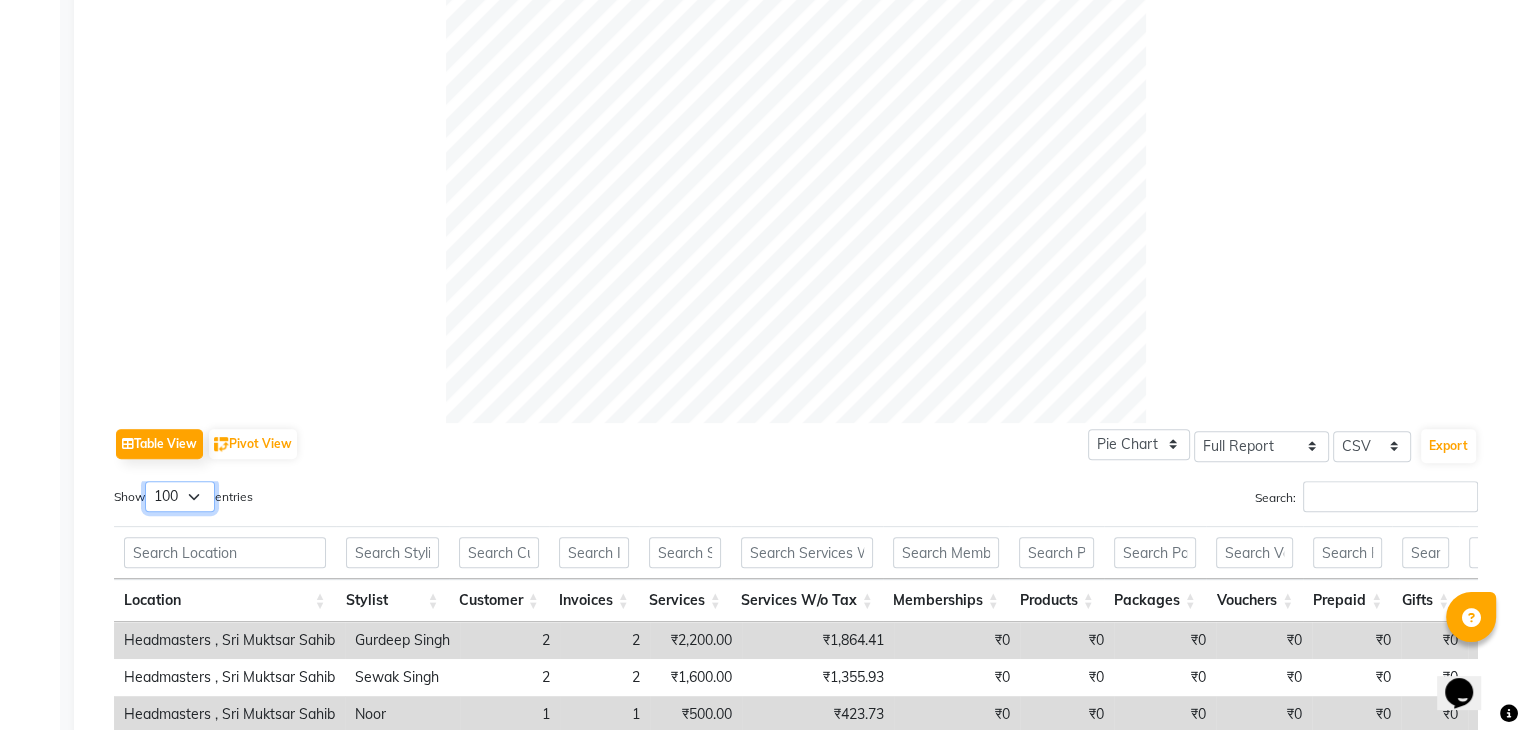 click on "10 25 50 100" at bounding box center (180, 496) 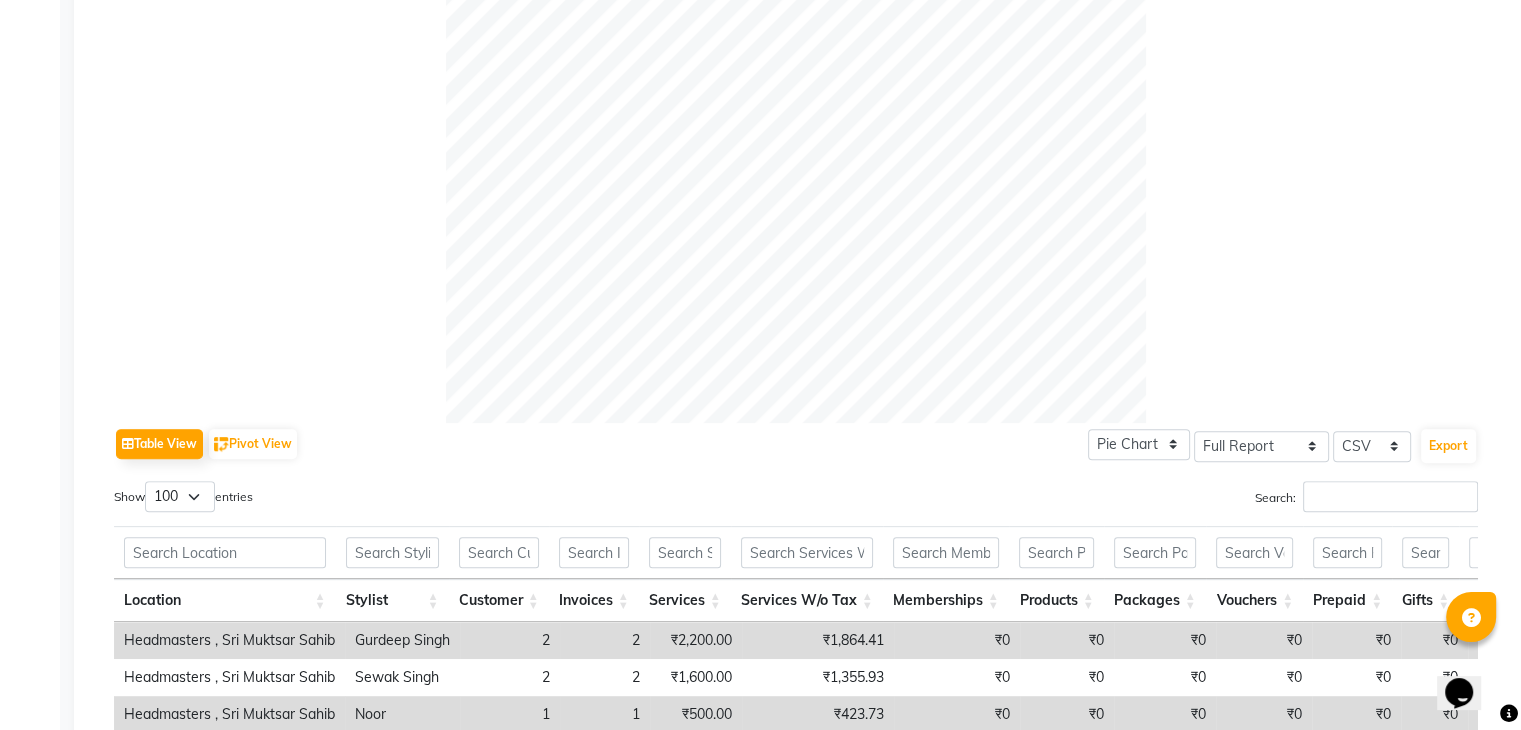 click 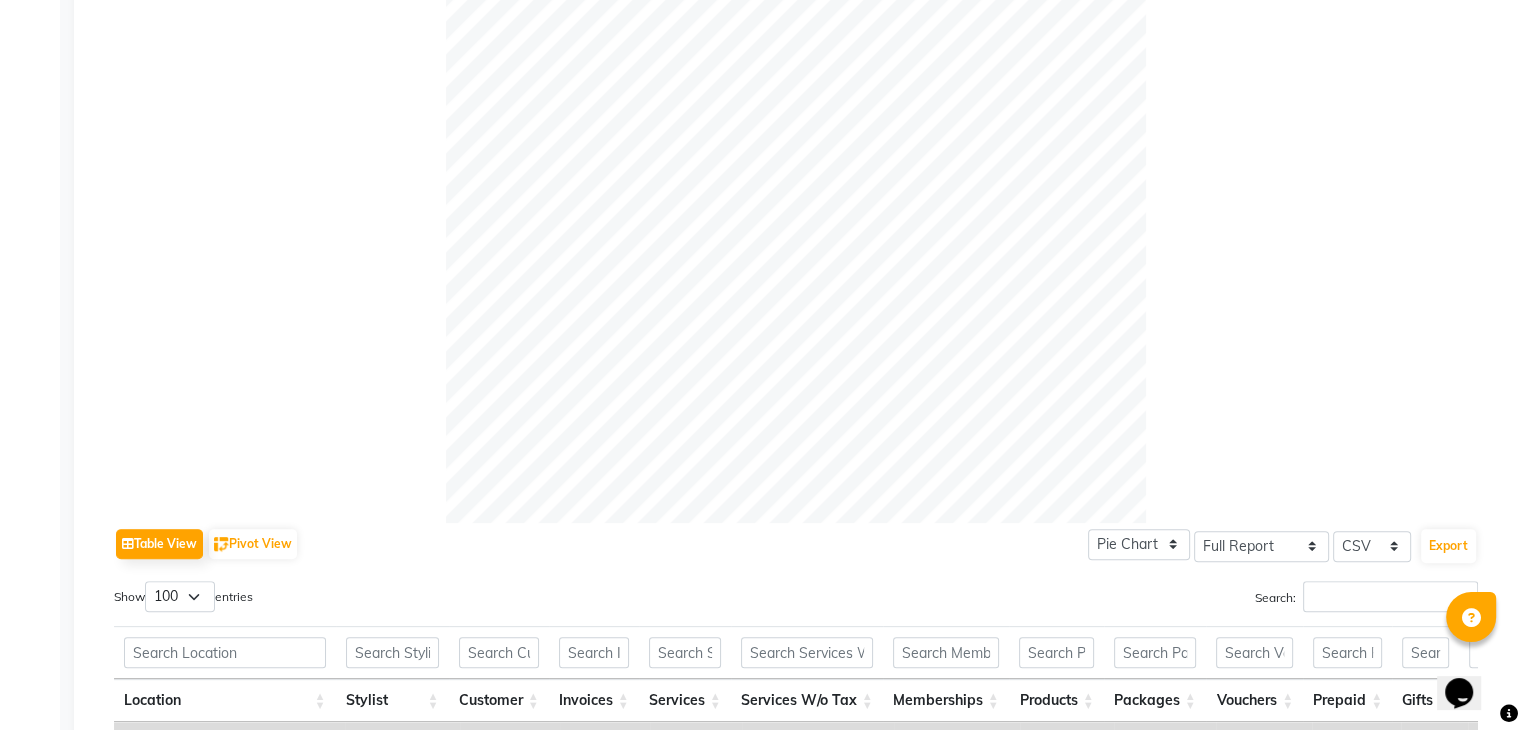 scroll, scrollTop: 820, scrollLeft: 0, axis: vertical 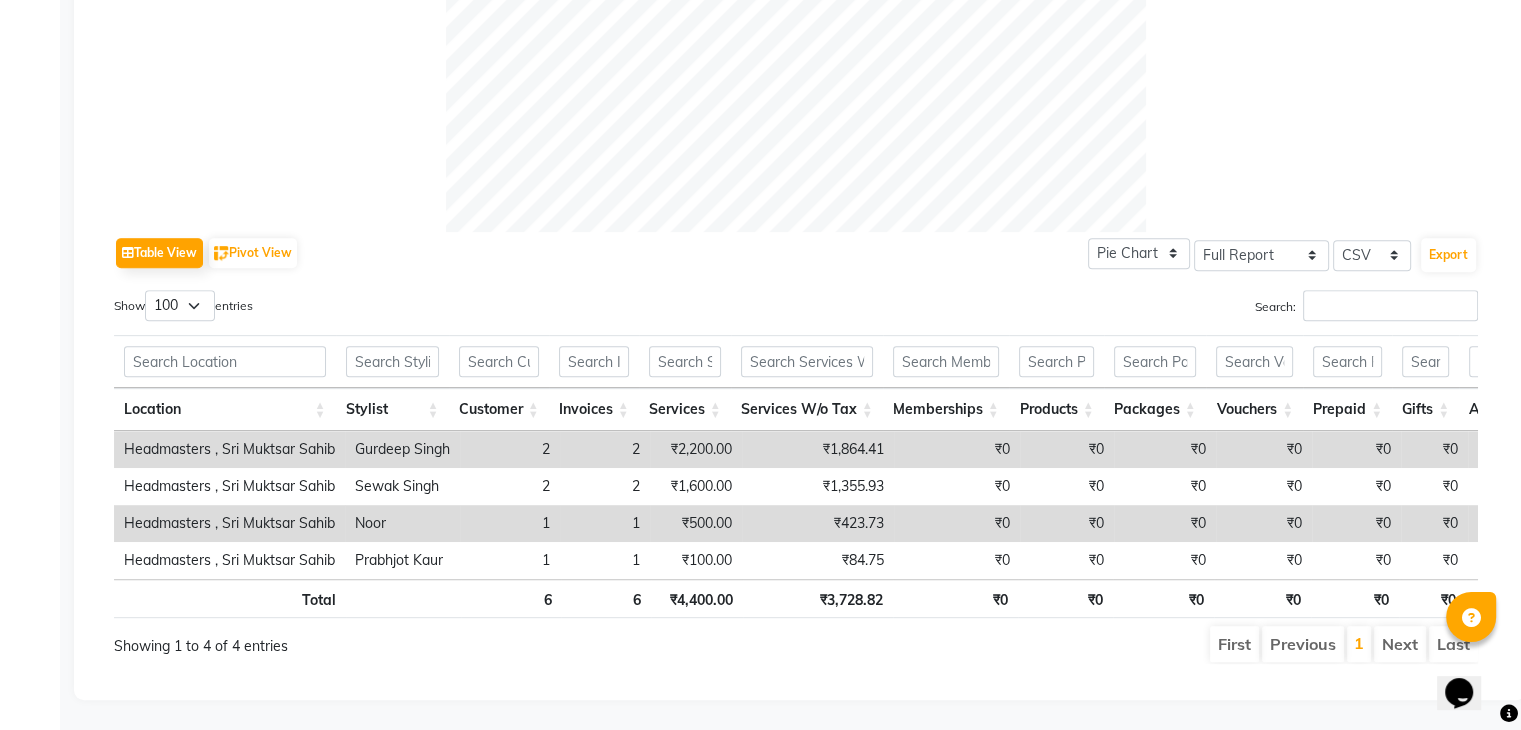 click on "Table View   Pivot View  Pie Chart Bar Chart Select Full Report Filtered Report Select CSV PDF  Export  Show  10 25 50 100  entries Search: Location Stylist Customer Invoices Services Services W/o Tax Memberships Products Packages Vouchers Prepaid Gifts Average Total Total W/o Tax Payment Redemption Redemption Share Emp Code Location Stylist Customer Invoices Services Services W/o Tax Memberships Products Packages Vouchers Prepaid Gifts Average Total Total W/o Tax Payment Redemption Redemption Share Emp Code Total 6 6 ₹4,400.00 ₹3,728.82 ₹0 ₹0 ₹0 ₹0 ₹0 ₹0 ₹2,500.00 ₹4,400.00 ₹3,728.82 ₹4,400.00 ₹0 ₹0 Headmasters , Sri Muktsar Sahib Gurdeep Singh 2 2 ₹2,200.00 ₹1,864.41 ₹0 ₹0 ₹0 ₹0 ₹0 ₹0 ₹1,100.00 ₹2,200.00 ₹1,864.41 ₹2,200.00 ₹0 ₹0 e3798-27 Headmasters , Sri Muktsar Sahib Sewak Singh 2 2 ₹1,600.00 ₹1,355.93 ₹0 ₹0 ₹0 ₹0 ₹0 ₹0 ₹800.00 ₹1,600.00 ₹1,355.93 ₹1,600.00 ₹0 ₹0 e3798-04 Headmasters , Sri Muktsar Sahib Noor 1 1 ₹0 1" 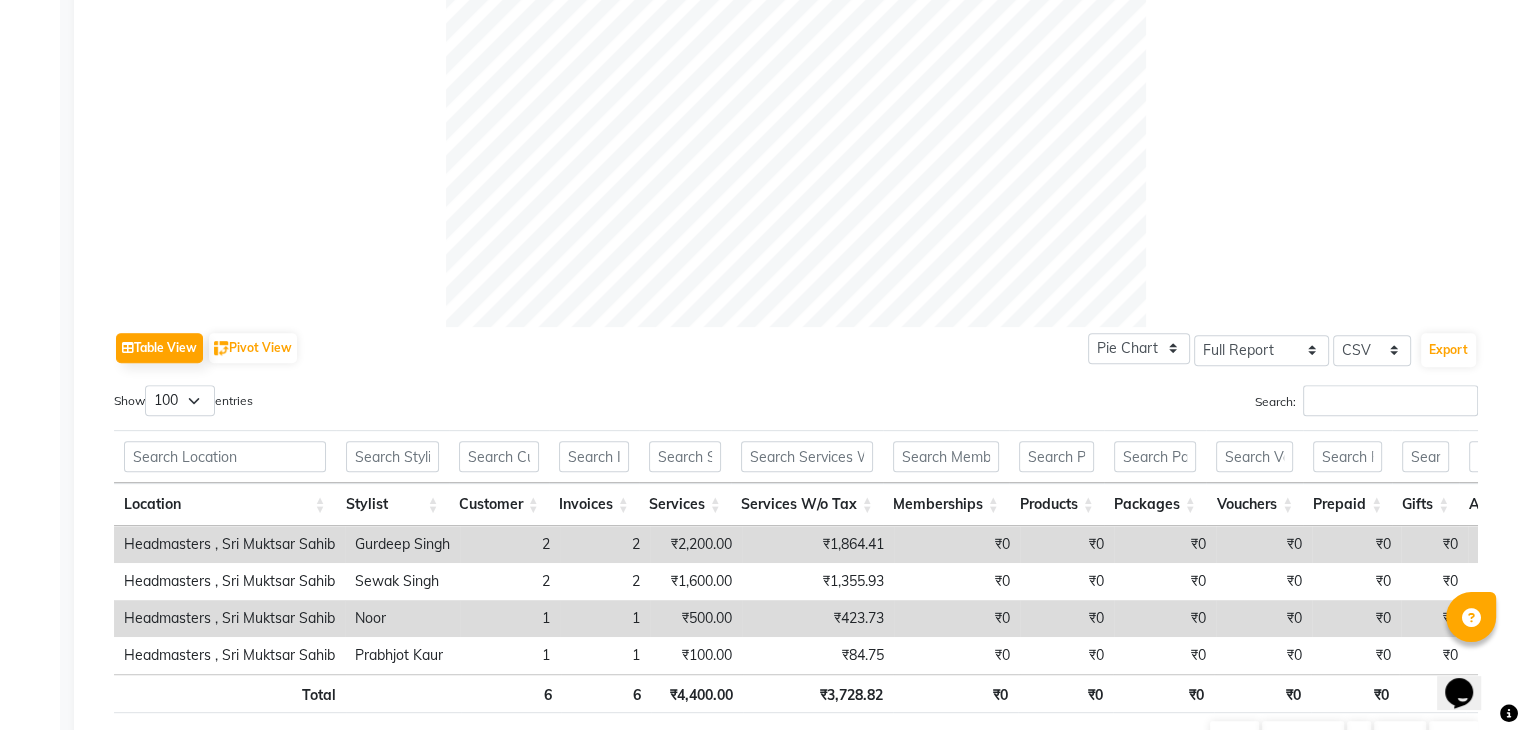 scroll, scrollTop: 820, scrollLeft: 0, axis: vertical 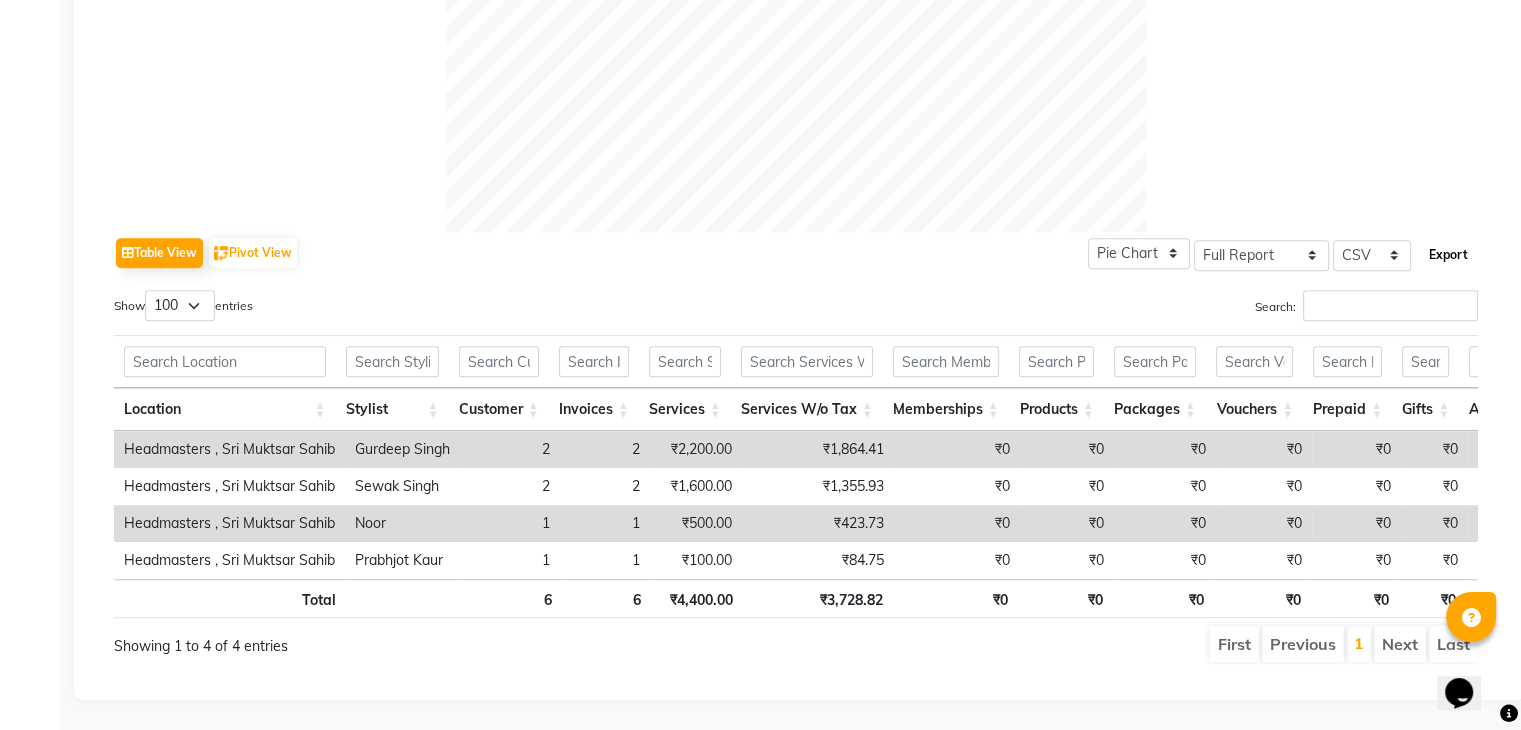 click on "Export" 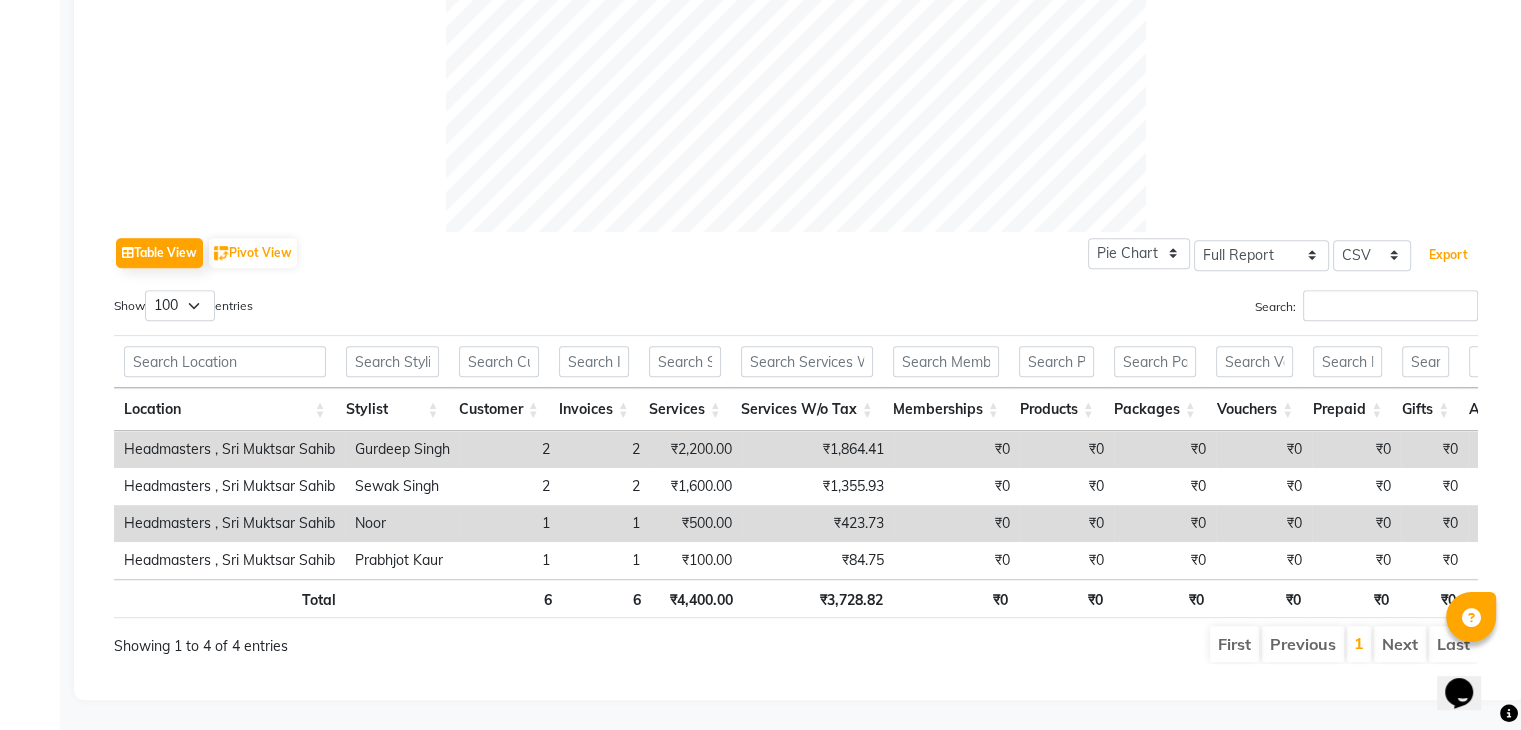 type 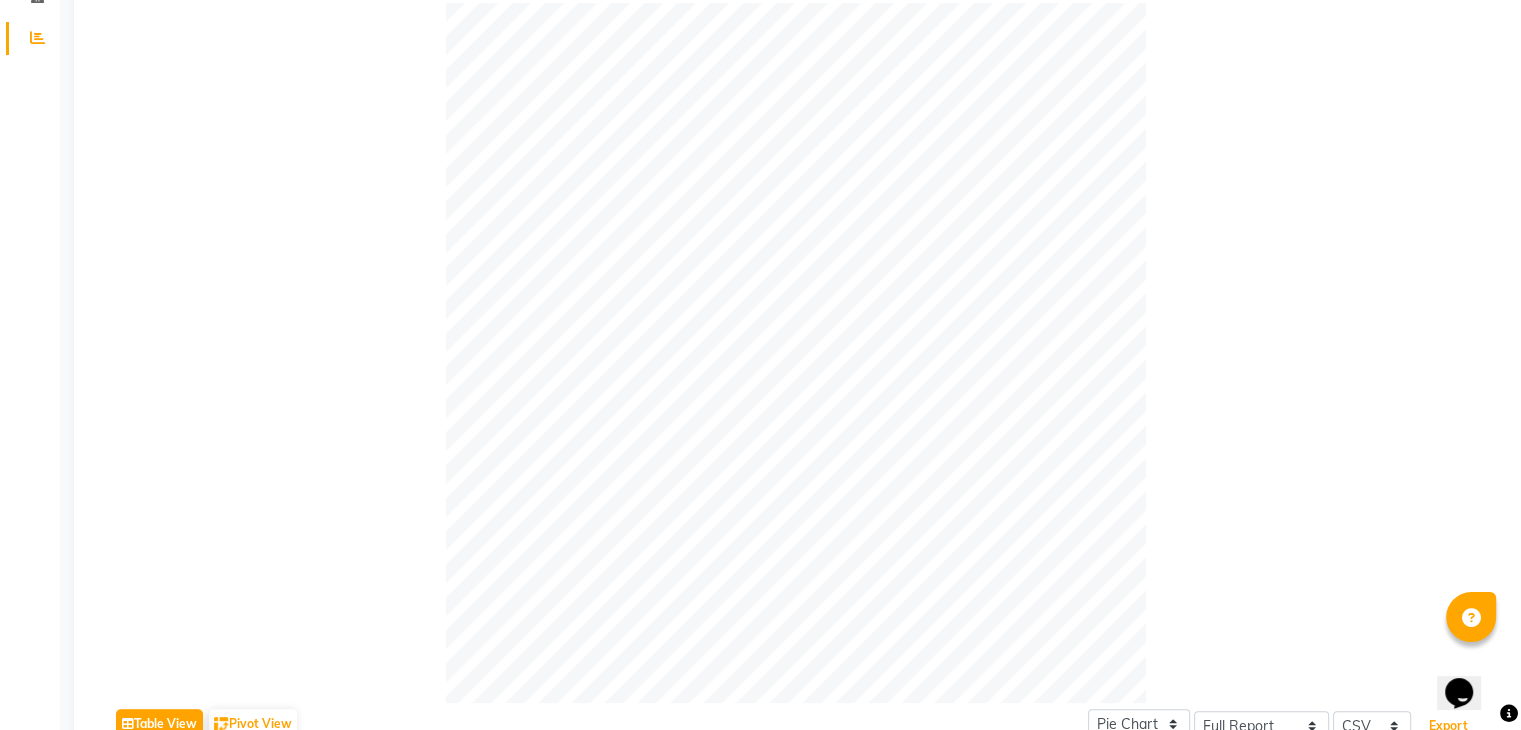 scroll, scrollTop: 20, scrollLeft: 0, axis: vertical 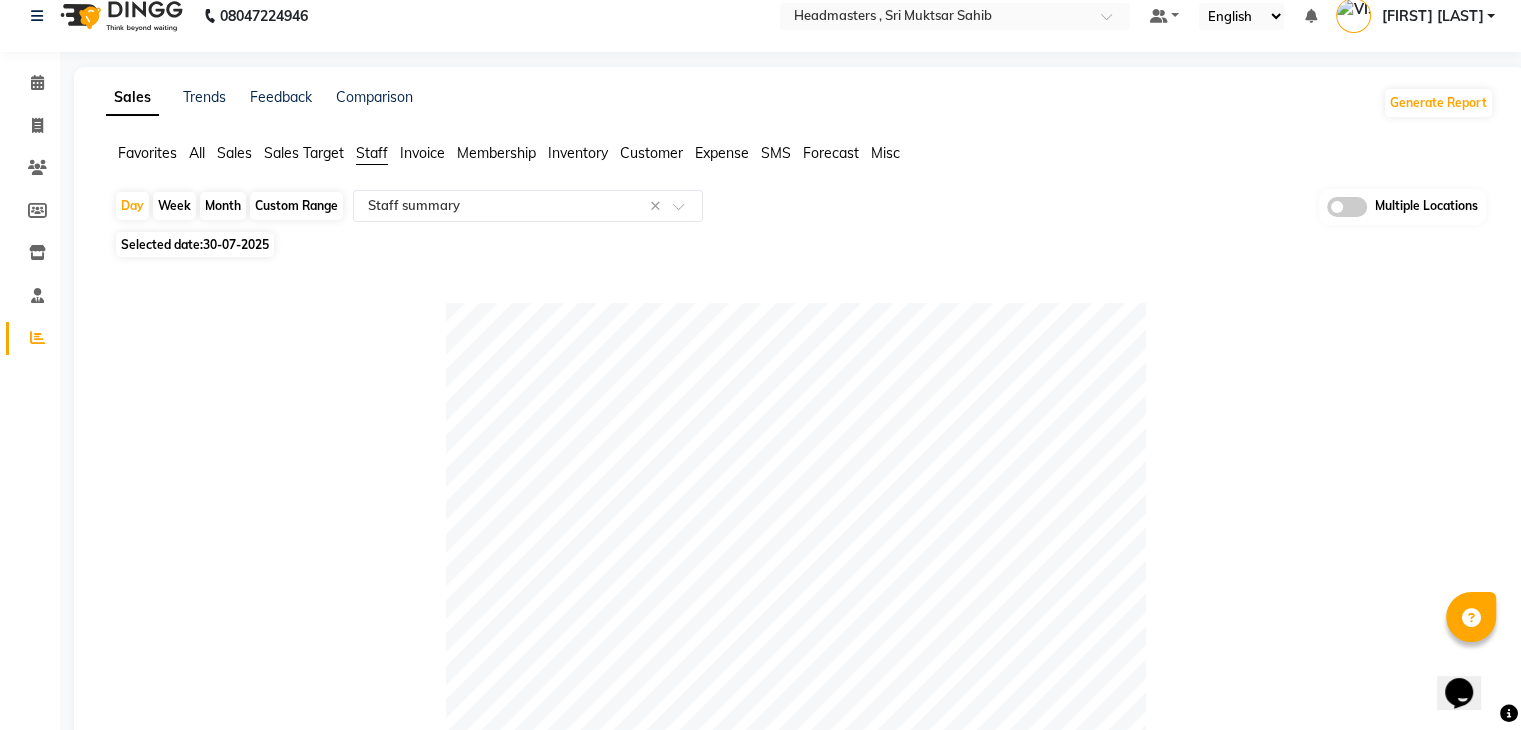 click on "30-07-2025" 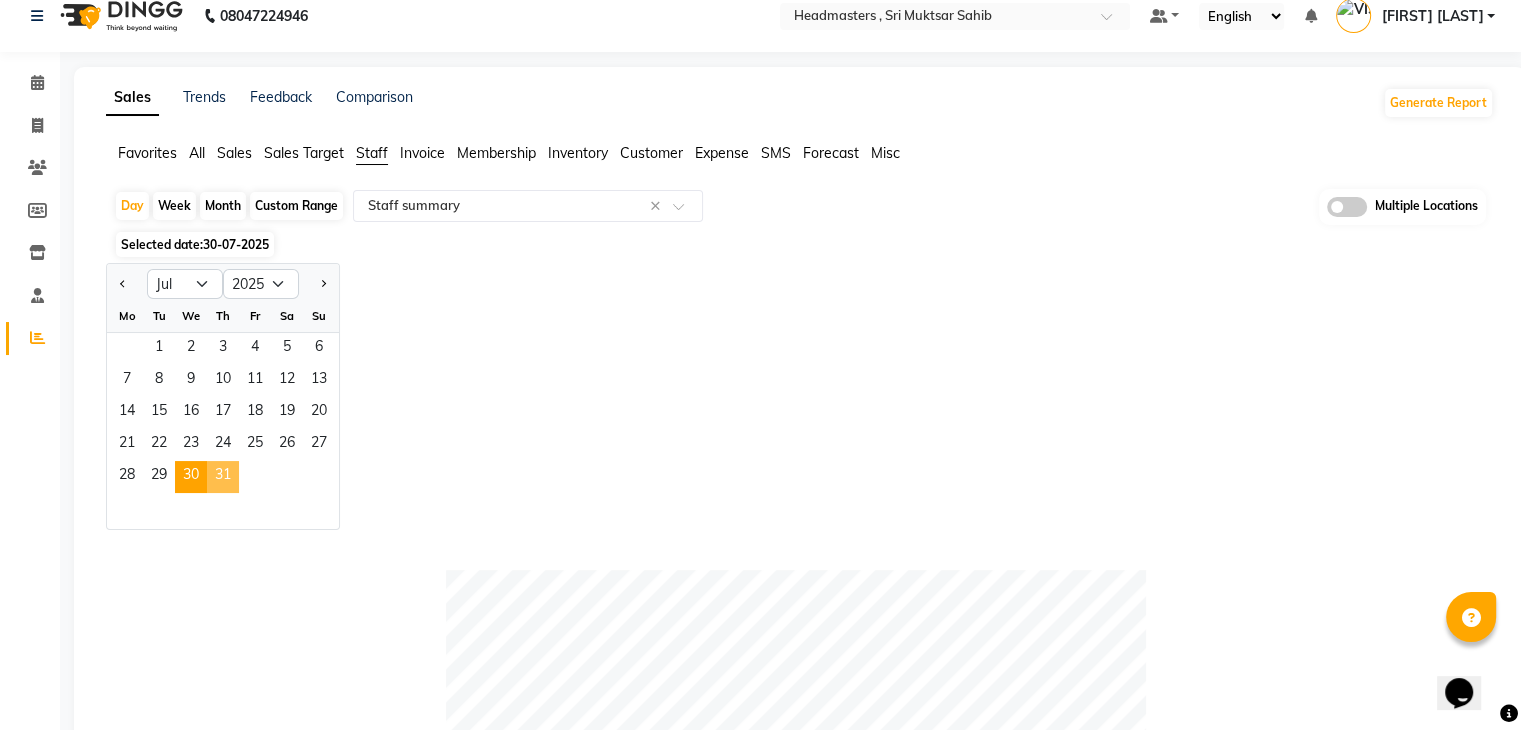 click on "31" 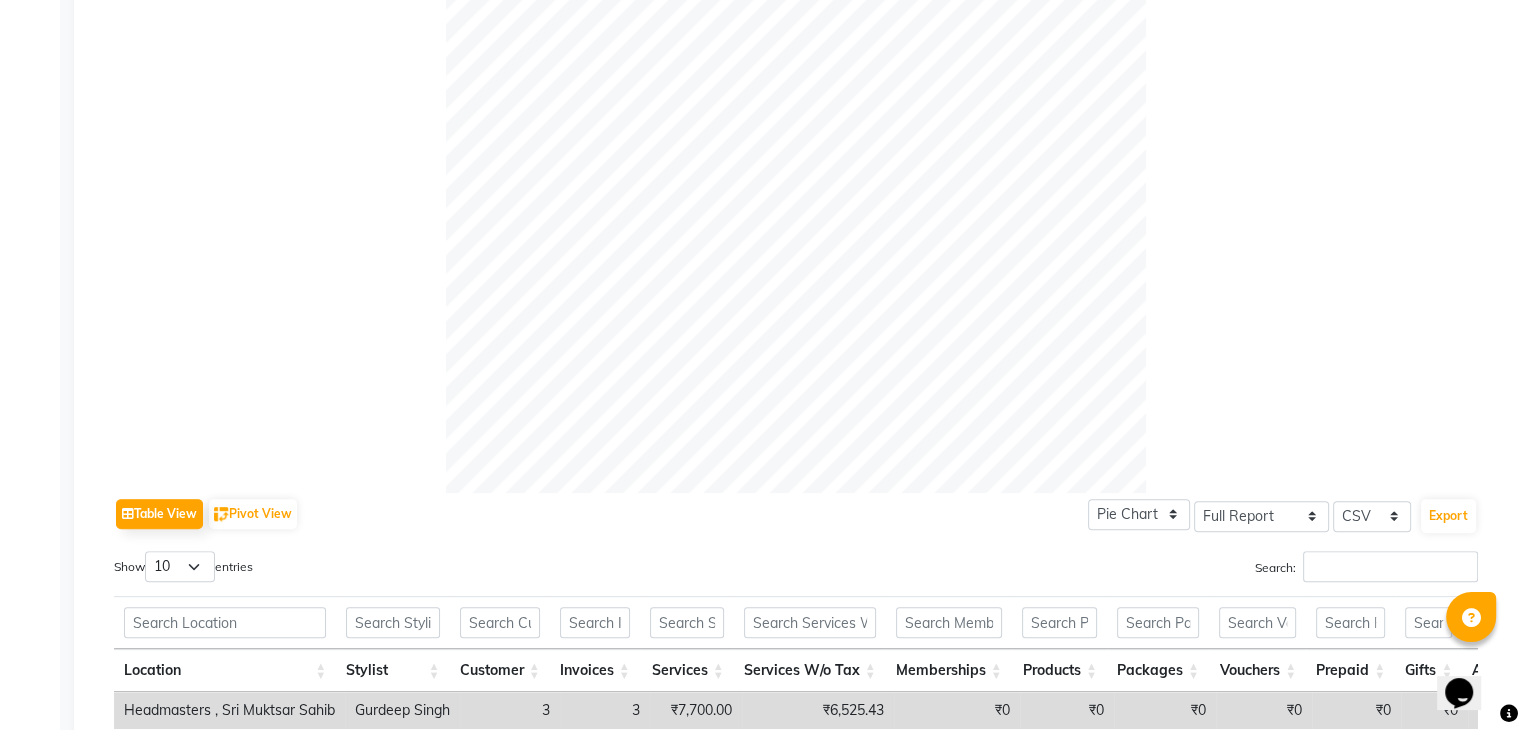 scroll, scrollTop: 830, scrollLeft: 0, axis: vertical 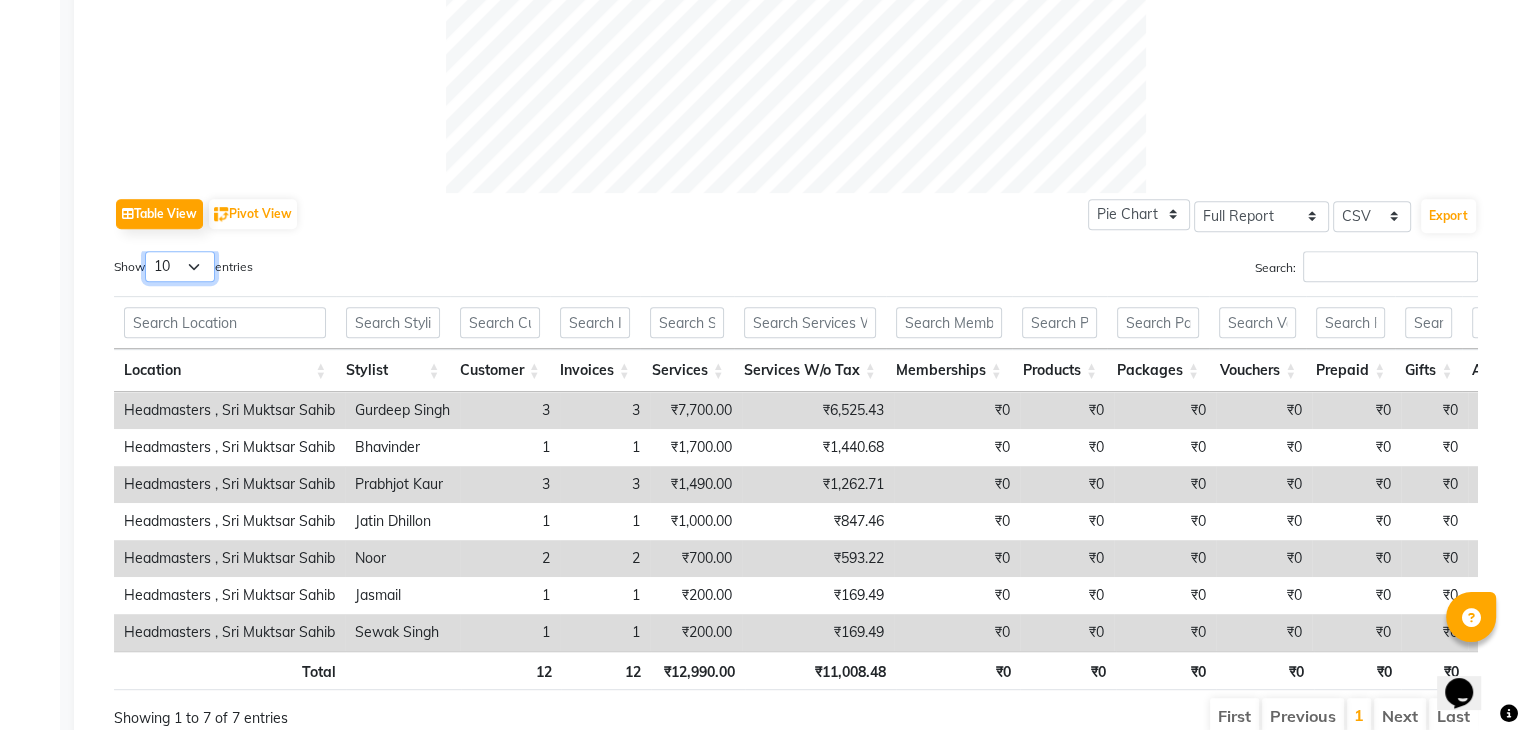 click on "10 25 50 100" at bounding box center [180, 266] 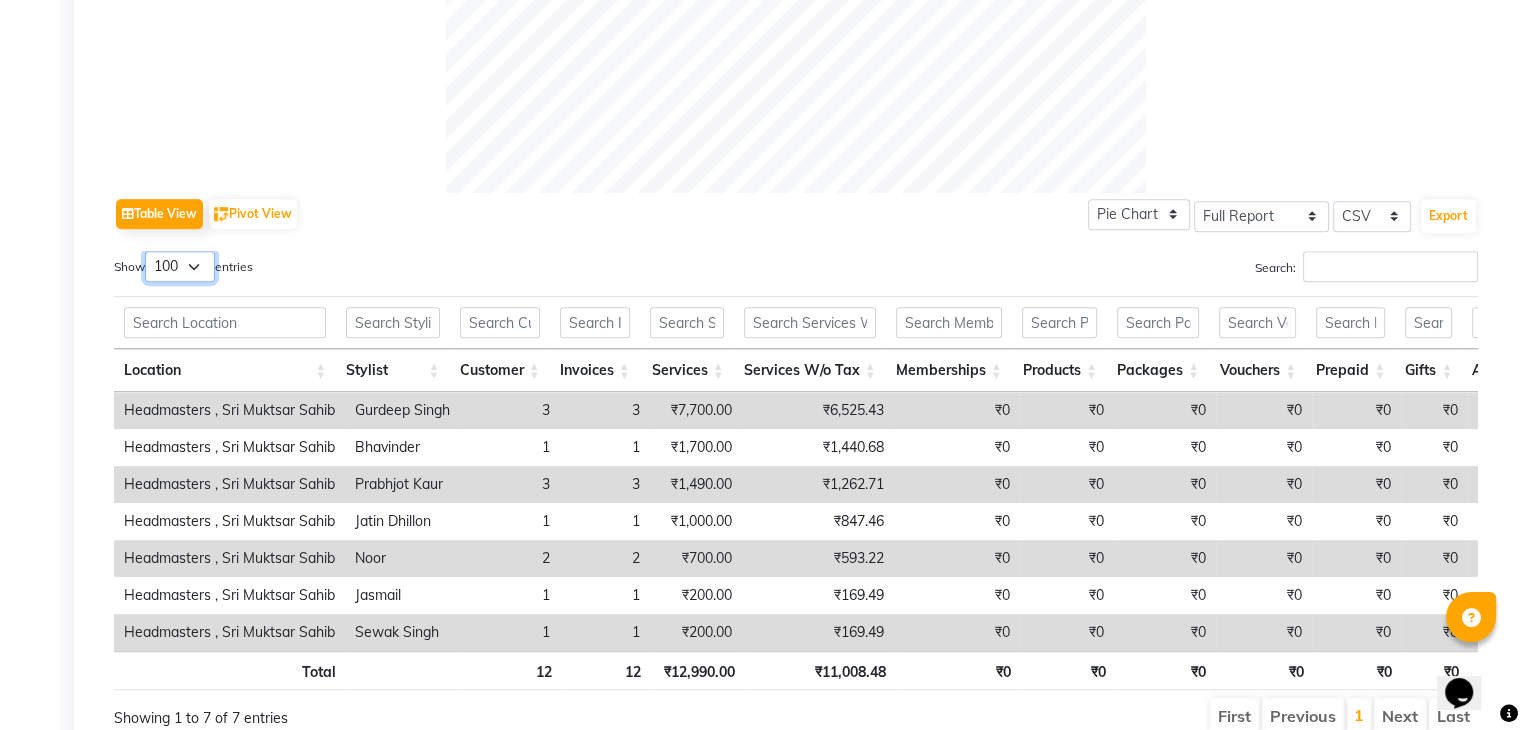 click on "10 25 50 100" at bounding box center [180, 266] 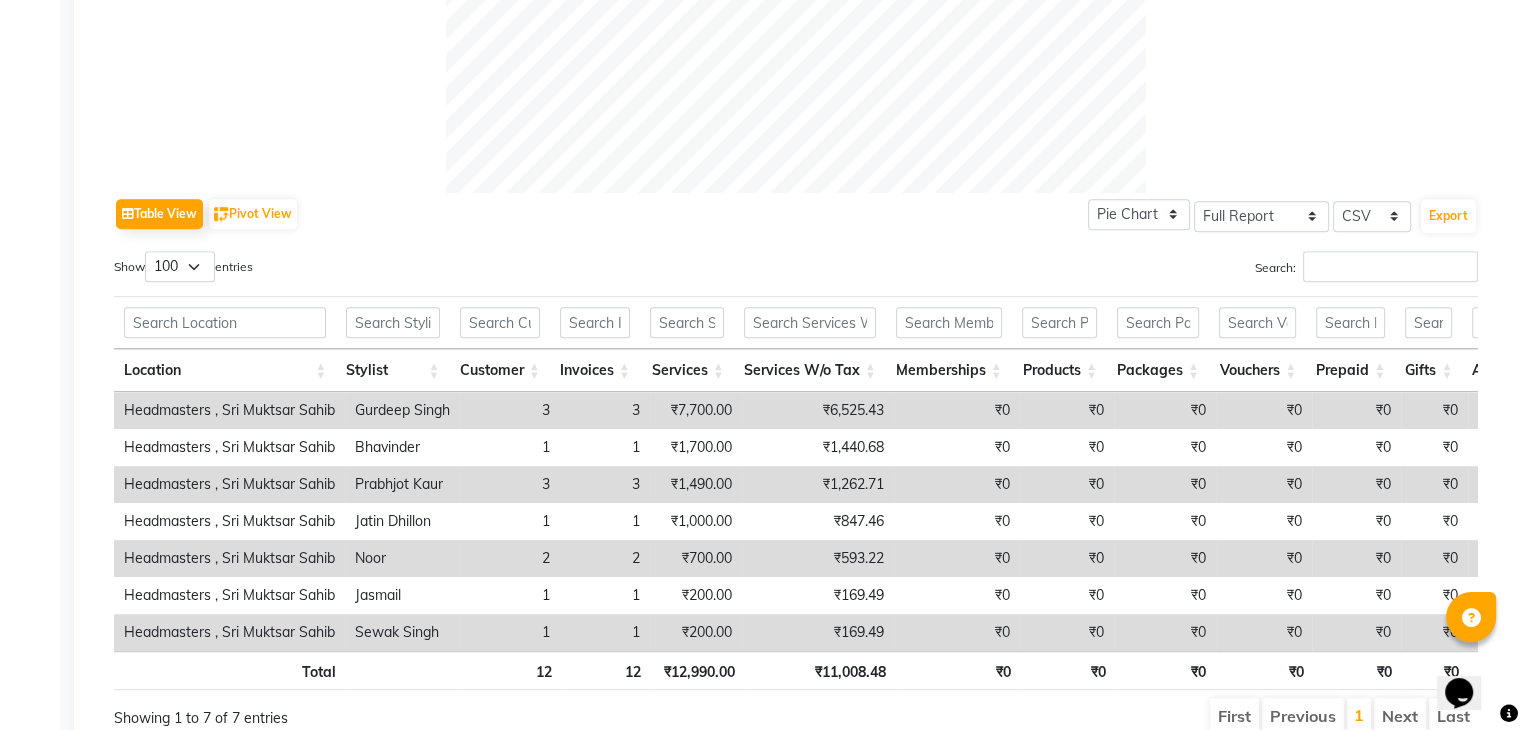 click on "Show  10 25 50 100  entries" at bounding box center [447, 270] 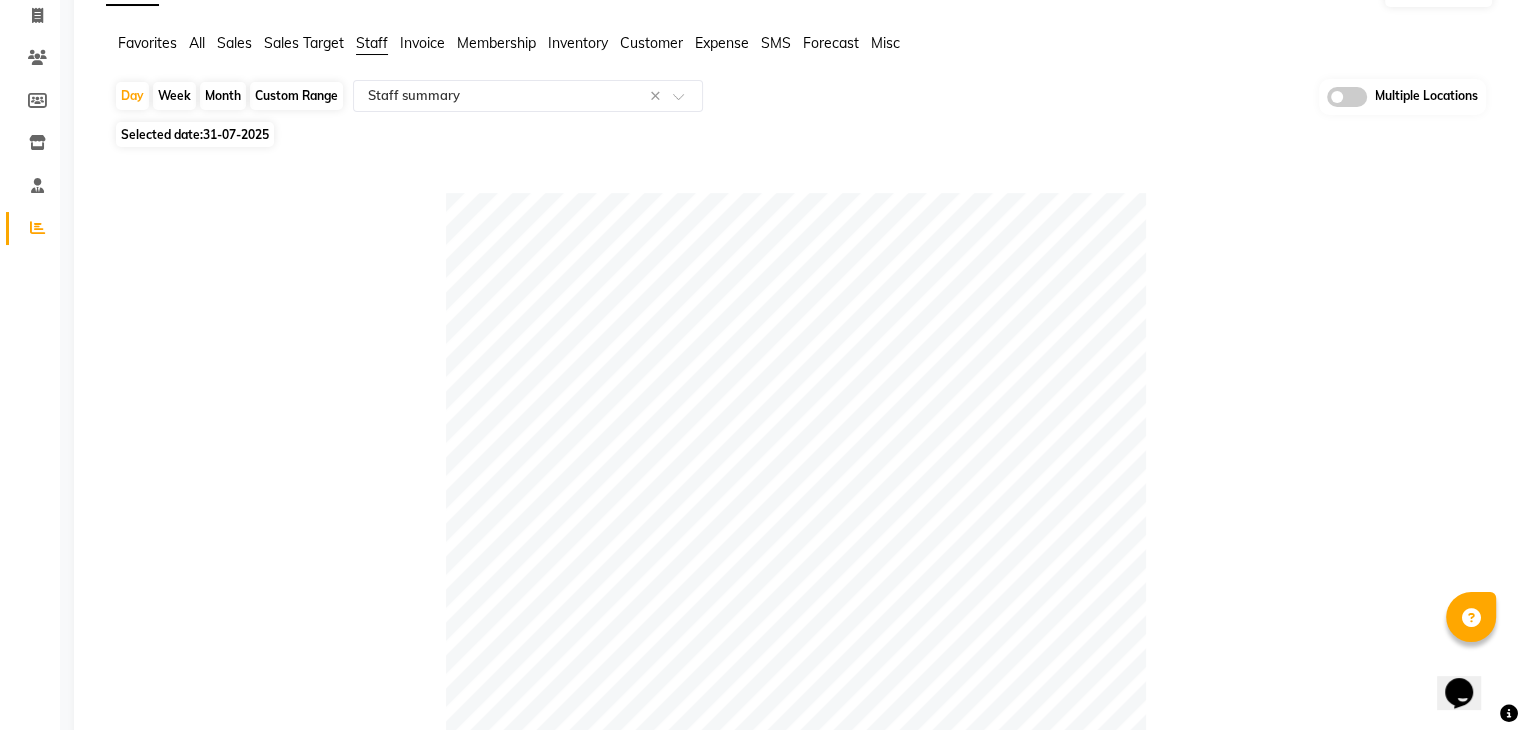 click 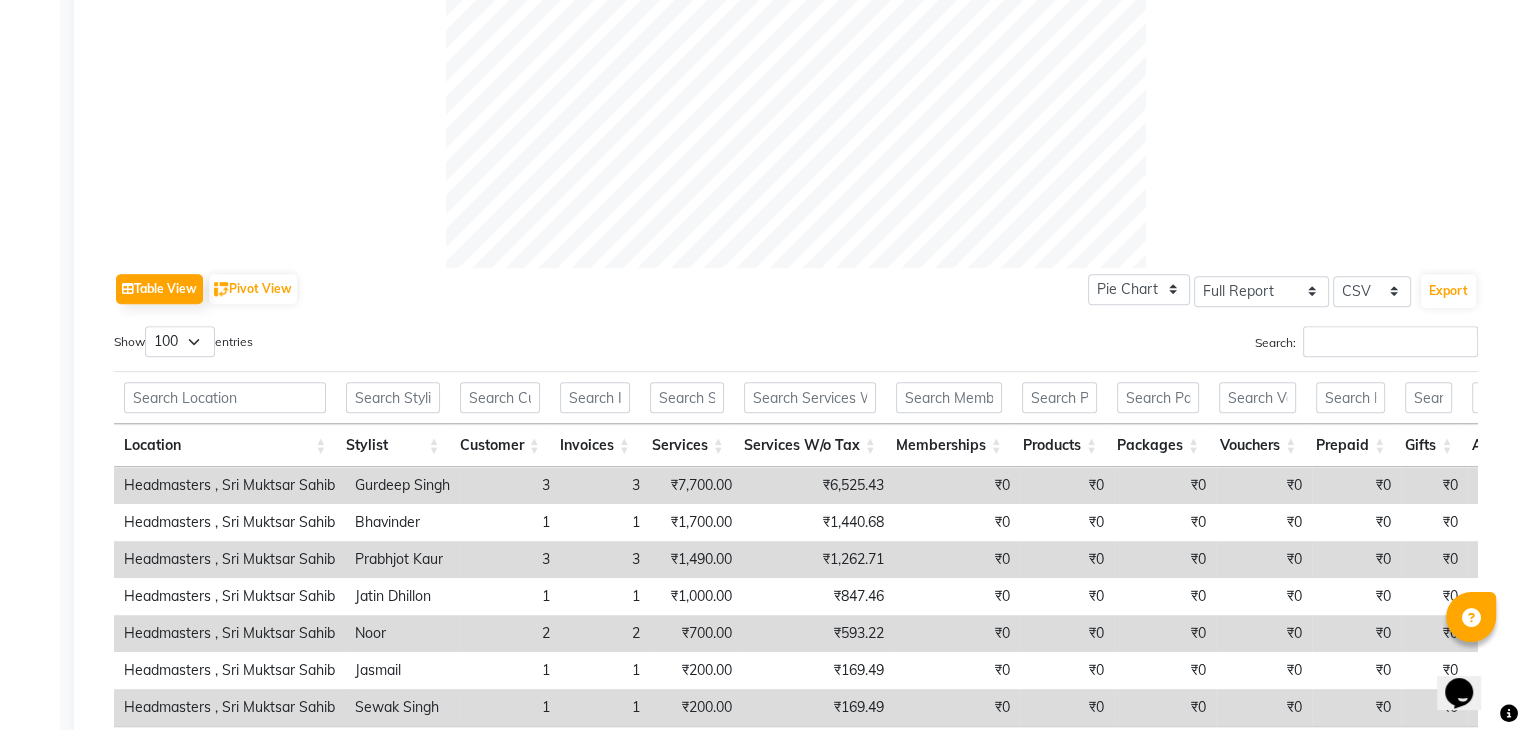 scroll, scrollTop: 930, scrollLeft: 0, axis: vertical 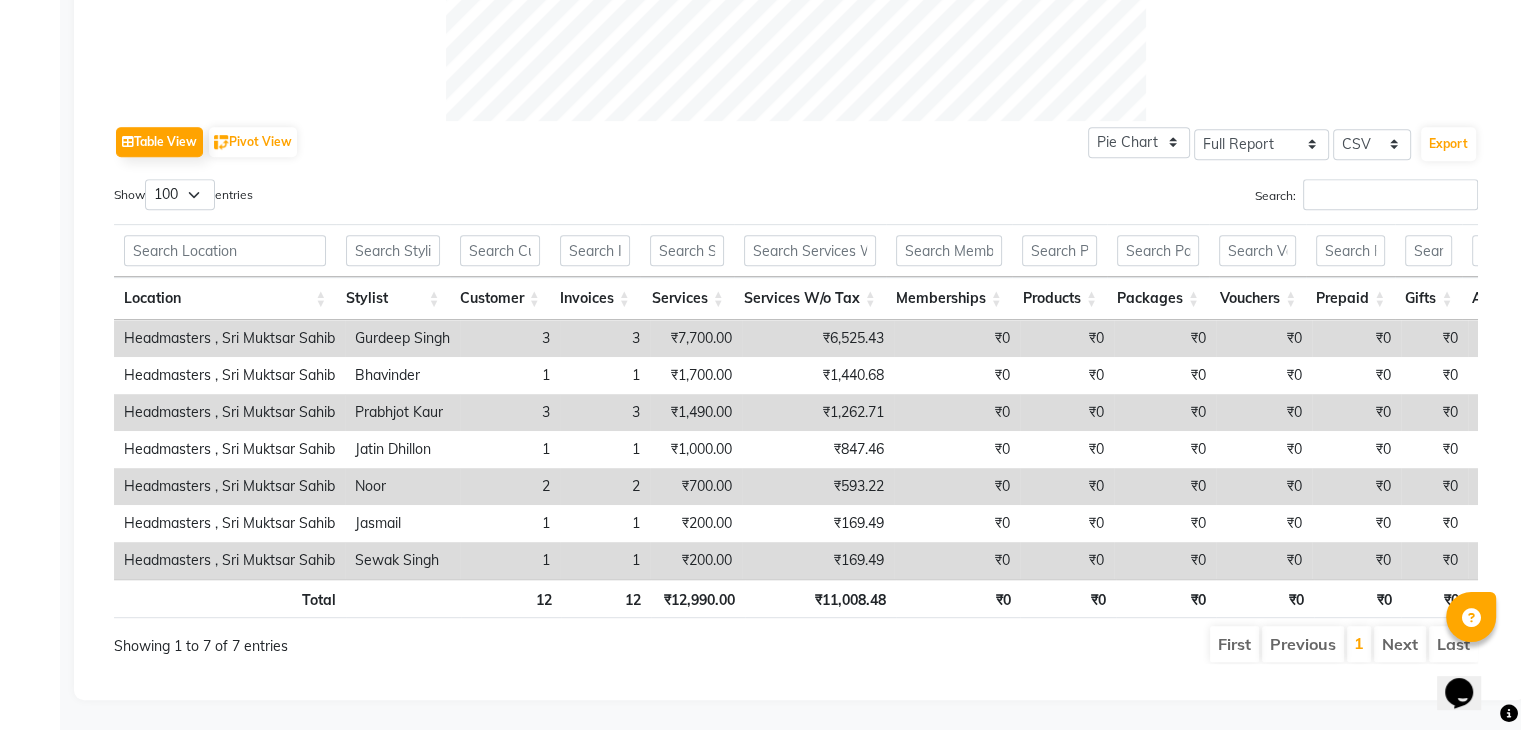 click on "Show  10 25 50 100  entries" at bounding box center [447, 198] 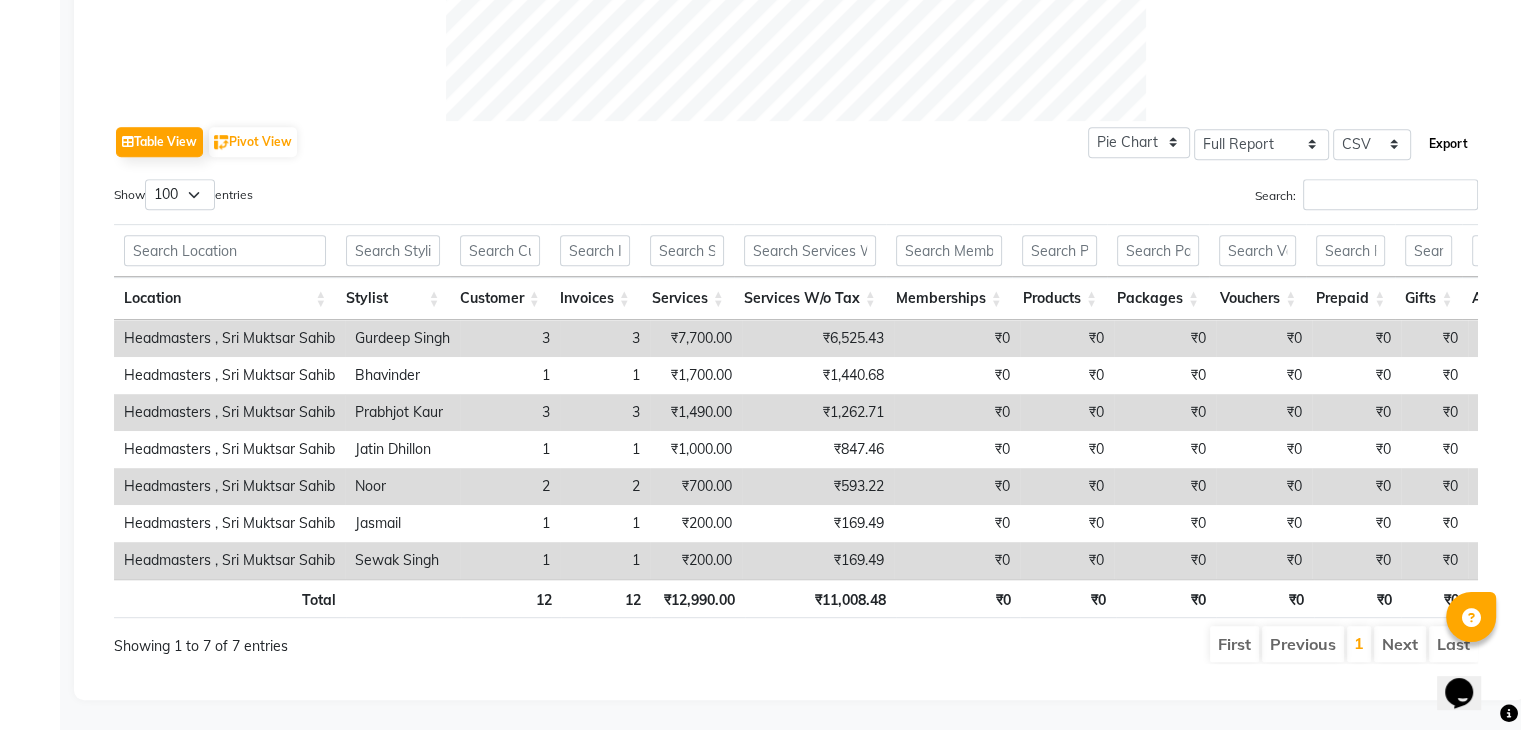click on "Export" 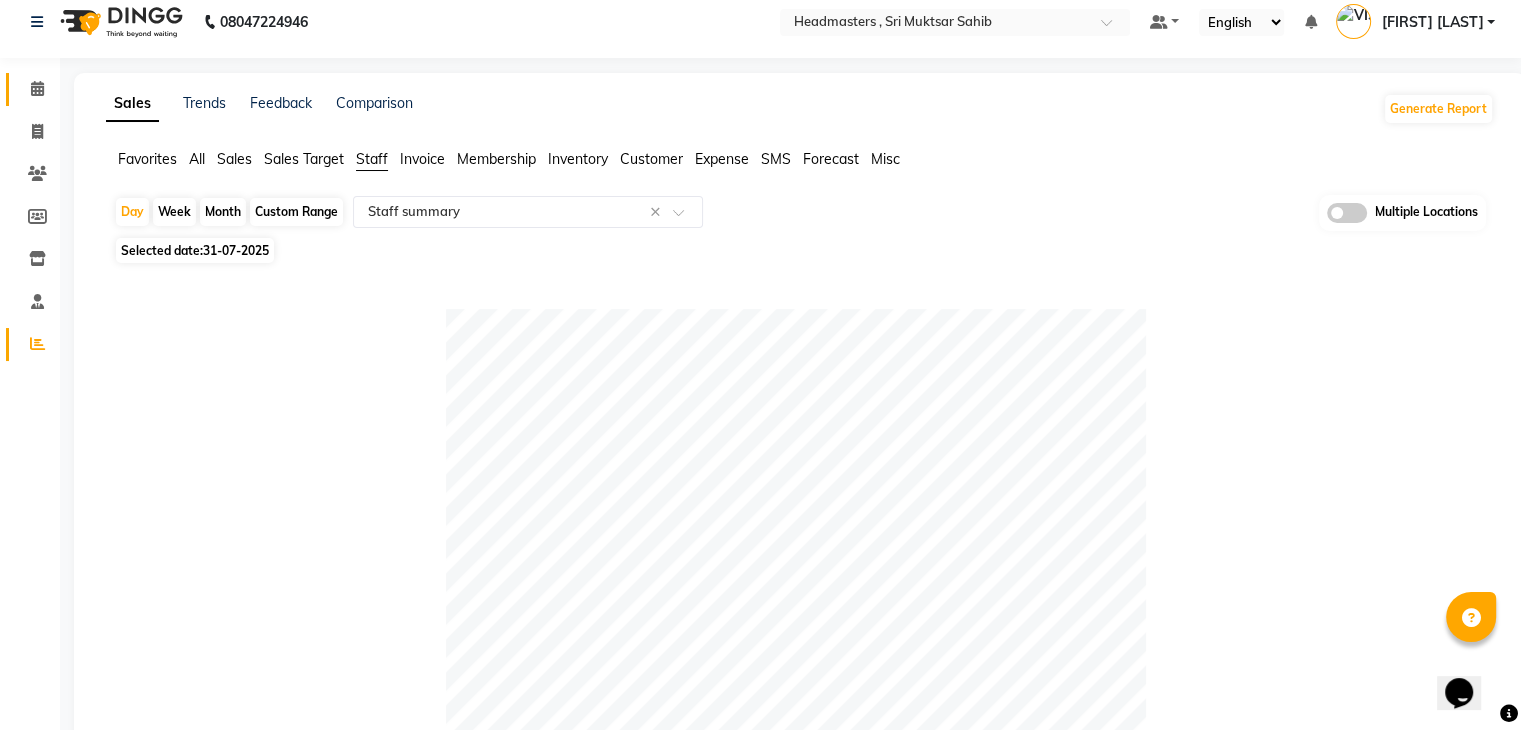 scroll, scrollTop: 0, scrollLeft: 0, axis: both 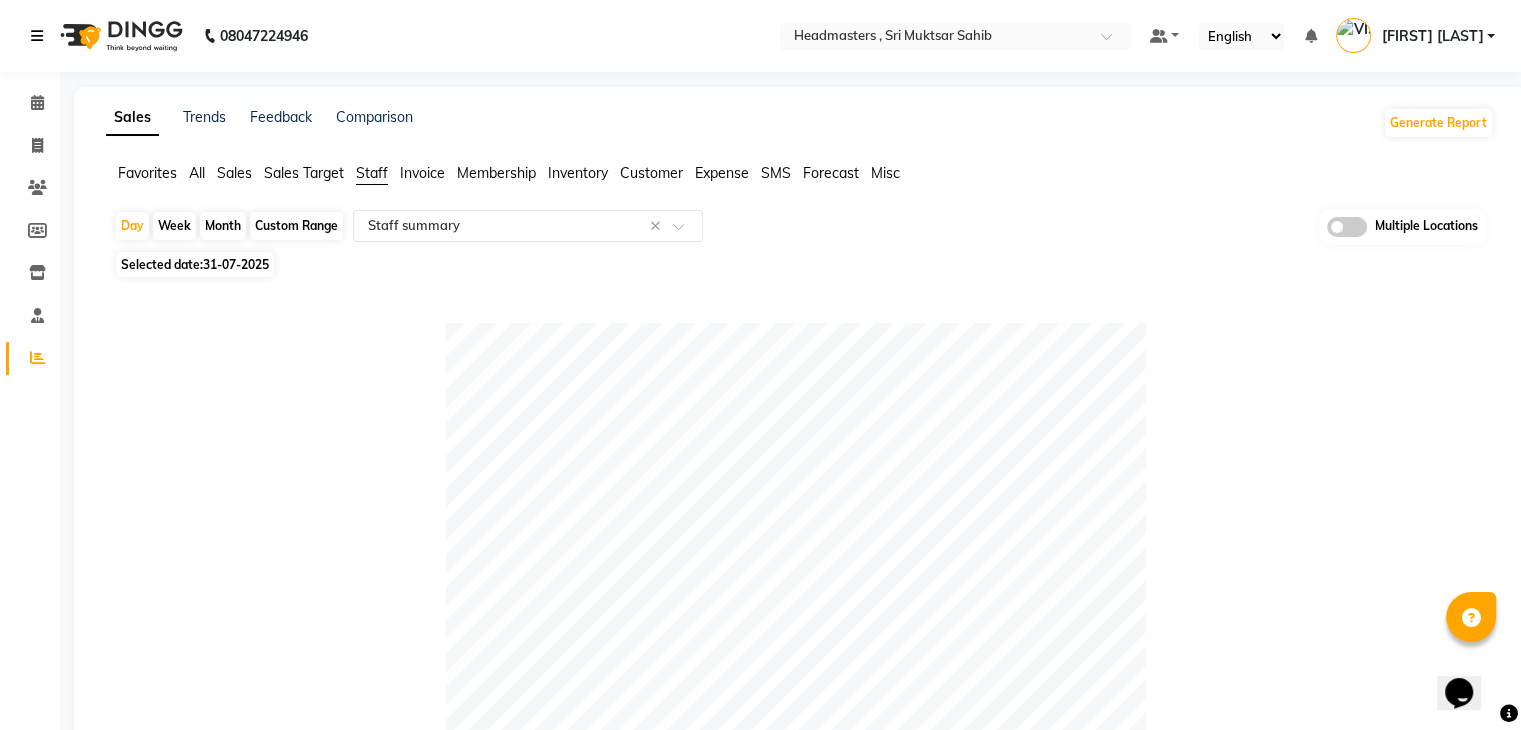 click at bounding box center (37, 36) 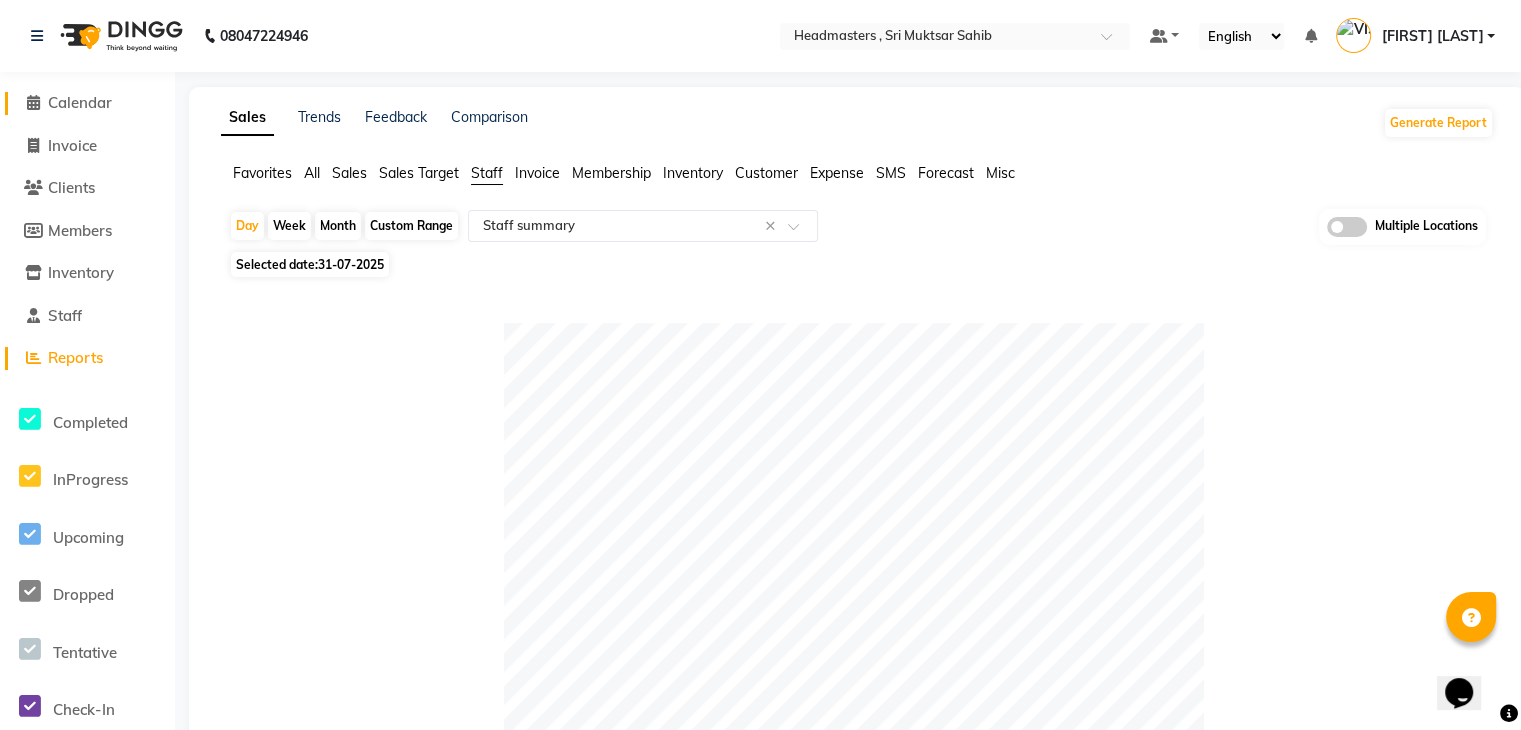 click on "Calendar" 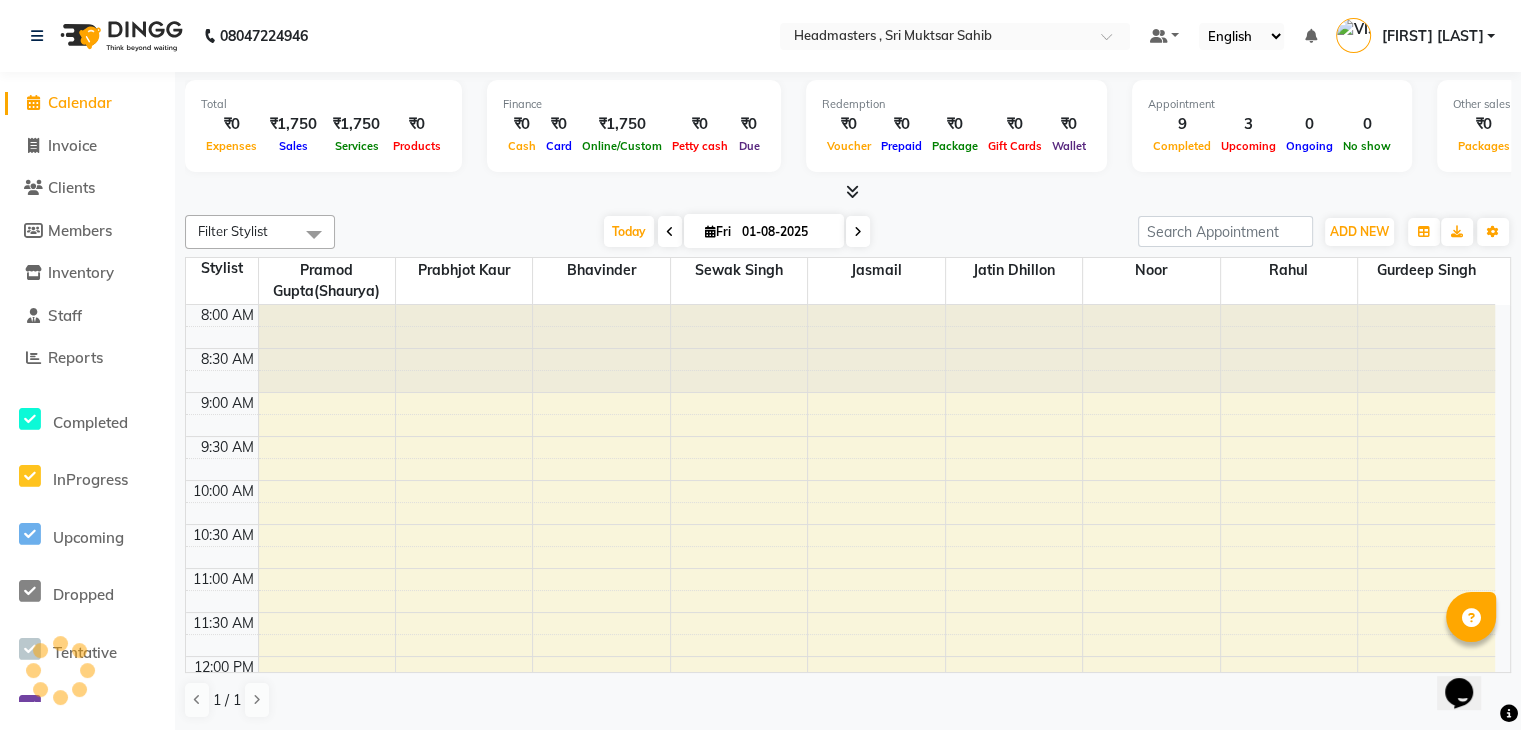 scroll, scrollTop: 524, scrollLeft: 0, axis: vertical 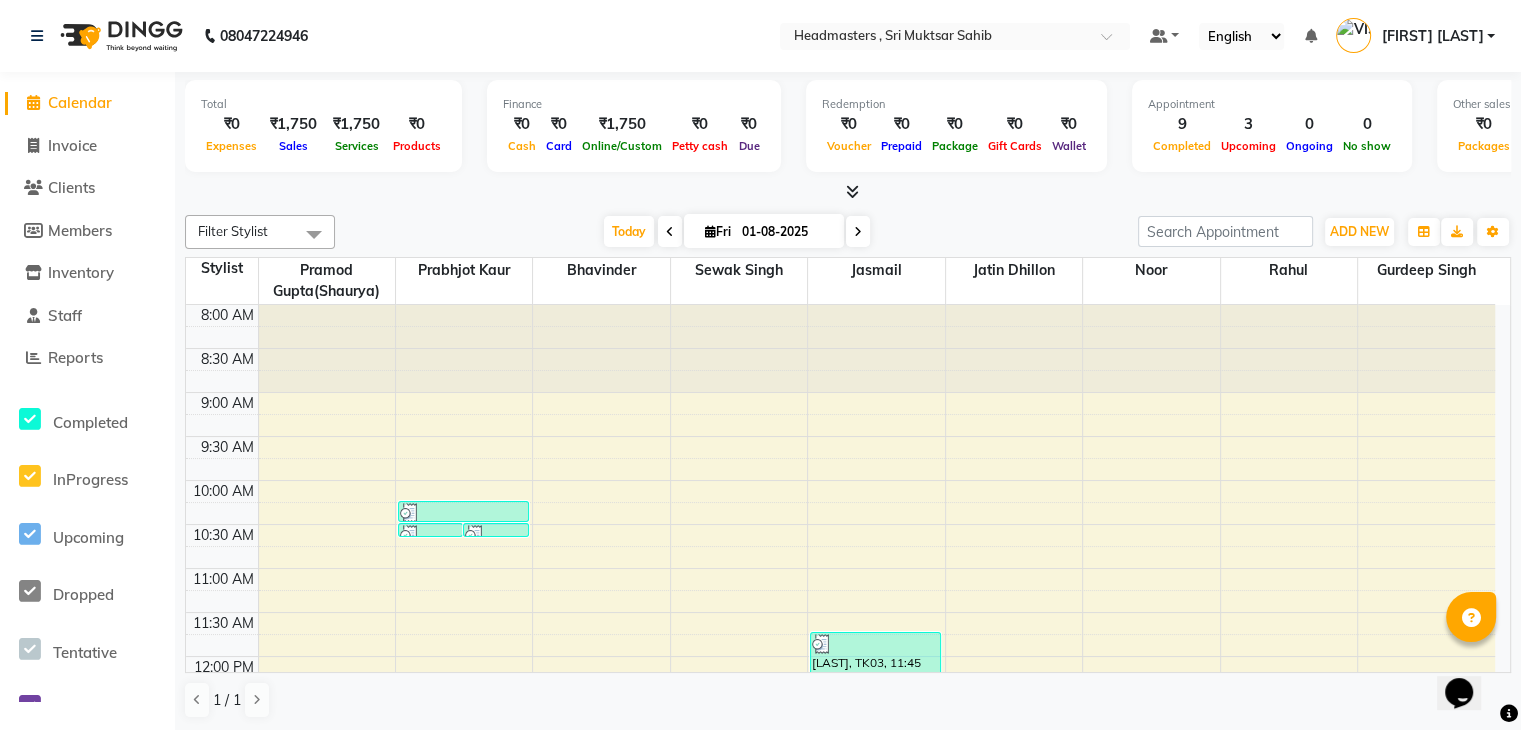 click on "Calendar" 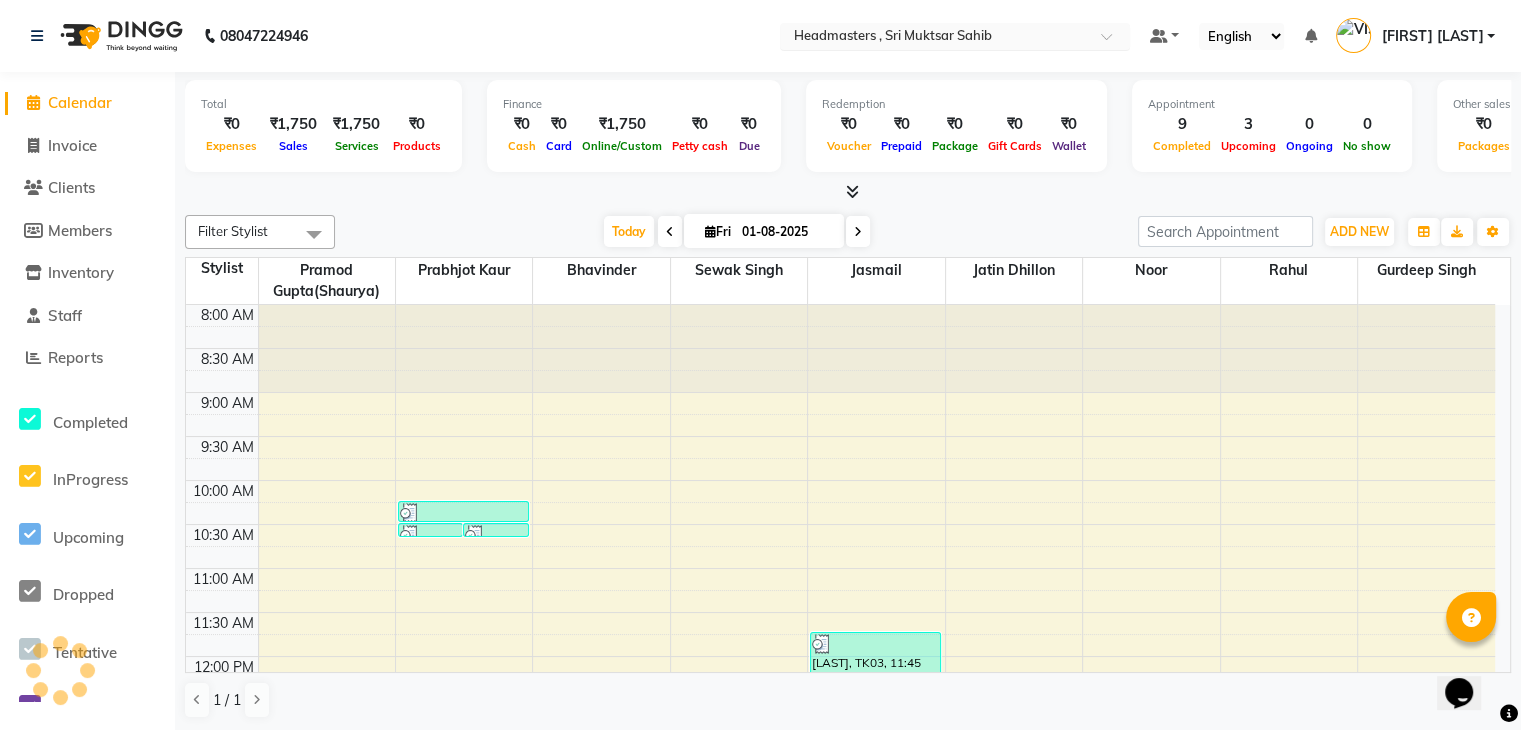 click at bounding box center (935, 38) 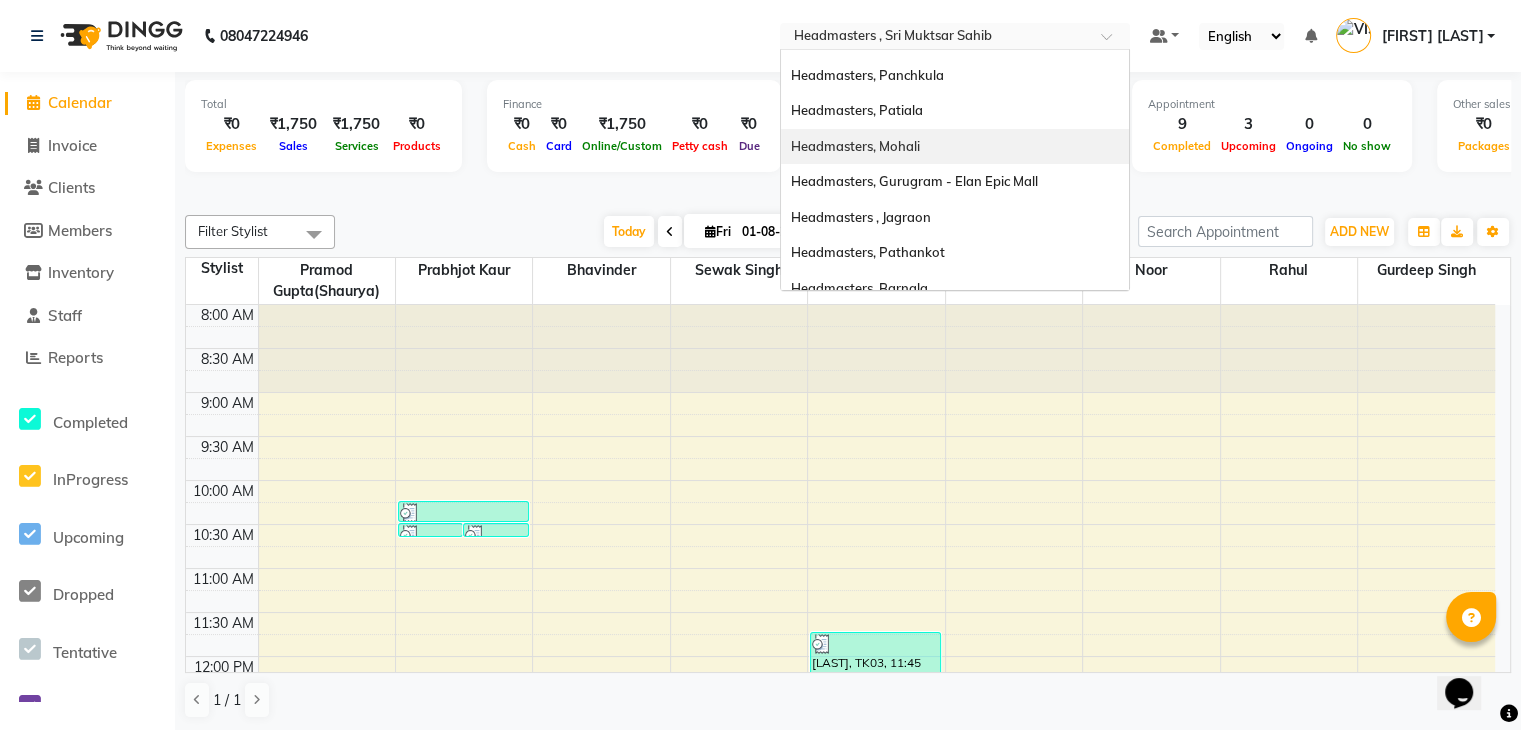 scroll, scrollTop: 28, scrollLeft: 0, axis: vertical 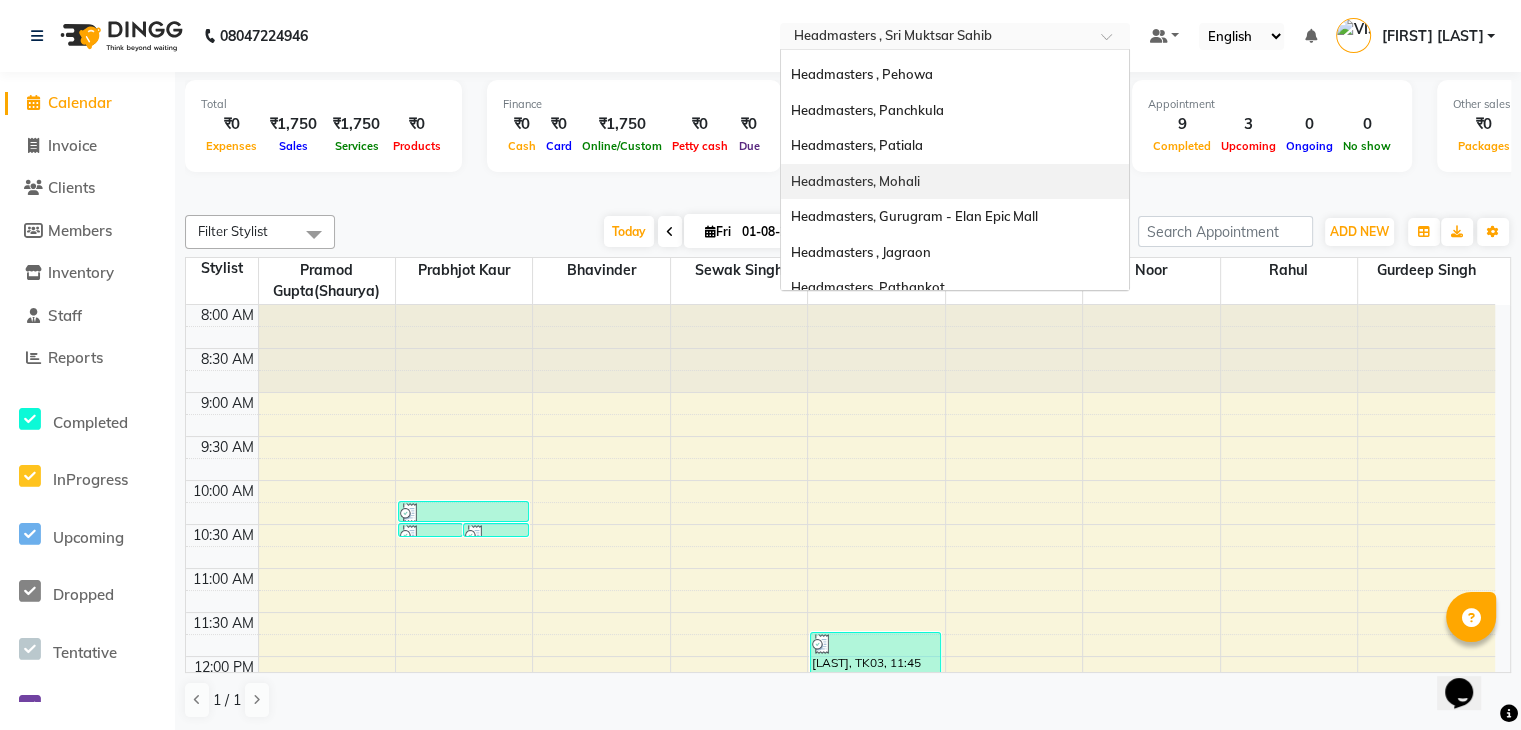 click on "Headmasters, Mohali" at bounding box center (855, 181) 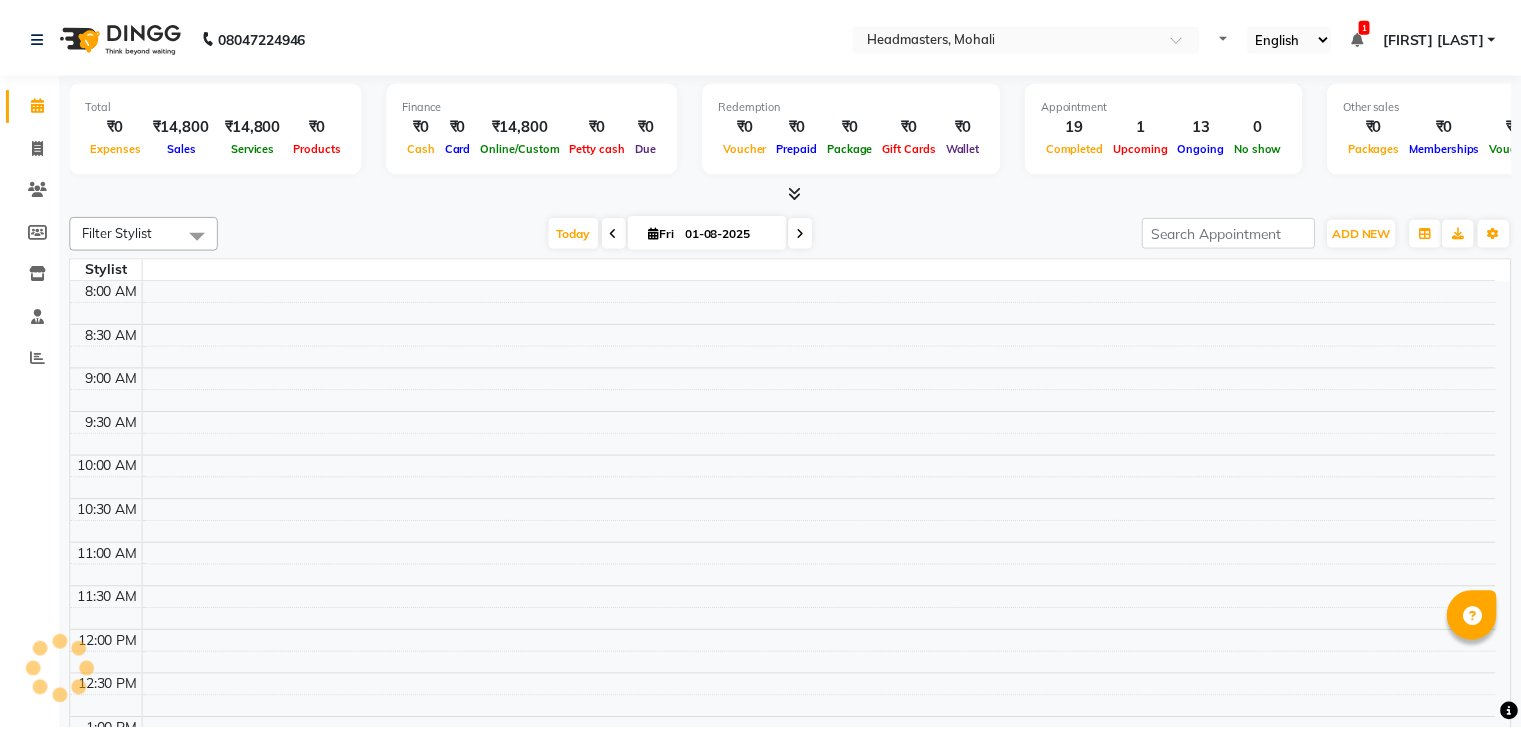 scroll, scrollTop: 0, scrollLeft: 0, axis: both 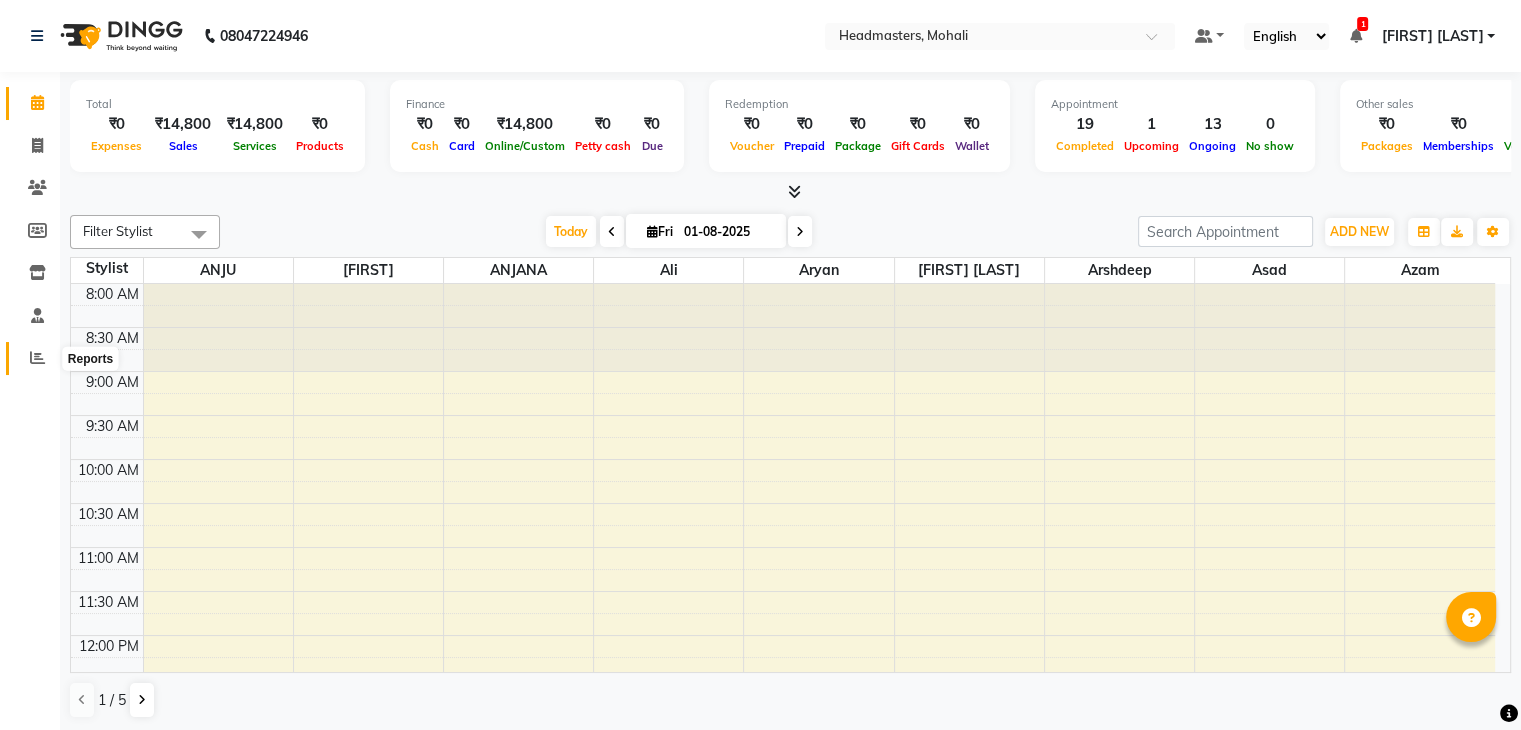 click 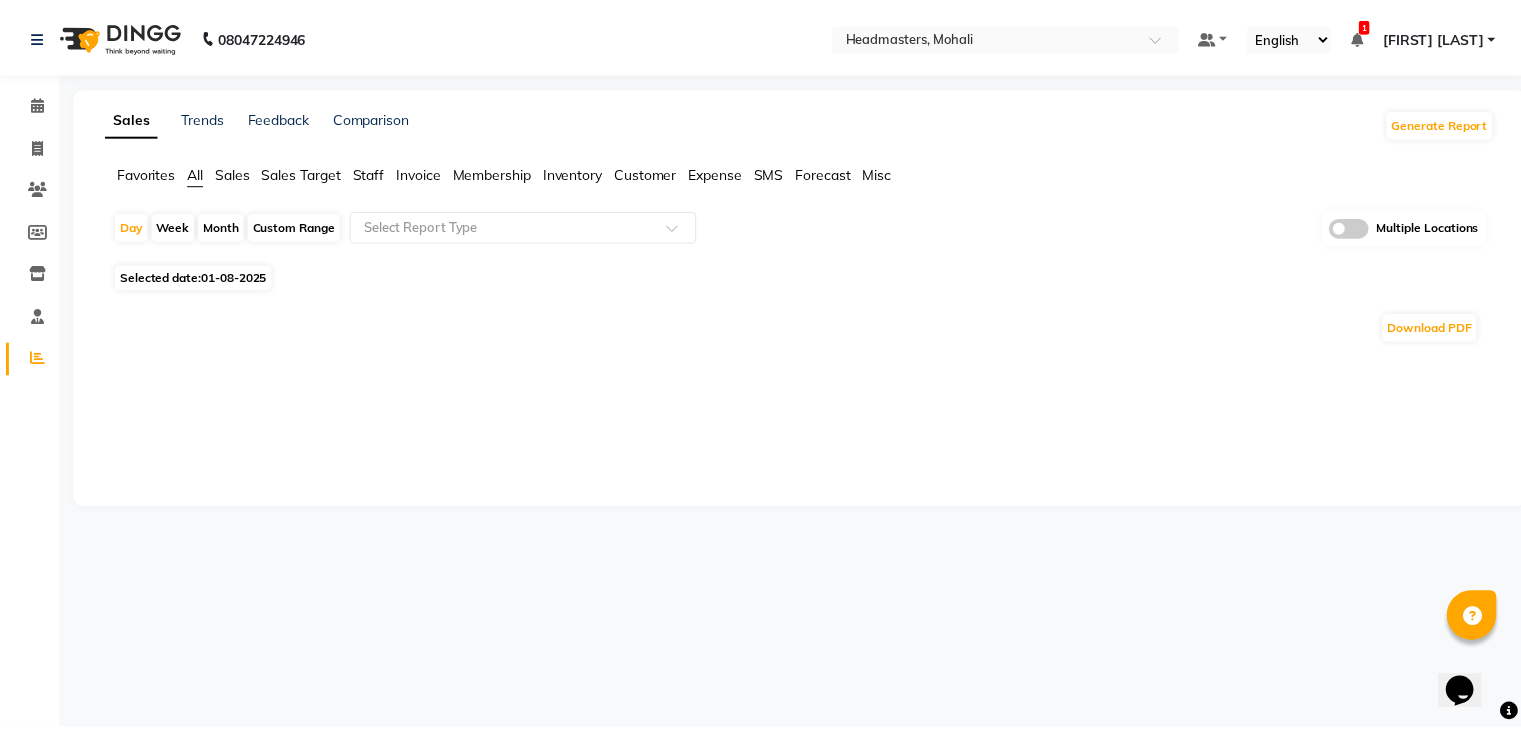 scroll, scrollTop: 0, scrollLeft: 0, axis: both 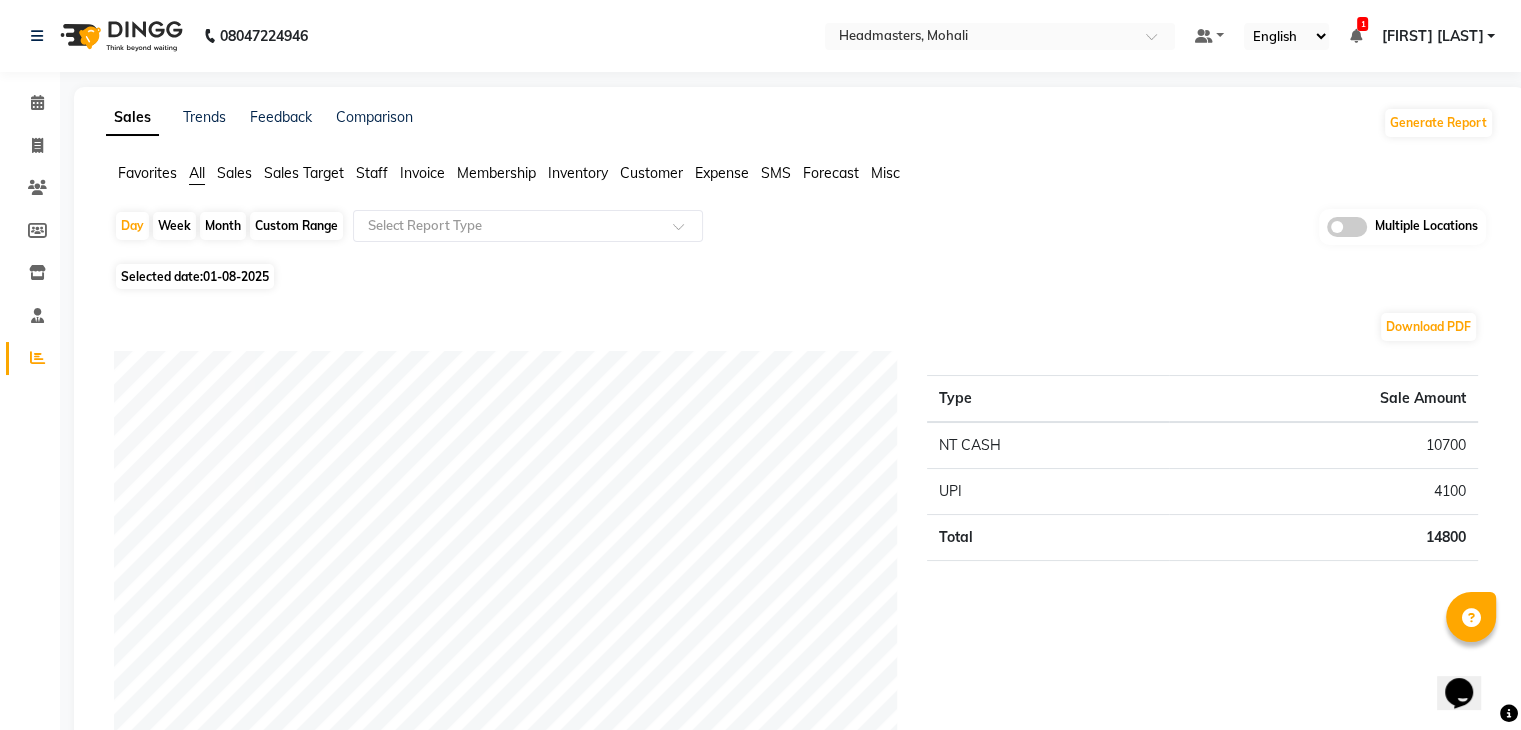 click on "Sales" 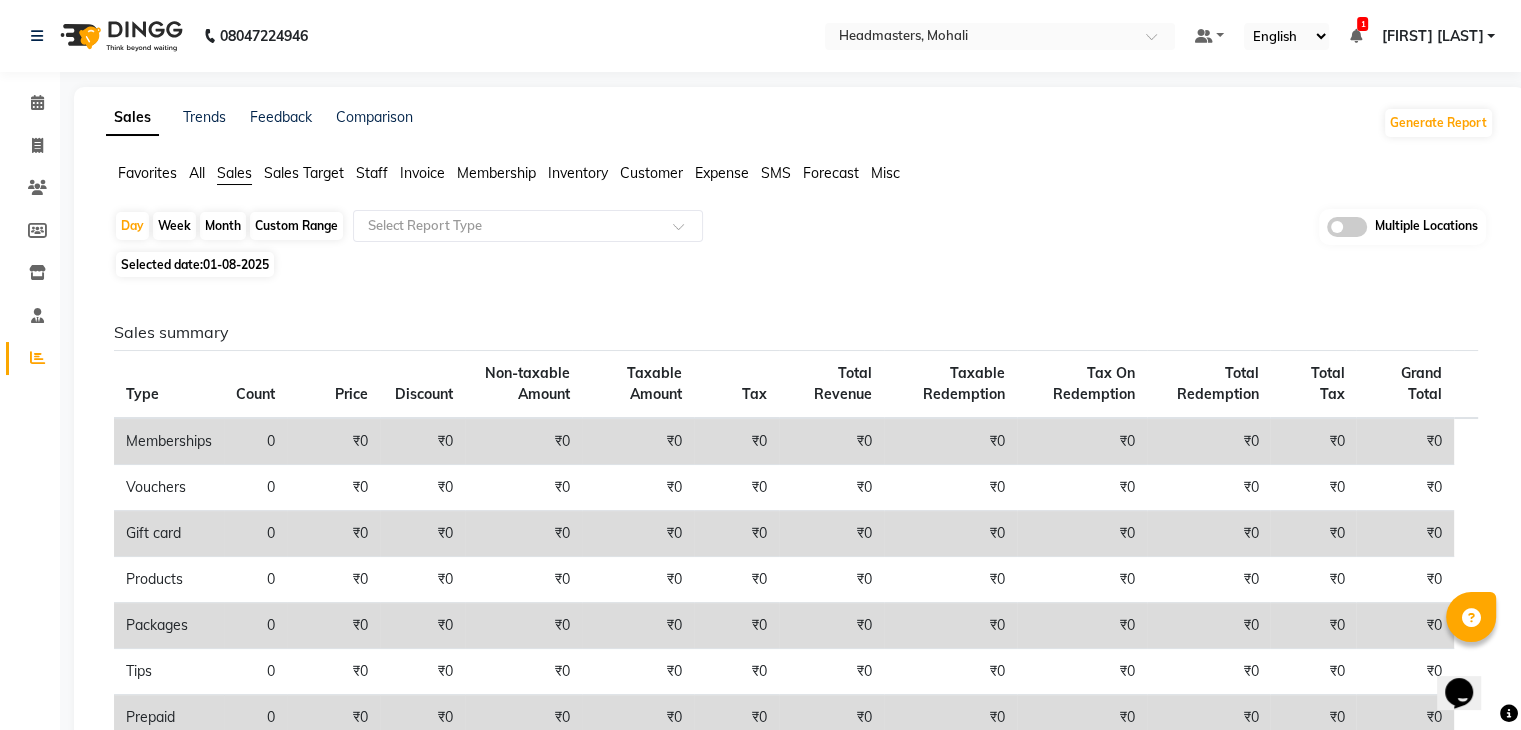 click on "01-08-2025" 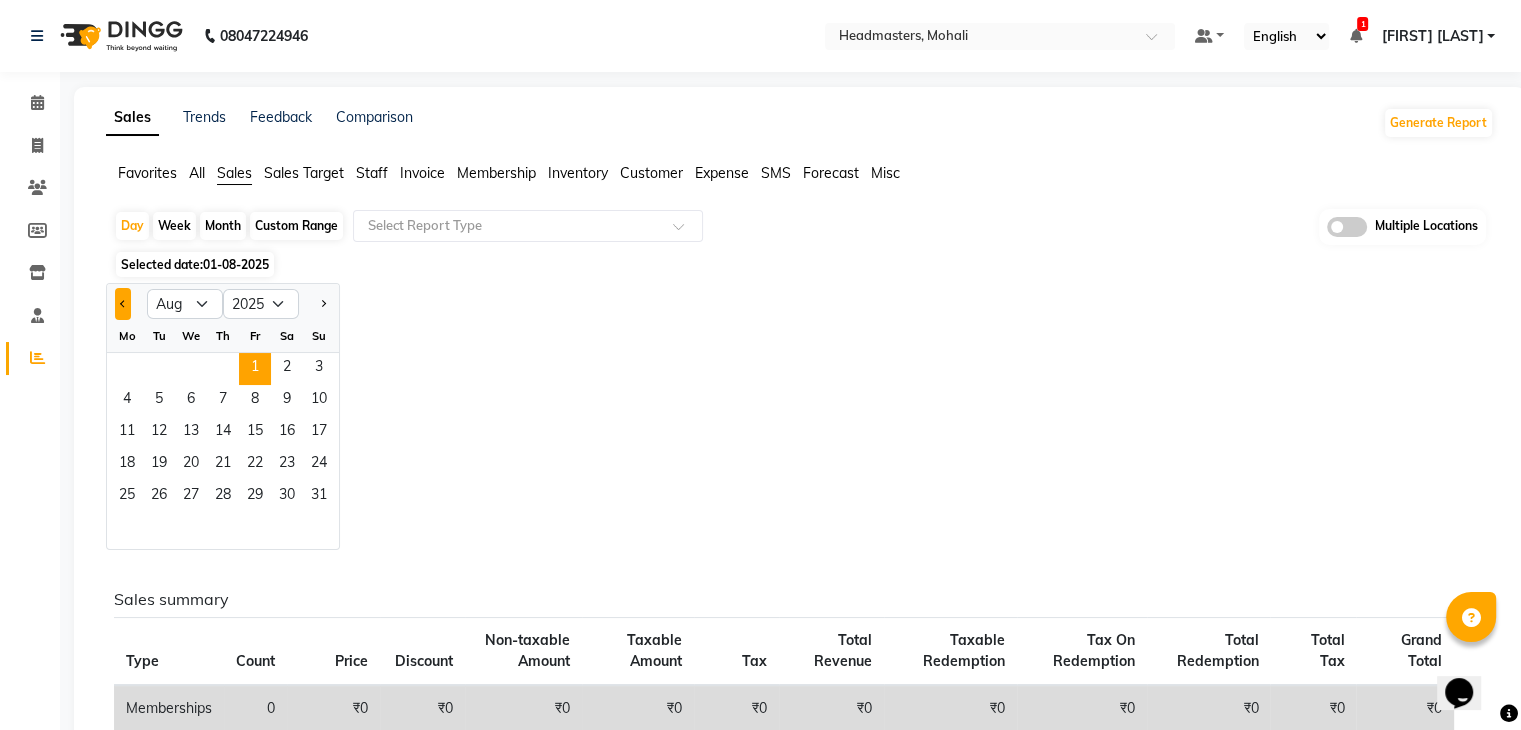 click 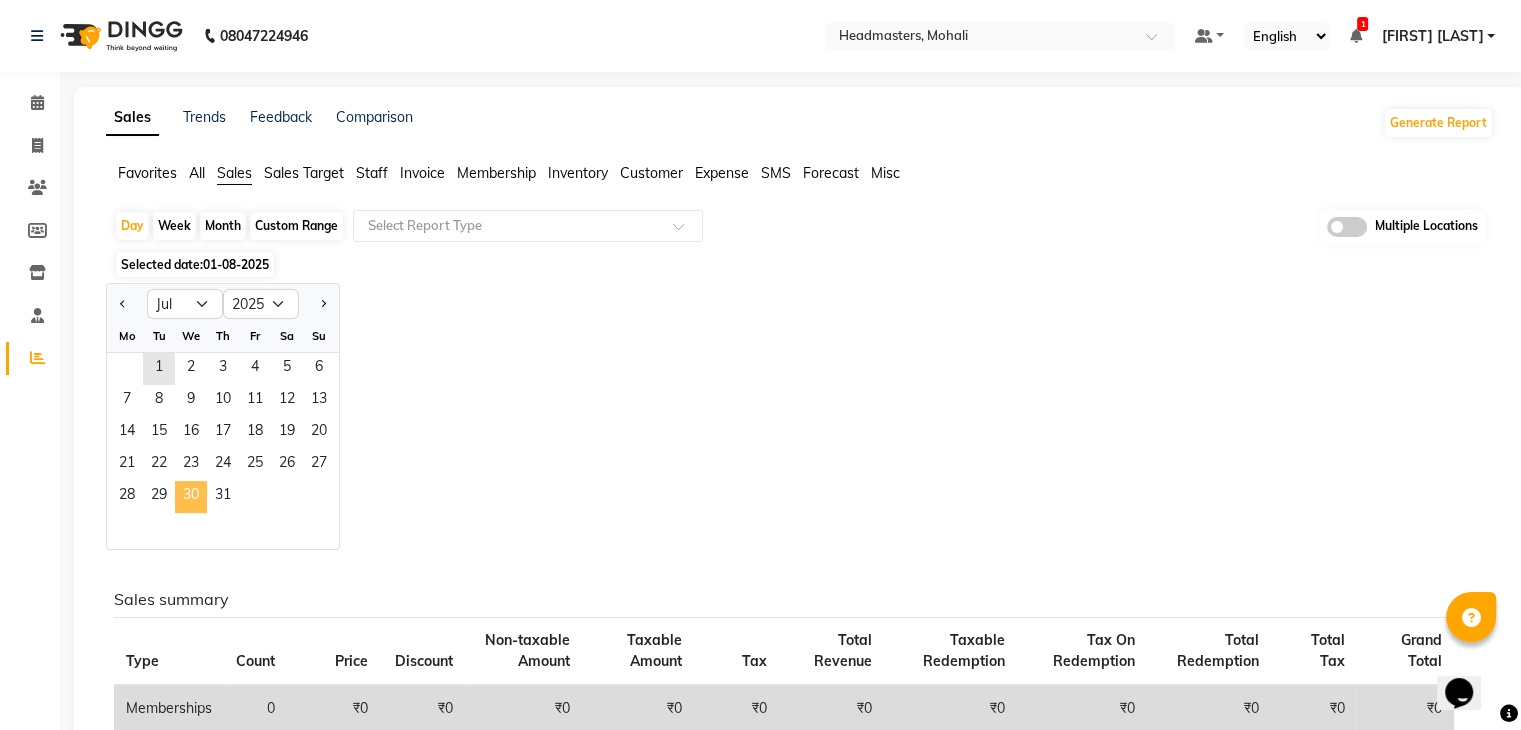 click on "30" 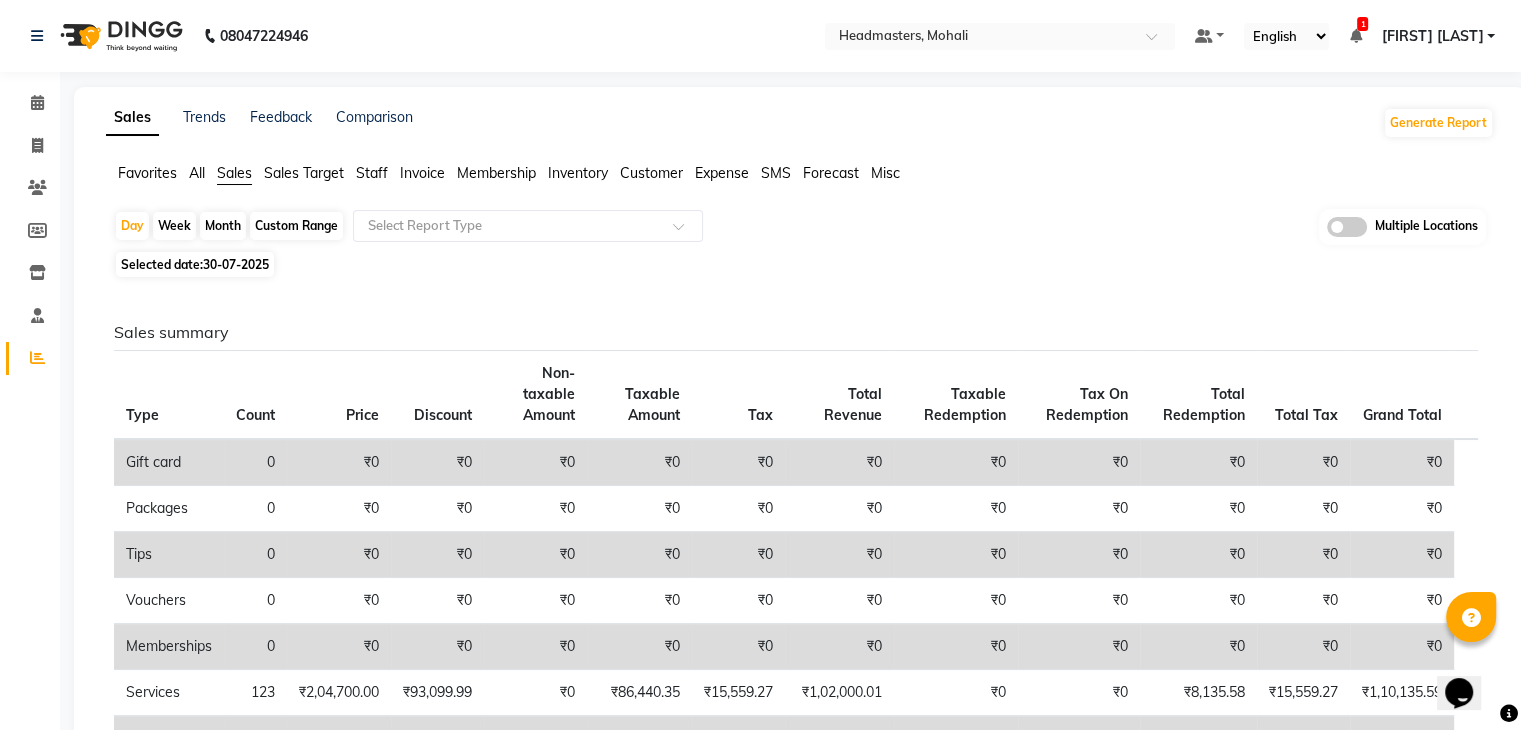 click on "Favorites All Sales Sales Target Staff Invoice Membership Inventory Customer Expense SMS Forecast Misc" 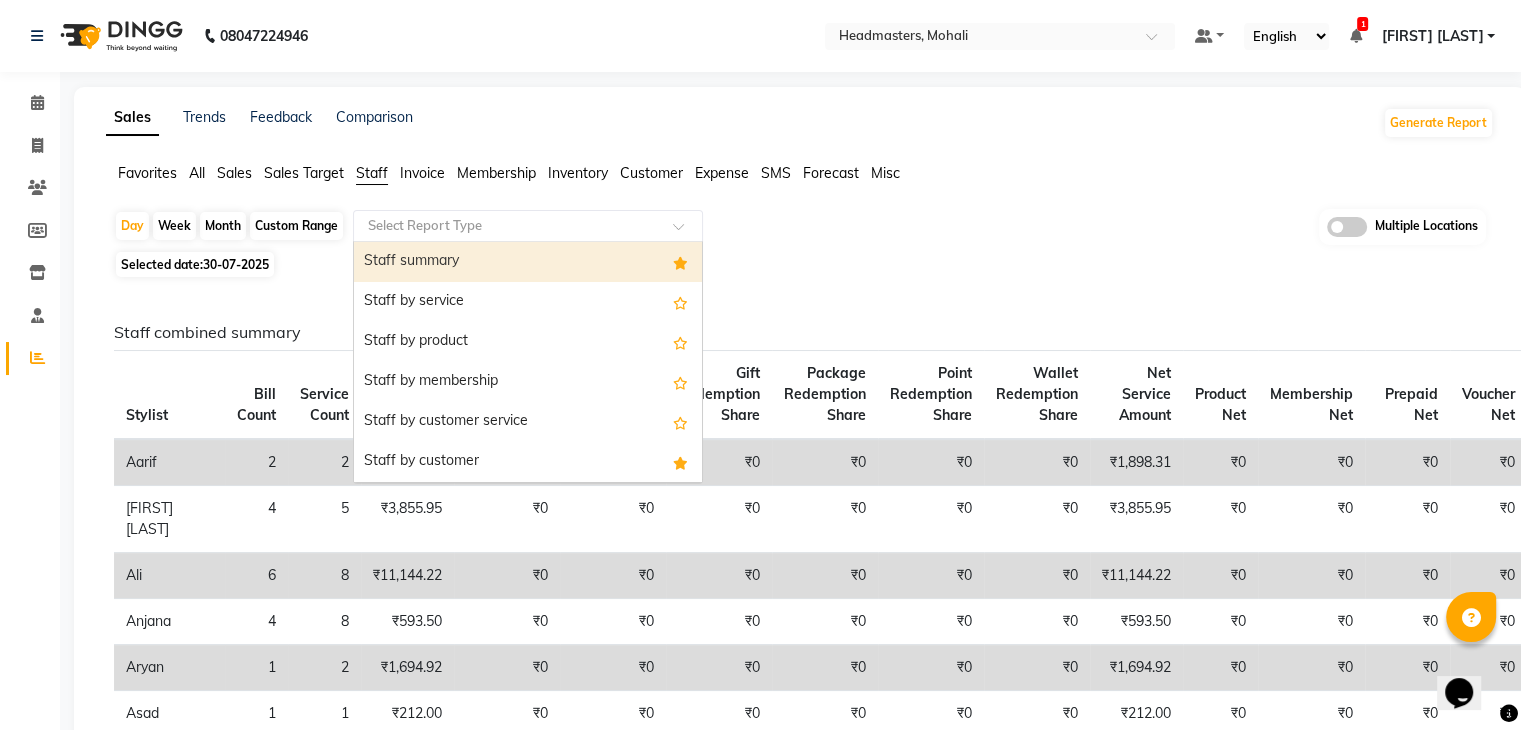 click on "Select Report Type" 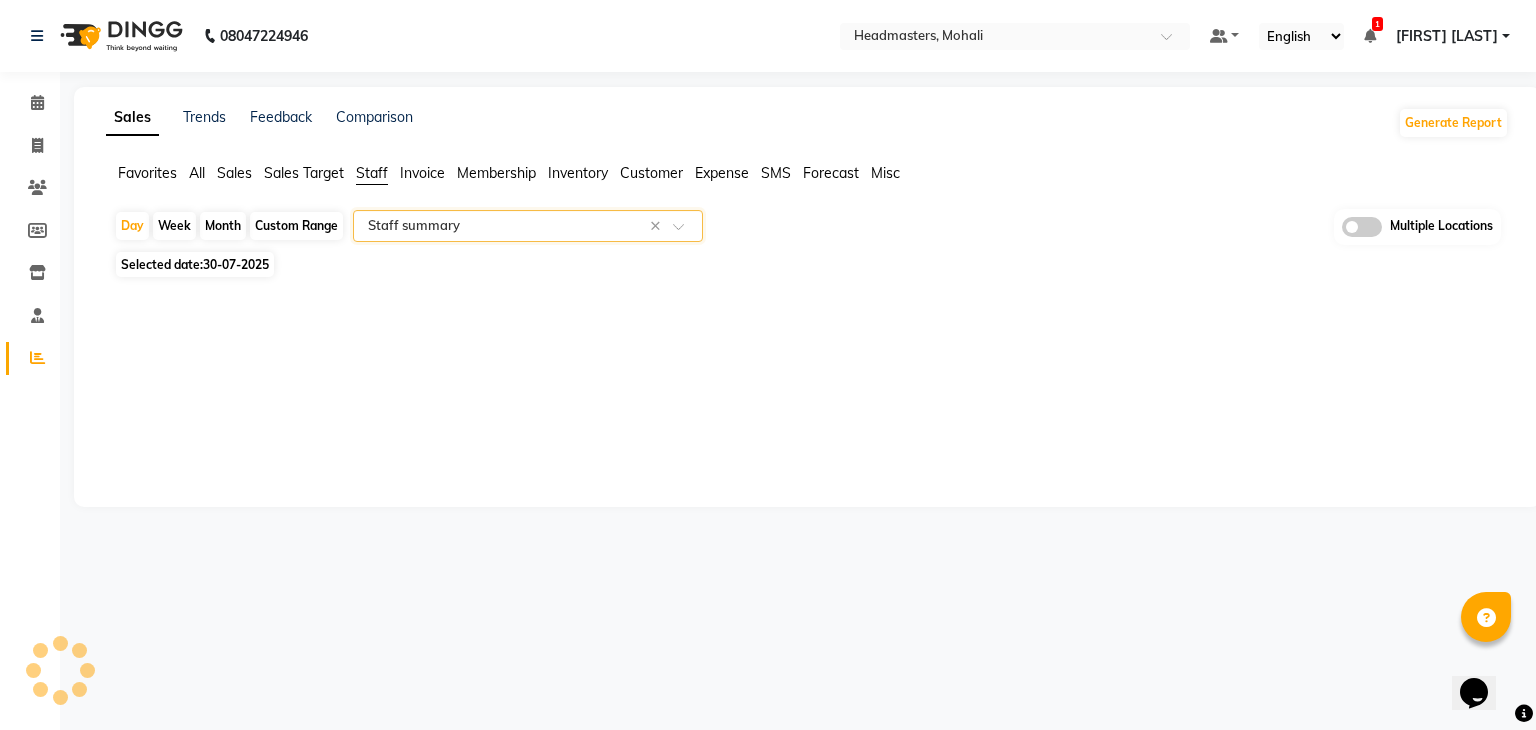 select on "full_report" 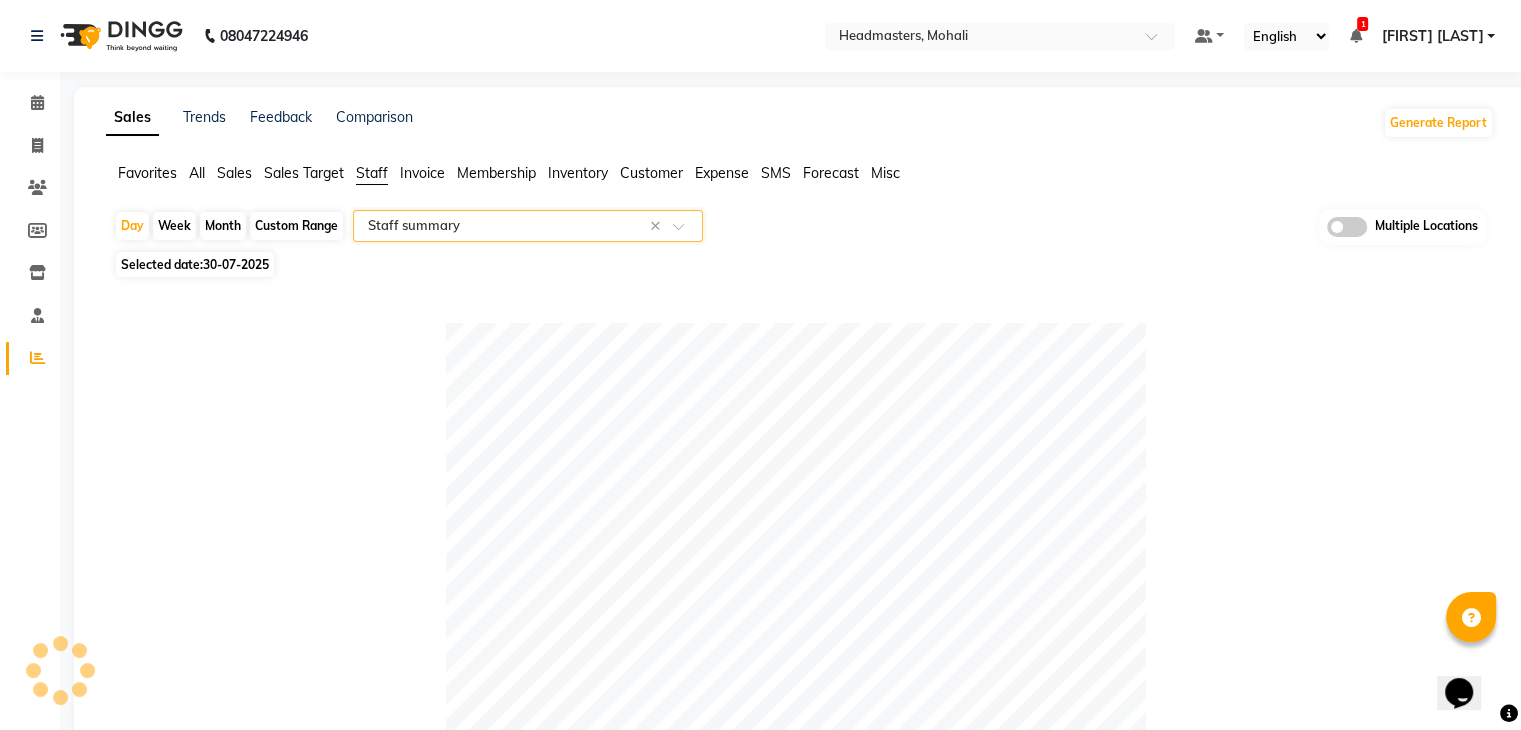 click 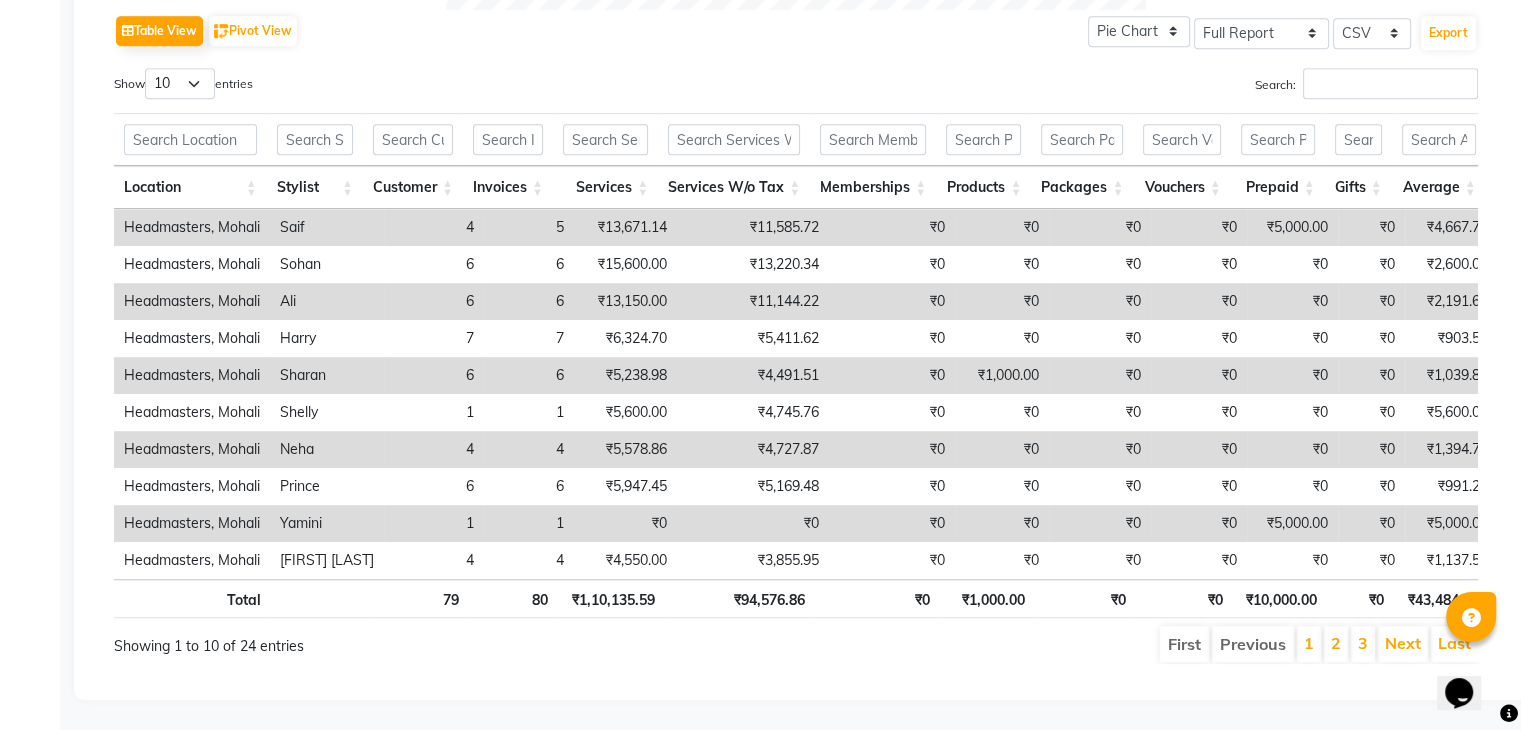 scroll, scrollTop: 741, scrollLeft: 0, axis: vertical 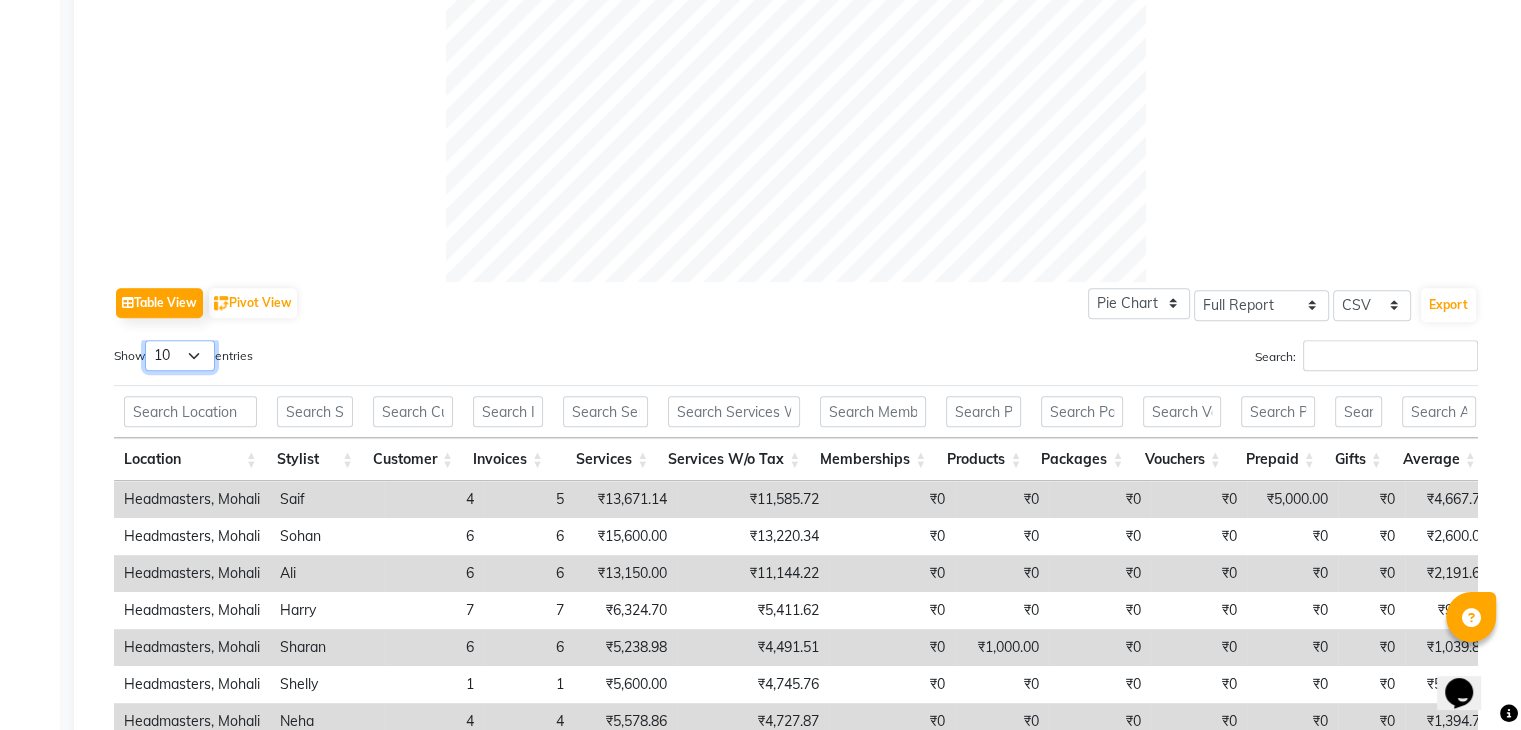 click on "10 25 50 100" at bounding box center (180, 355) 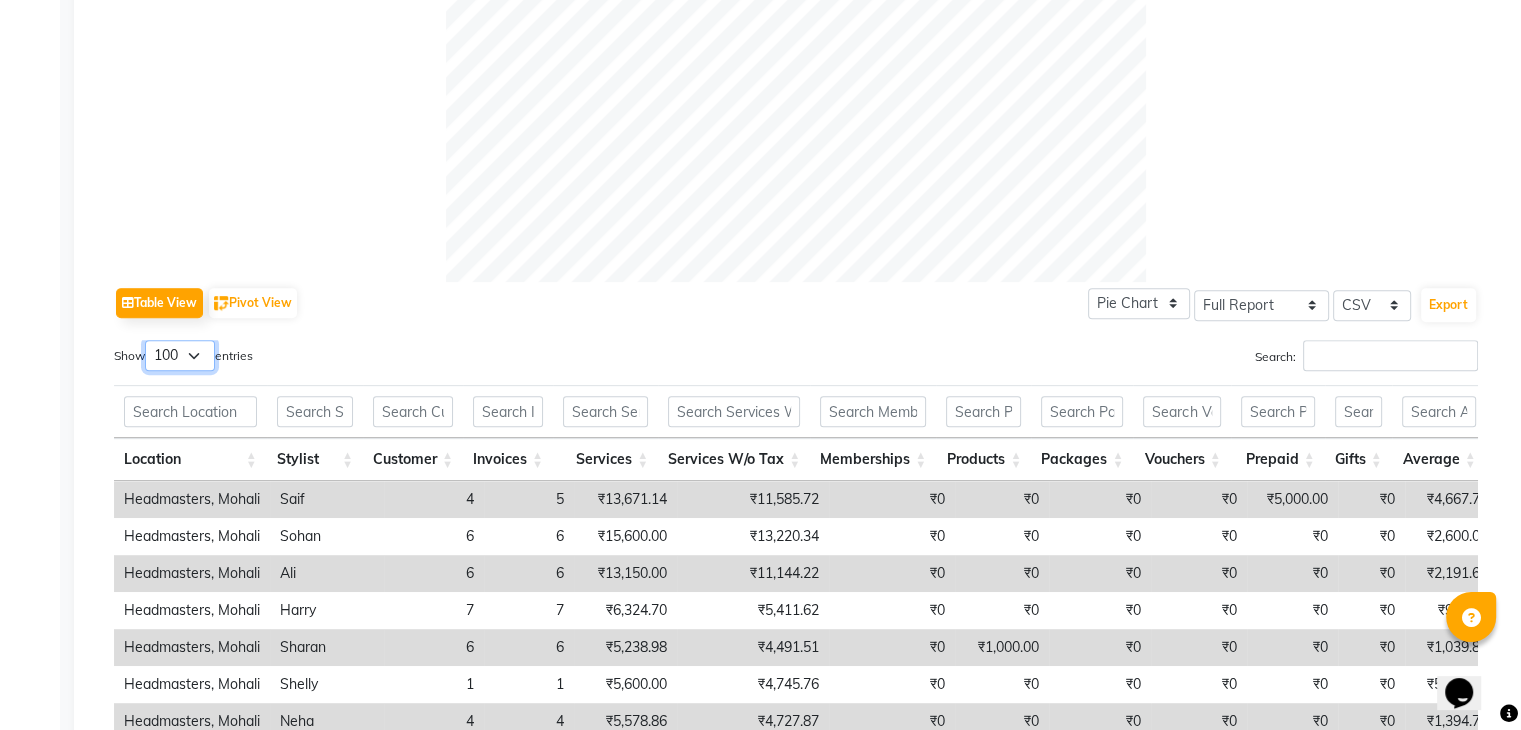 click on "10 25 50 100" at bounding box center [180, 355] 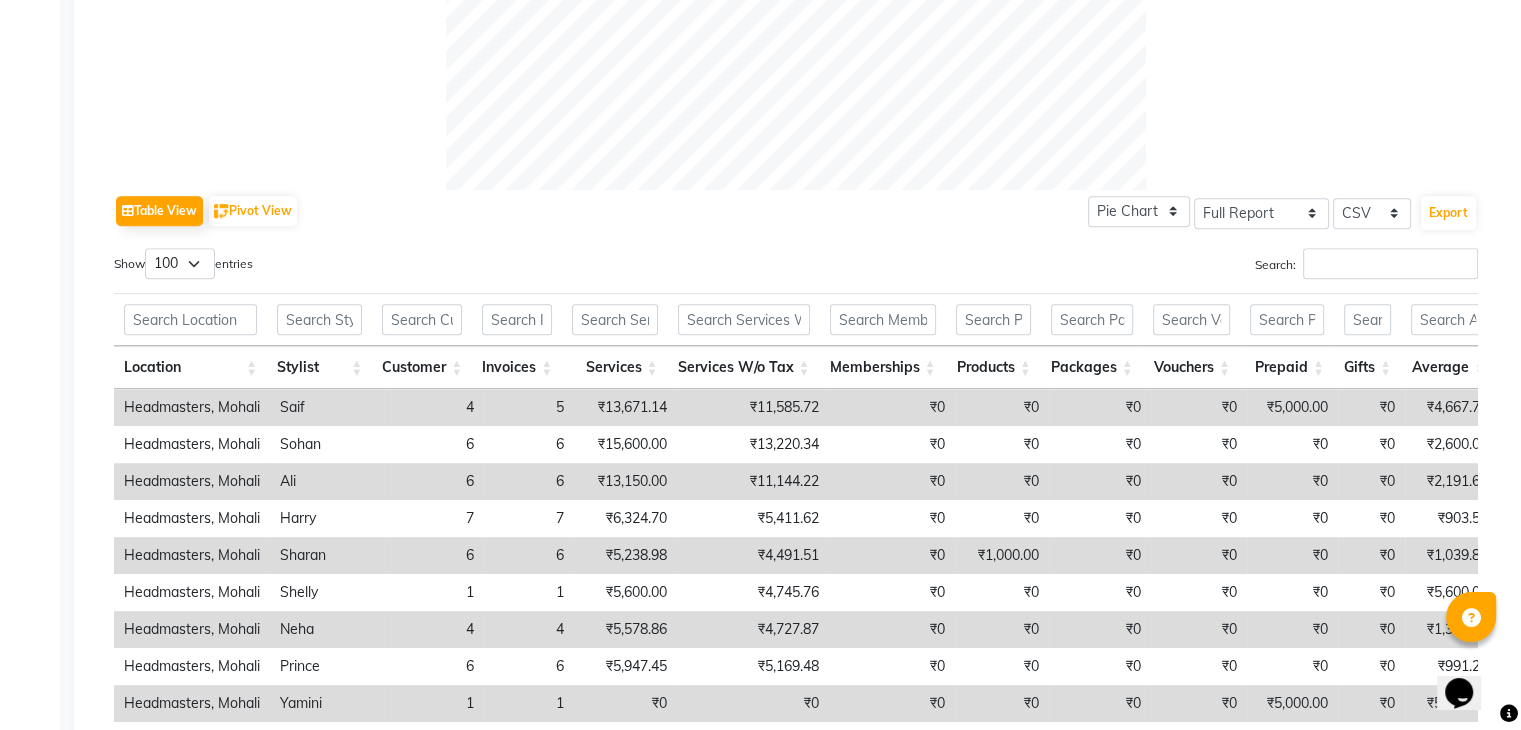scroll, scrollTop: 956, scrollLeft: 0, axis: vertical 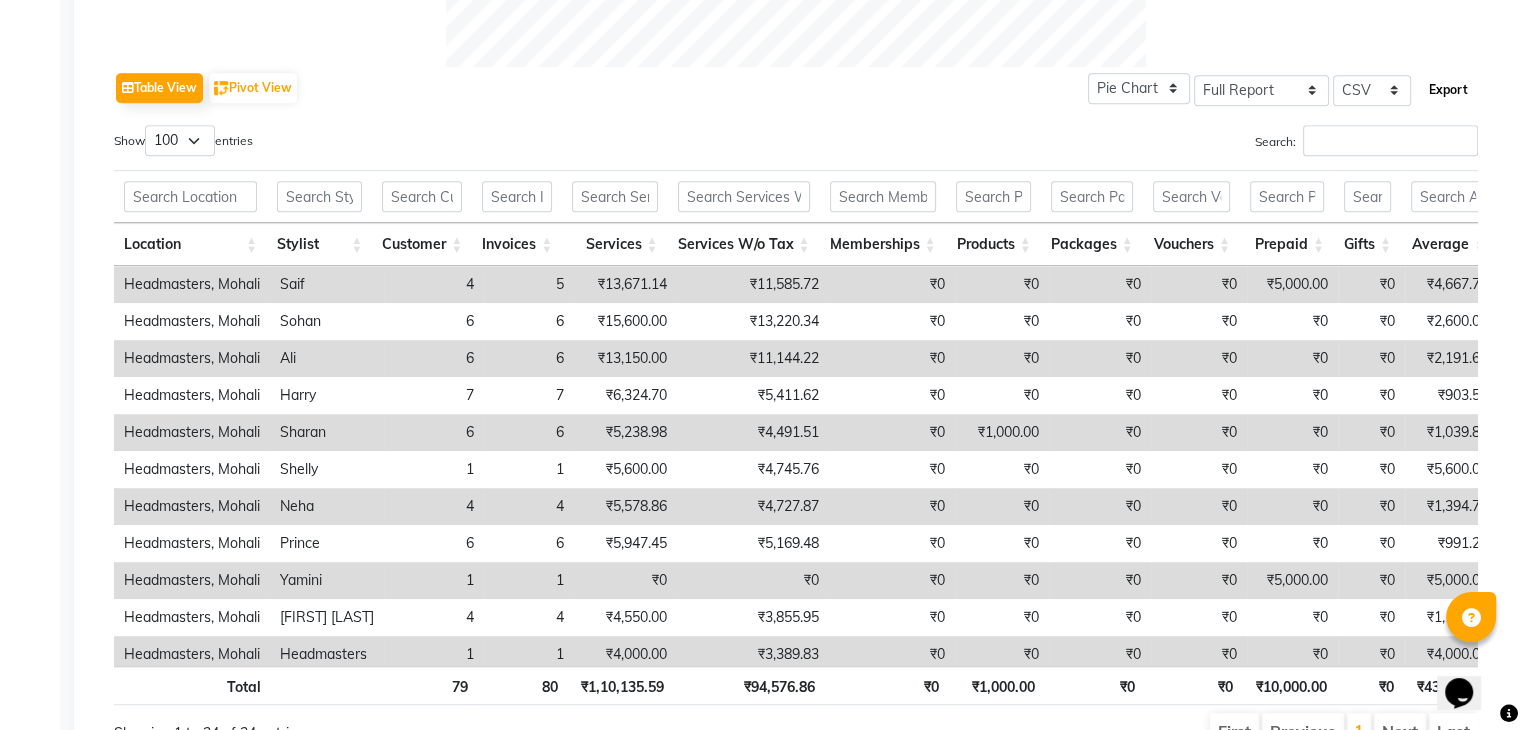click on "Export" 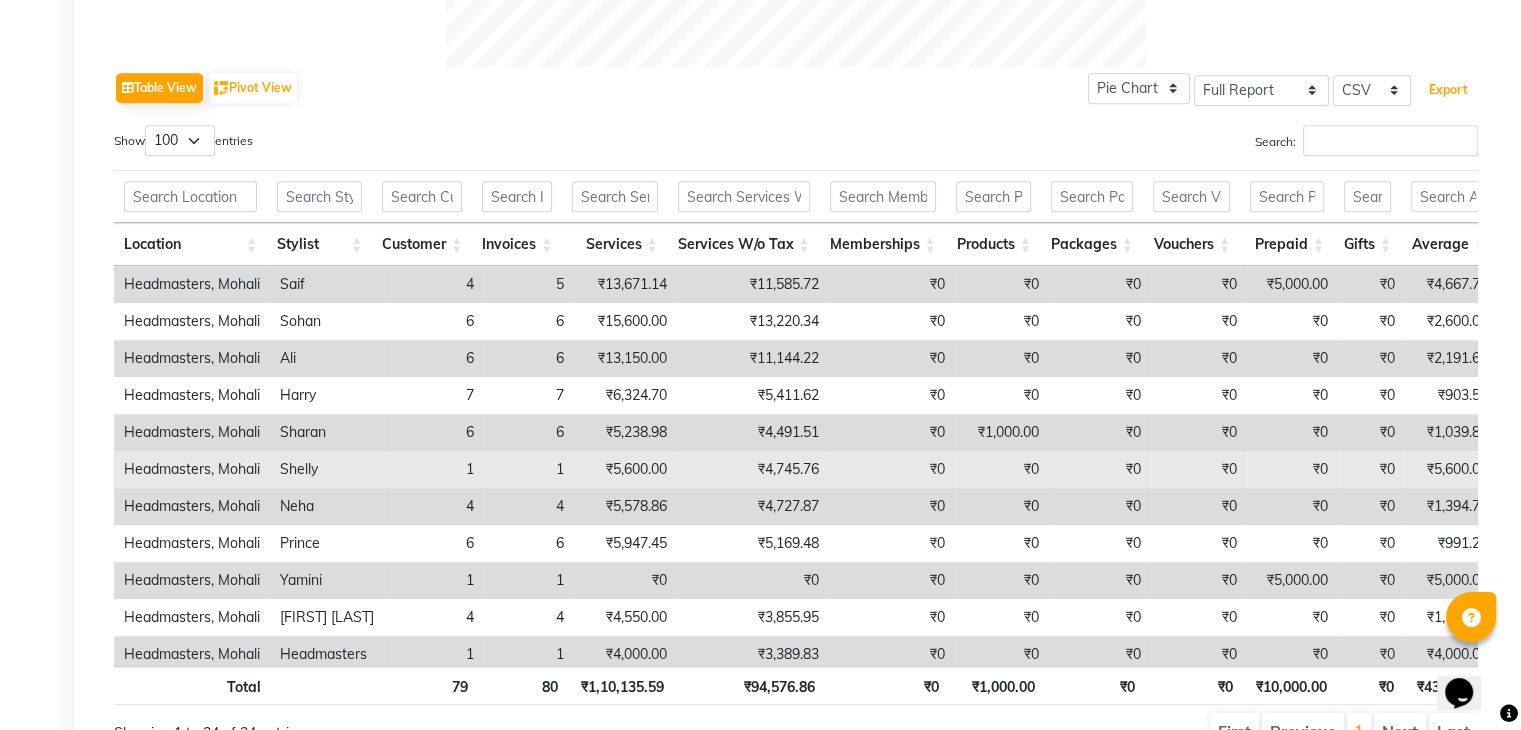 type 